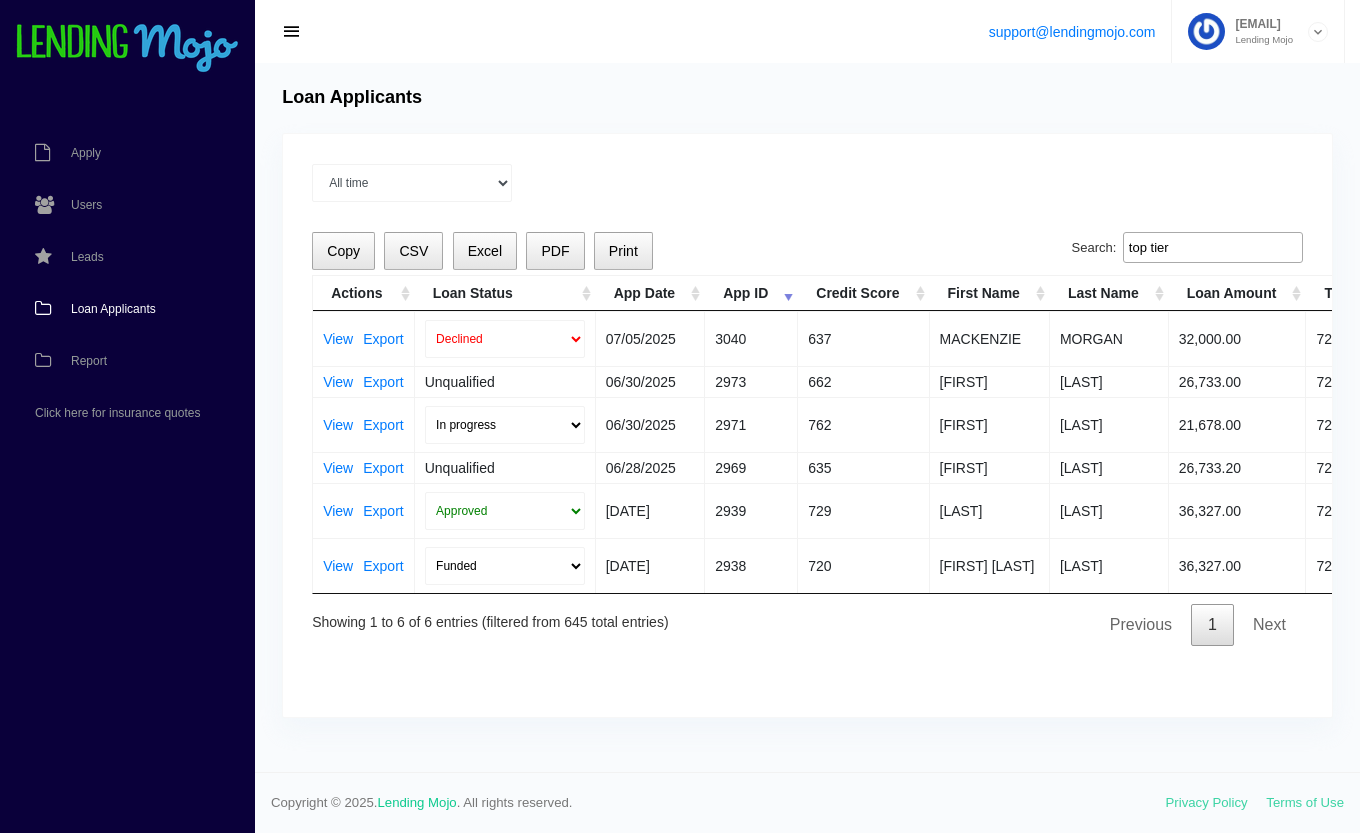 scroll, scrollTop: 0, scrollLeft: 0, axis: both 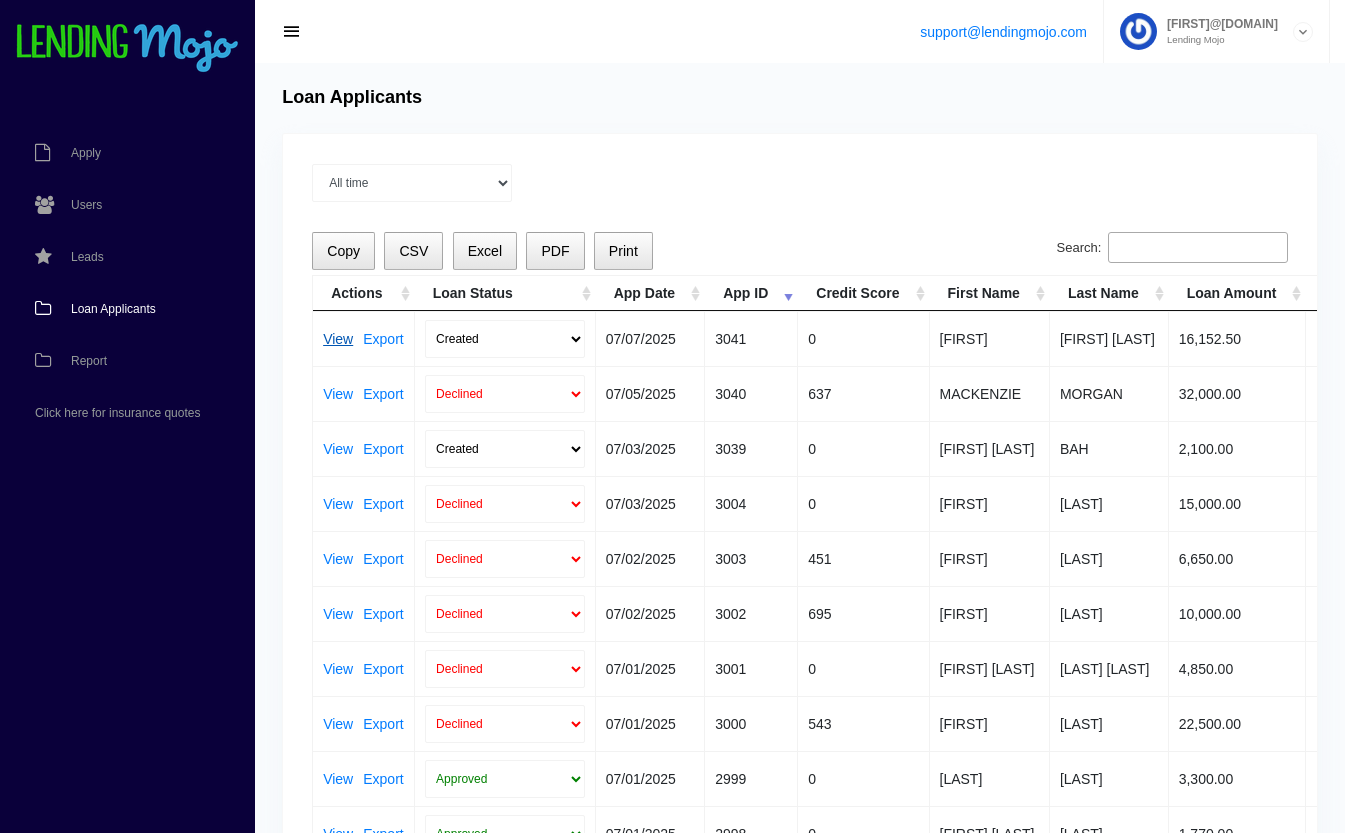 click on "View" at bounding box center (338, 339) 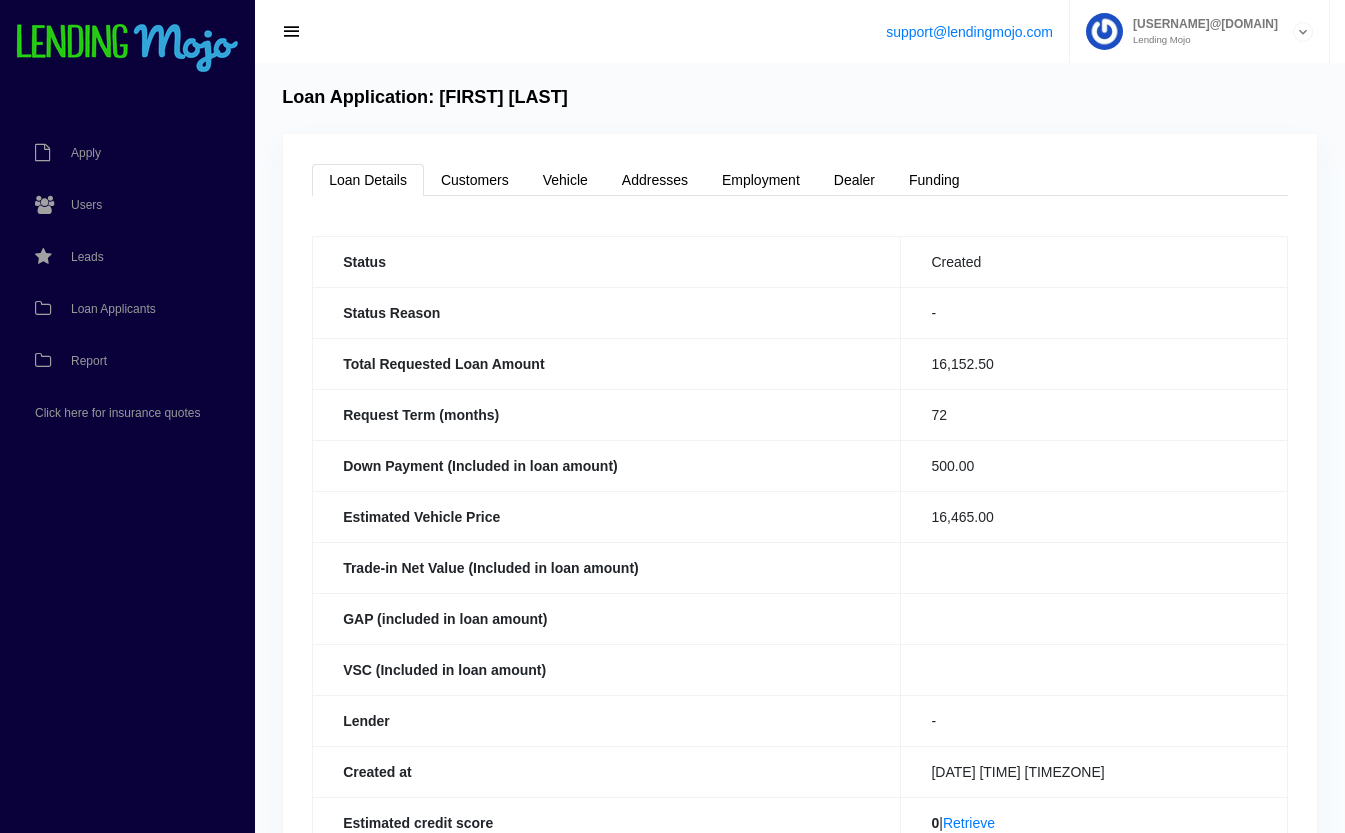 scroll, scrollTop: 0, scrollLeft: 0, axis: both 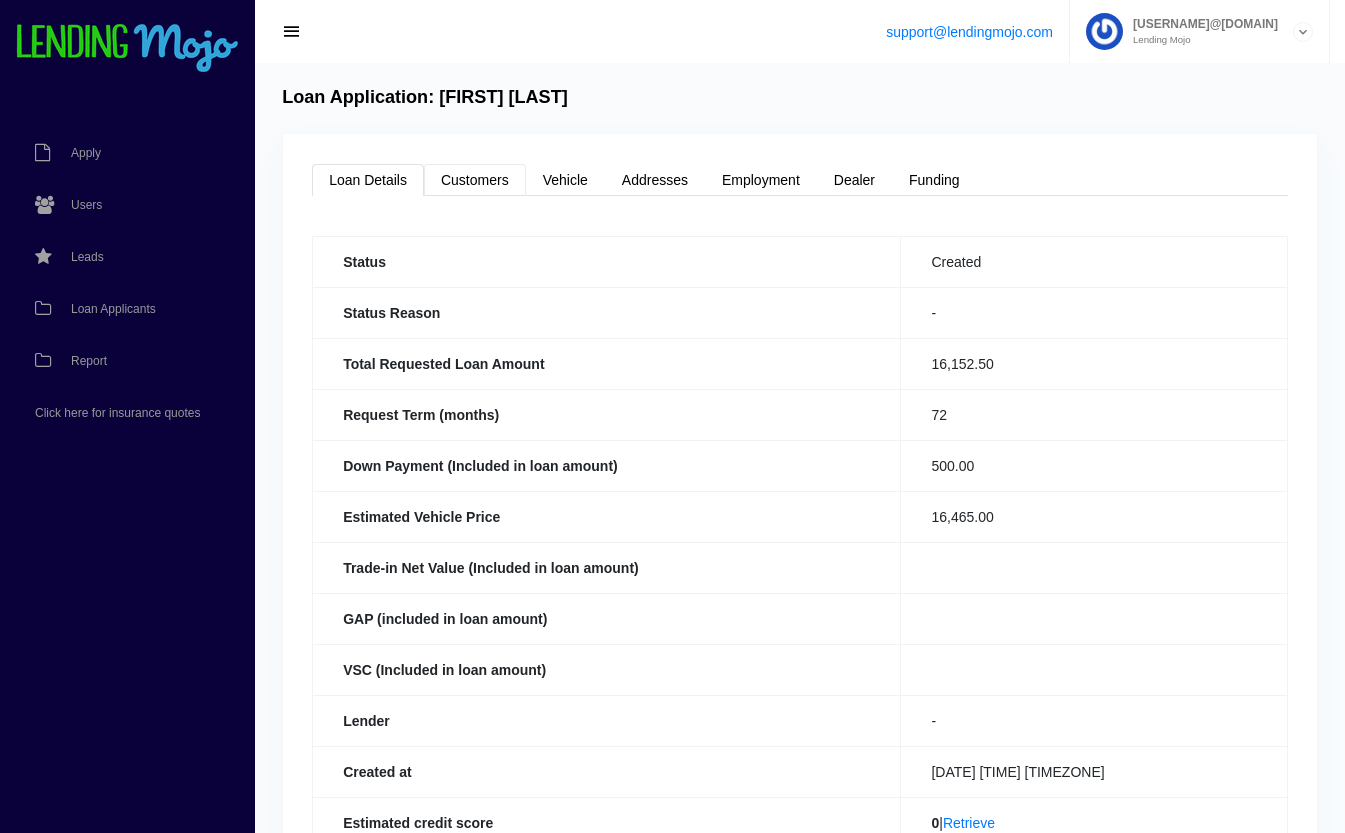 click on "Customers" at bounding box center (475, 180) 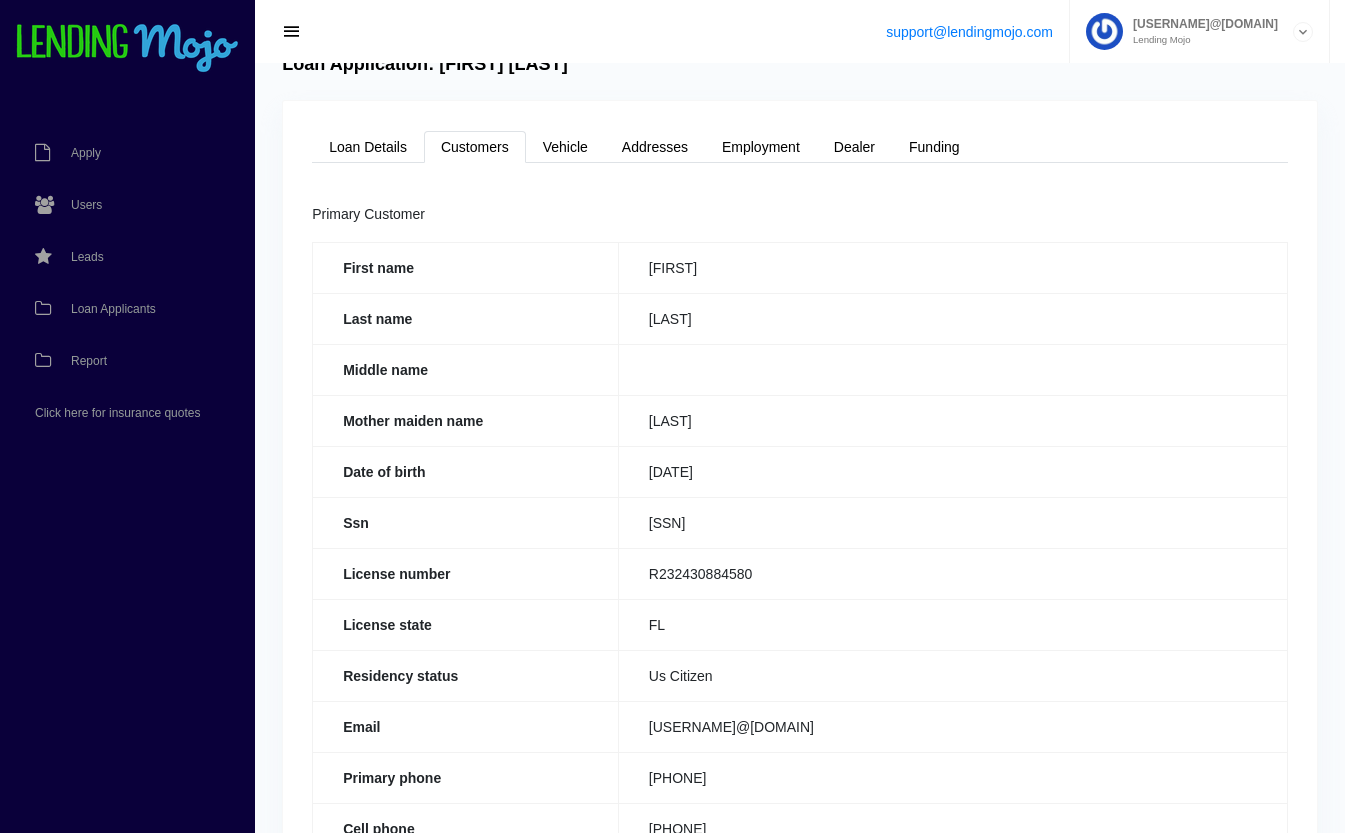 scroll, scrollTop: 0, scrollLeft: 0, axis: both 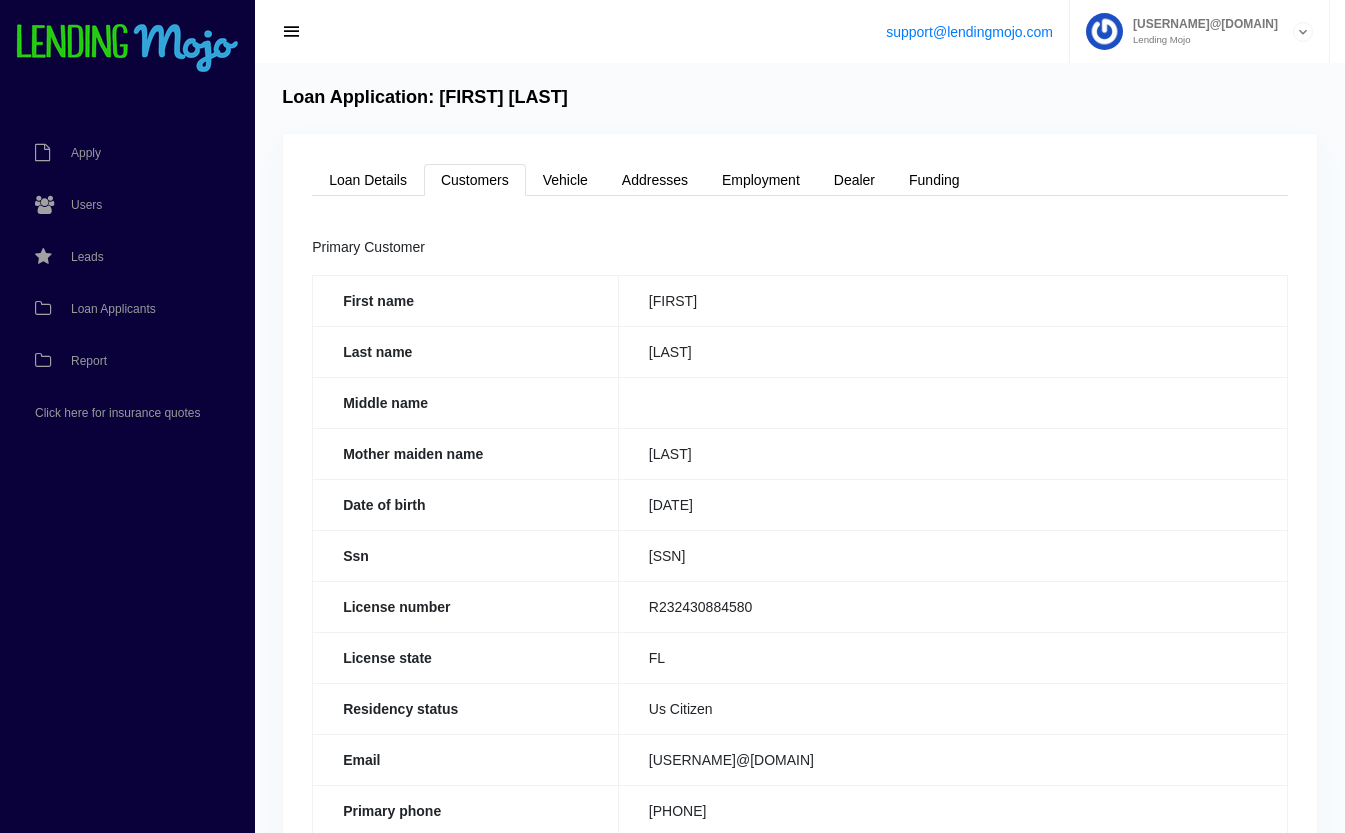 click on "Vehicle" at bounding box center (565, 180) 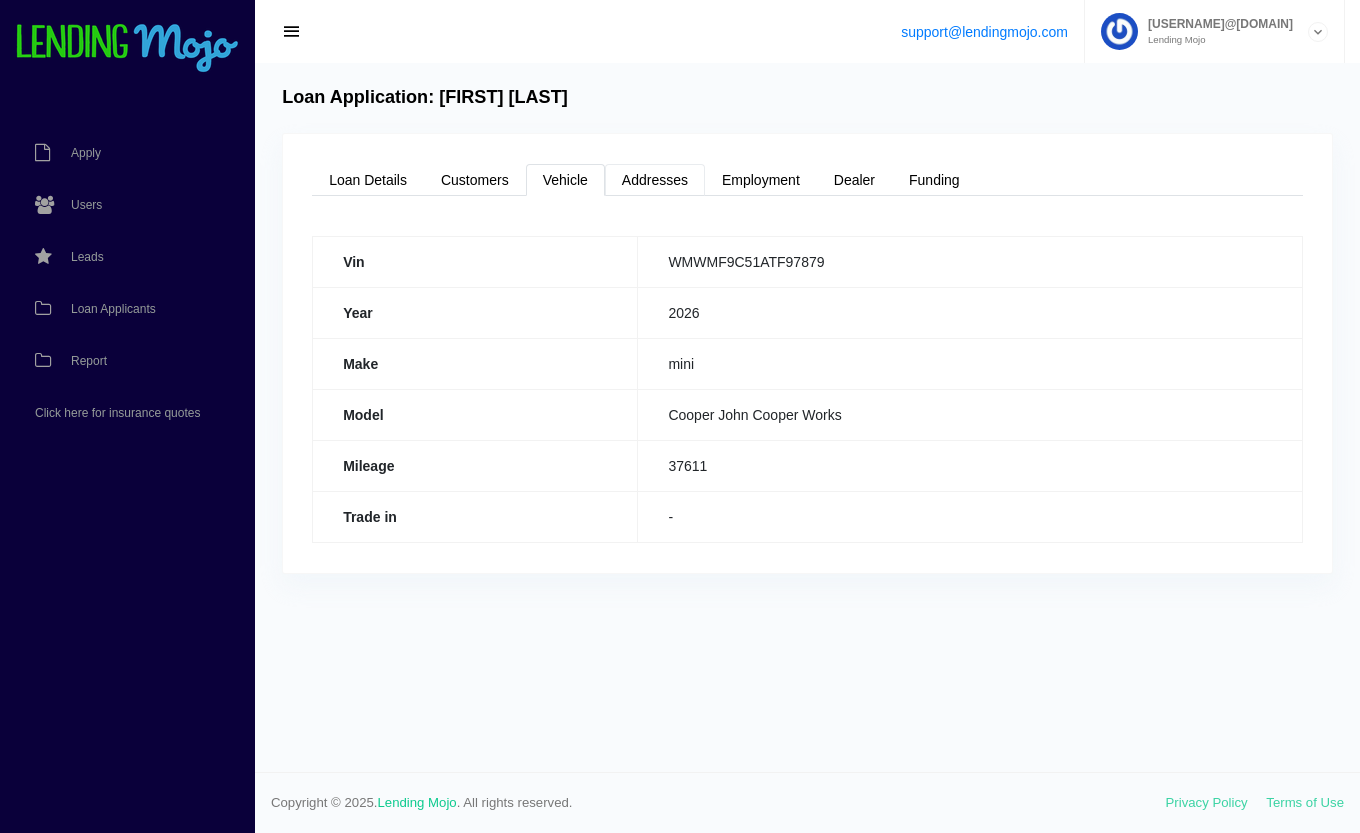 click on "Addresses" at bounding box center [655, 180] 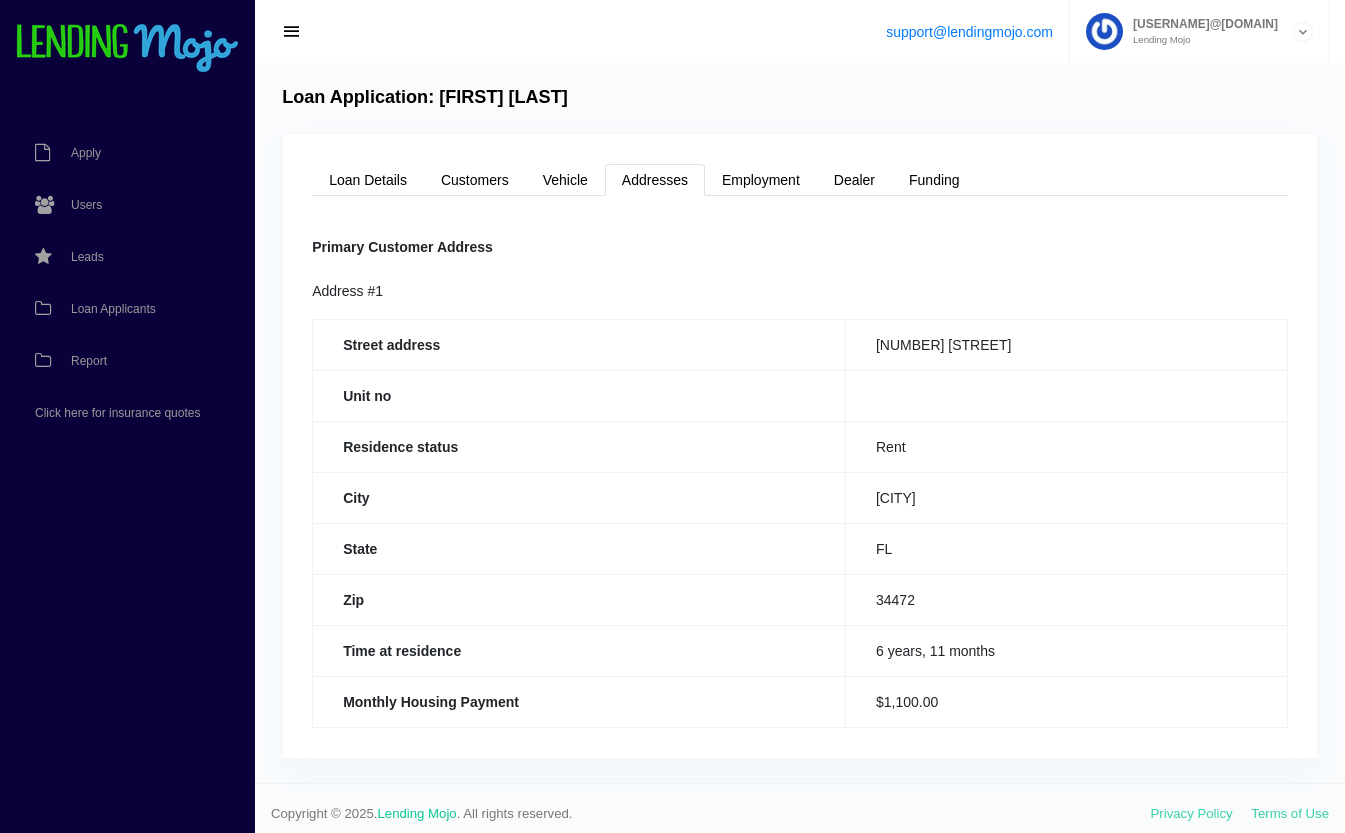 click on "Employment" at bounding box center [761, 180] 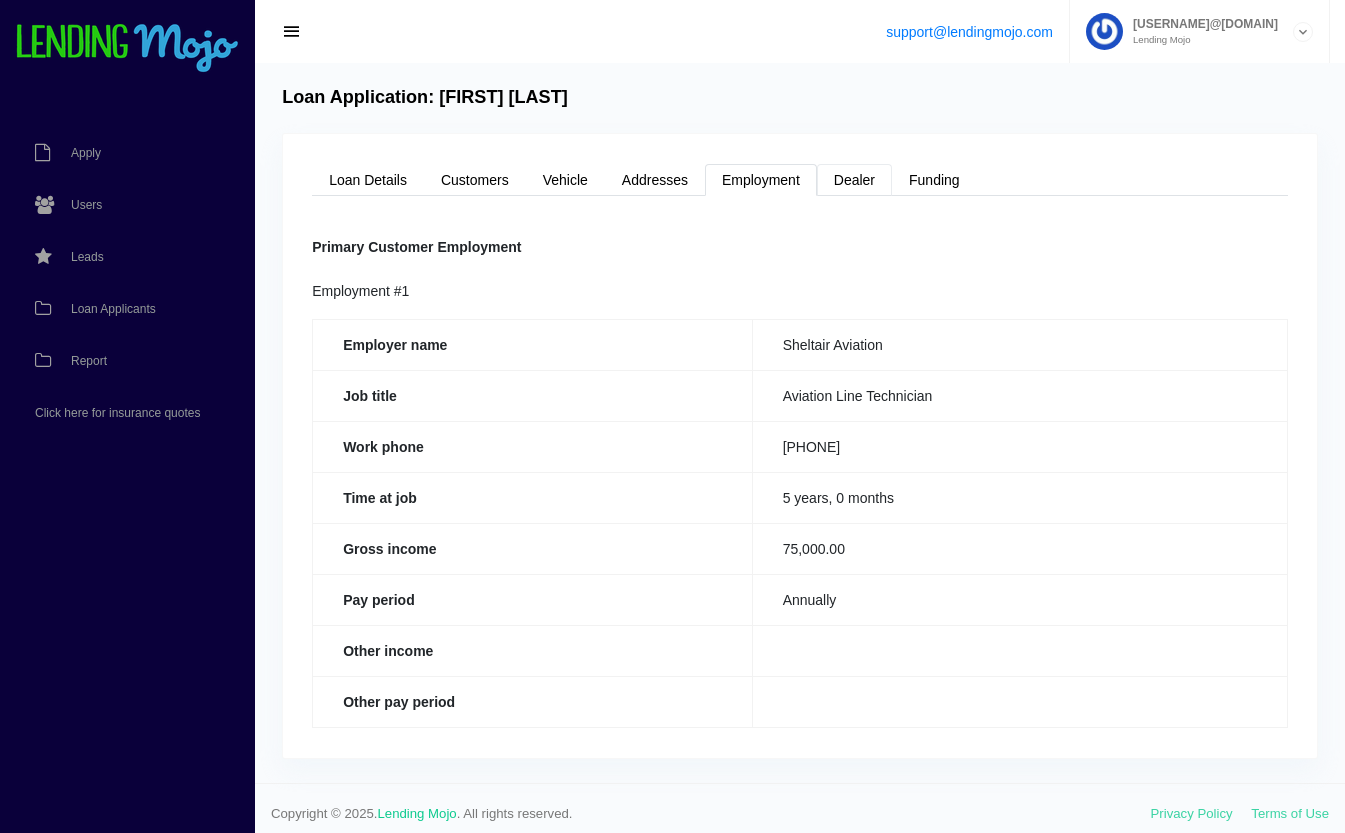 click on "Dealer" at bounding box center (854, 180) 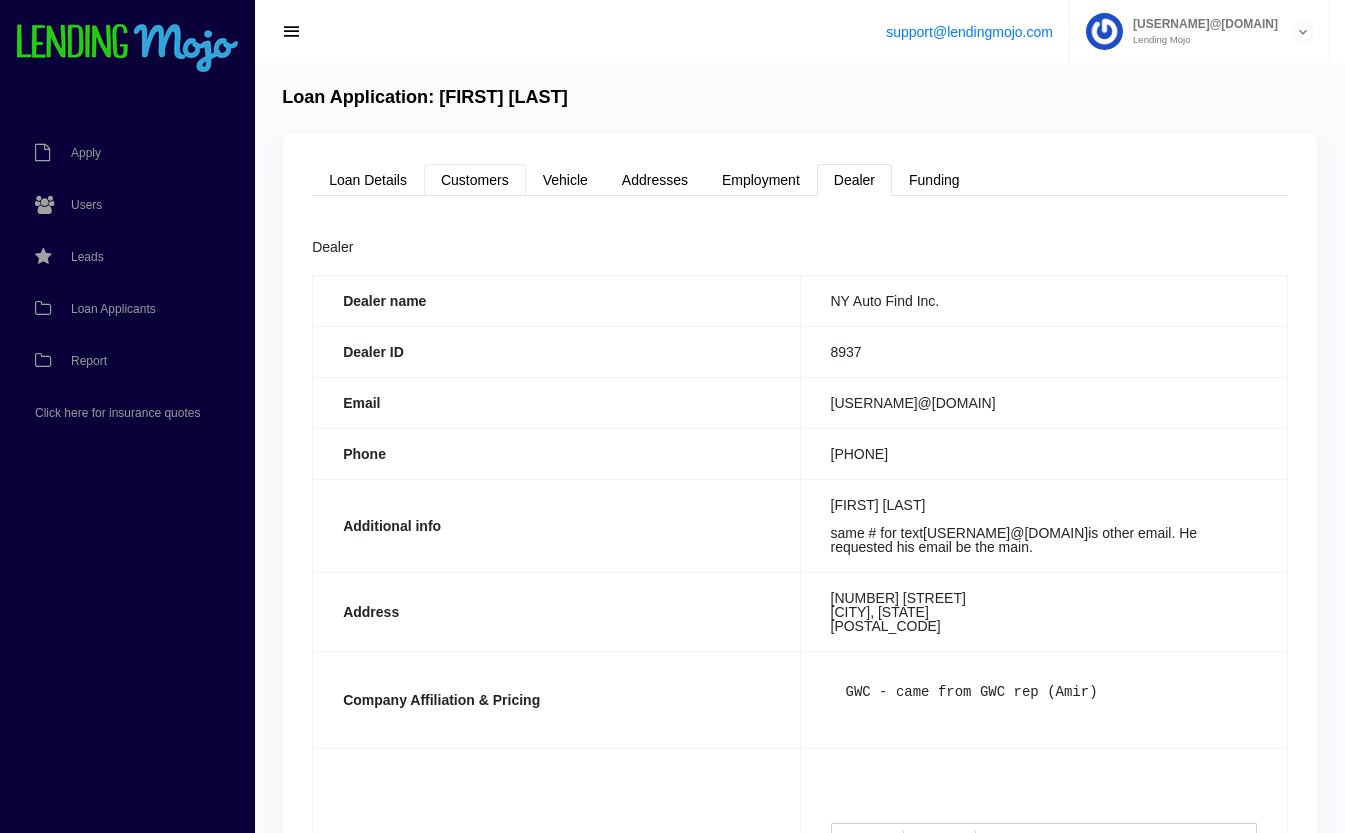 click on "Customers" at bounding box center [475, 180] 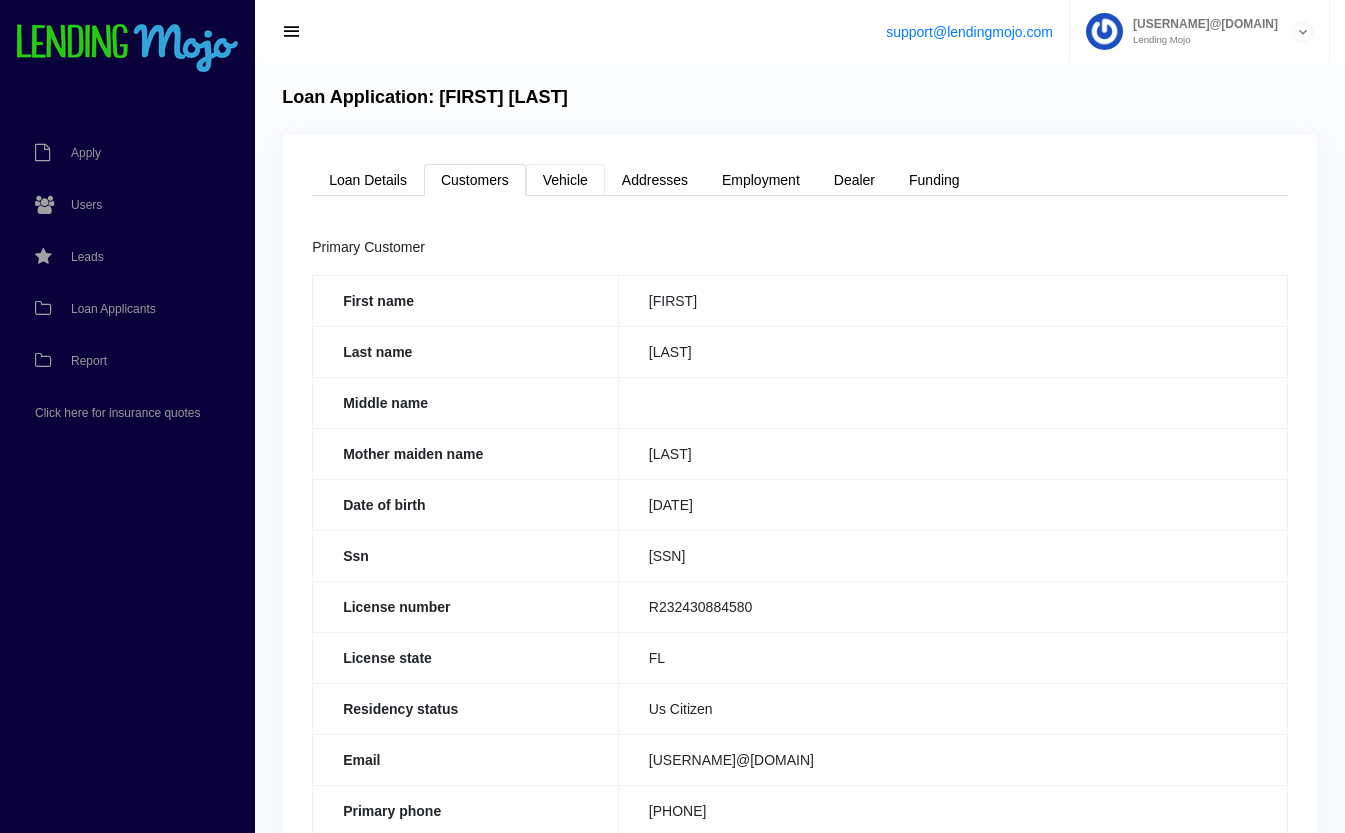 click on "Vehicle" at bounding box center (565, 180) 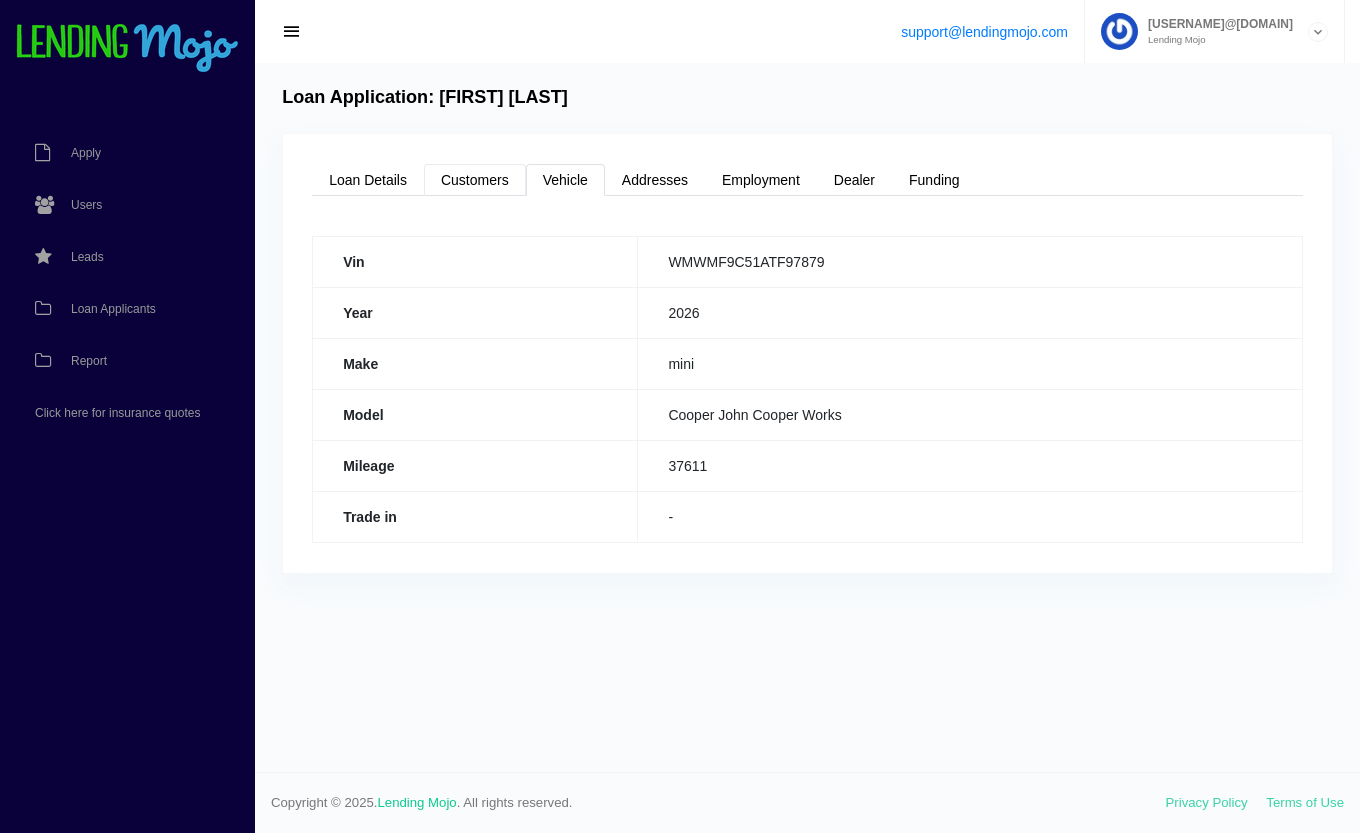 click on "Customers" at bounding box center (475, 180) 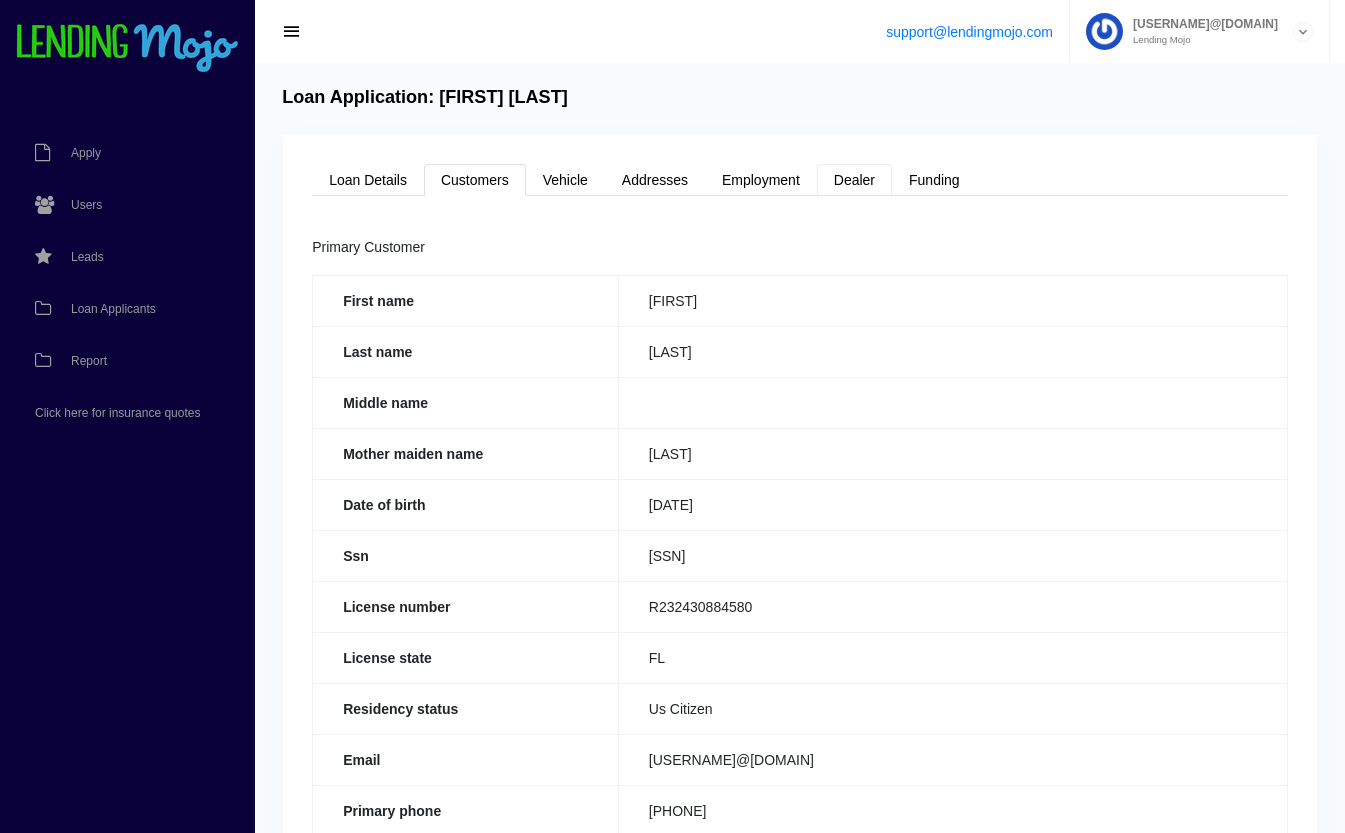 click on "Dealer" at bounding box center [854, 180] 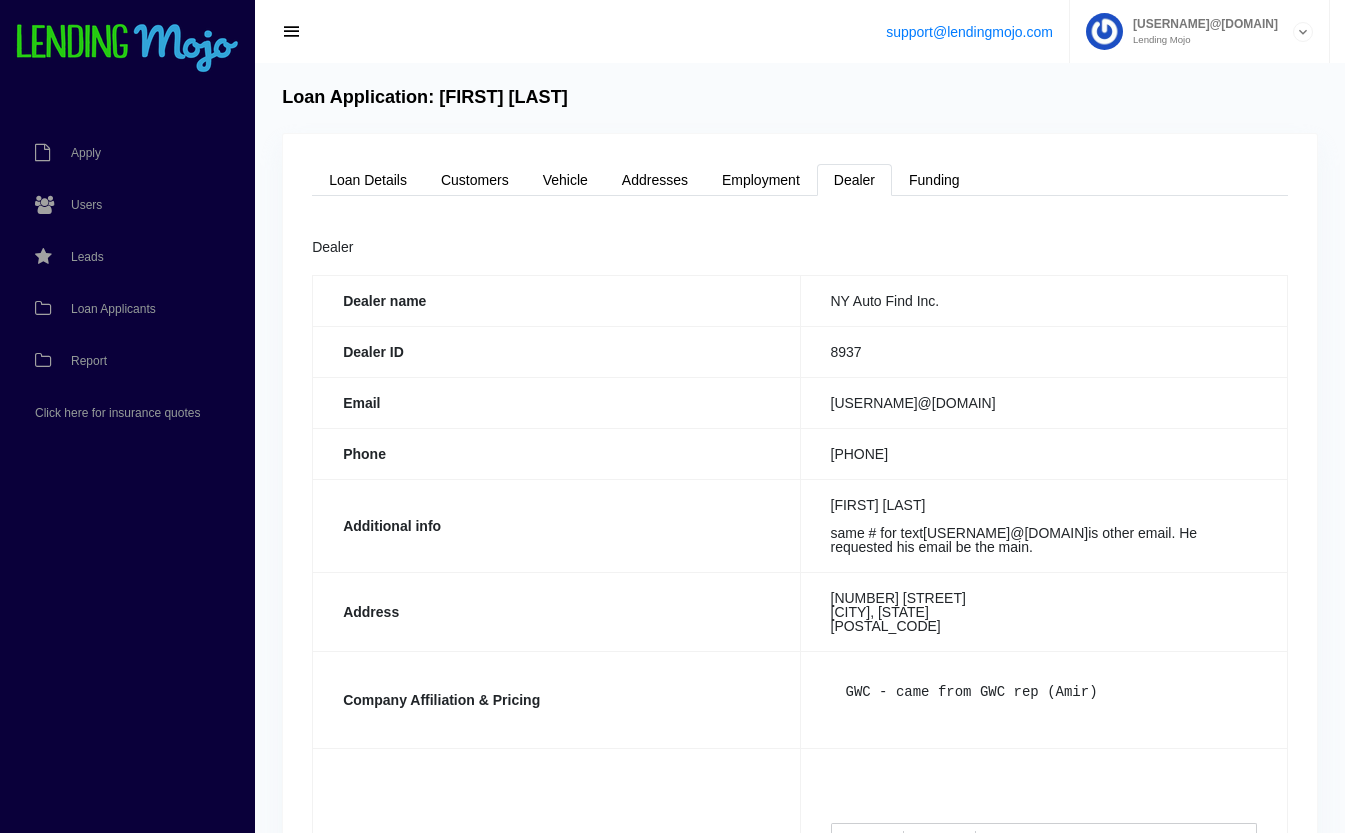 drag, startPoint x: 1004, startPoint y: 398, endPoint x: 824, endPoint y: 416, distance: 180.89777 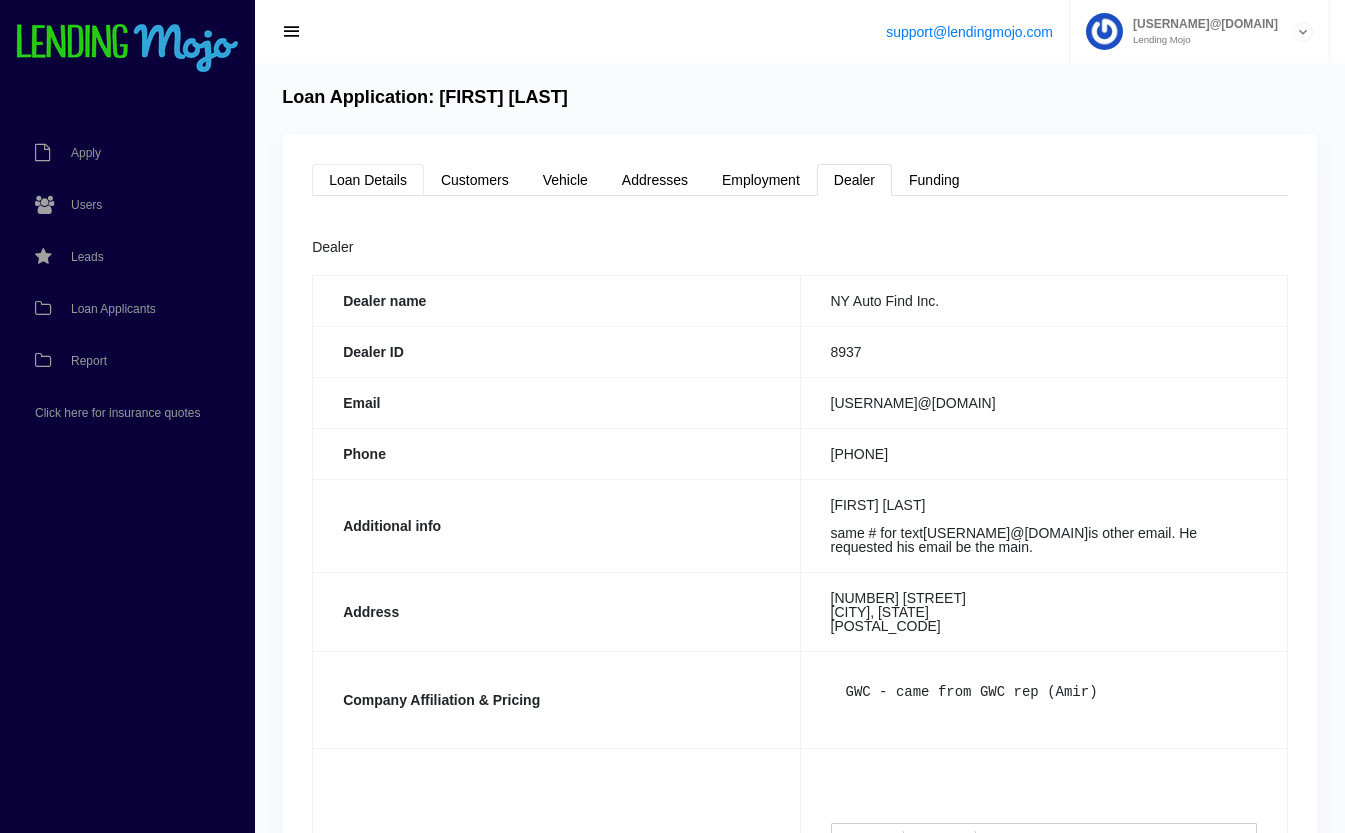 click on "Loan Details" at bounding box center (368, 180) 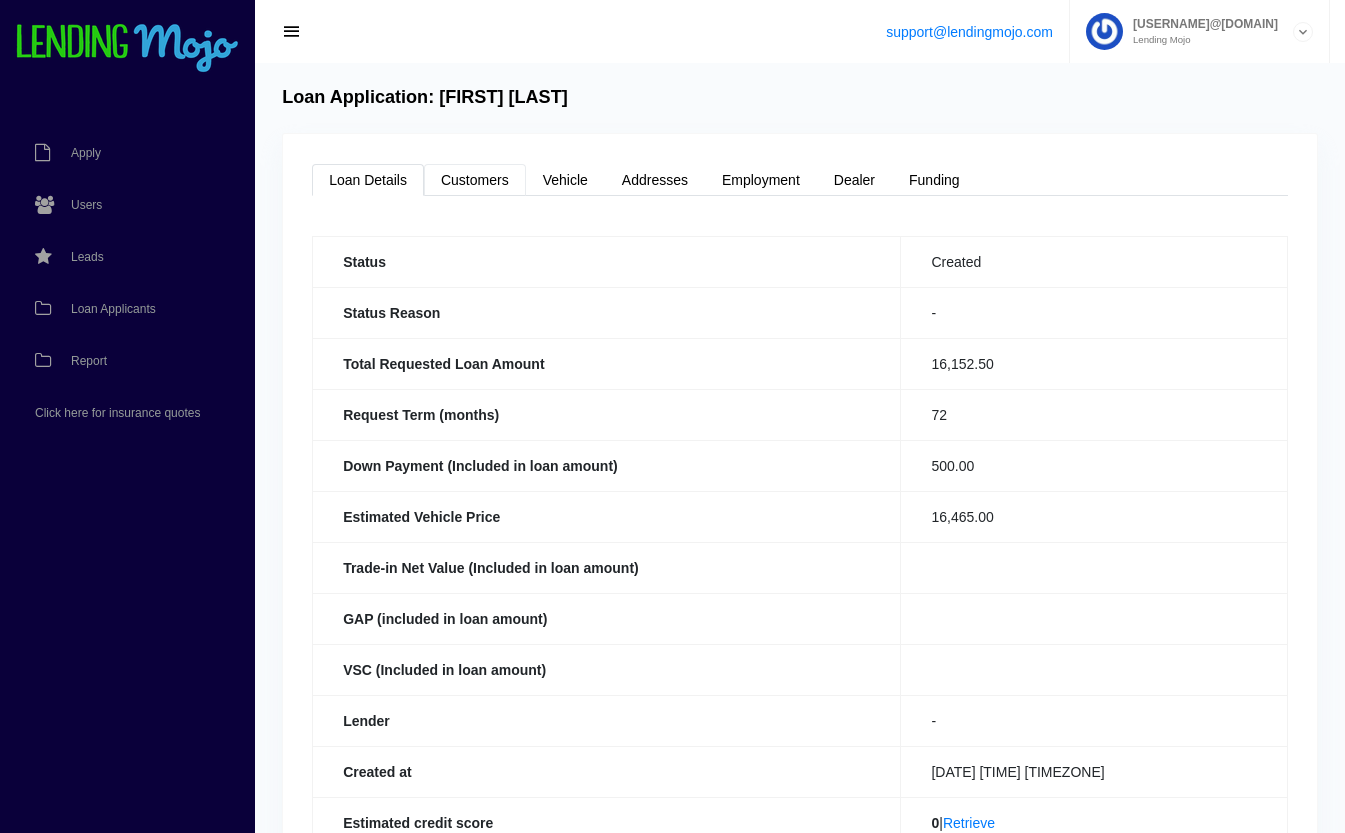 click on "Customers" at bounding box center (475, 180) 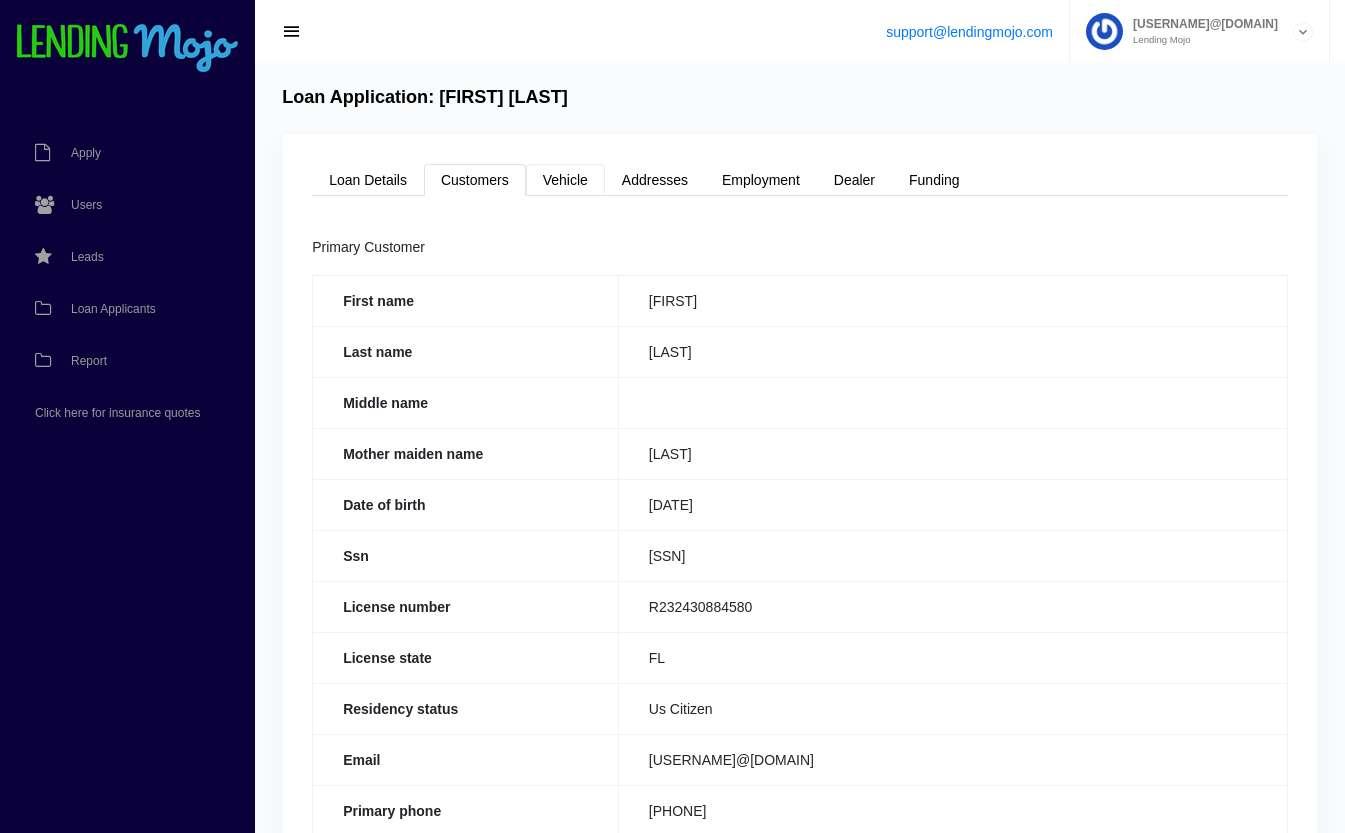 click on "Vehicle" at bounding box center [565, 180] 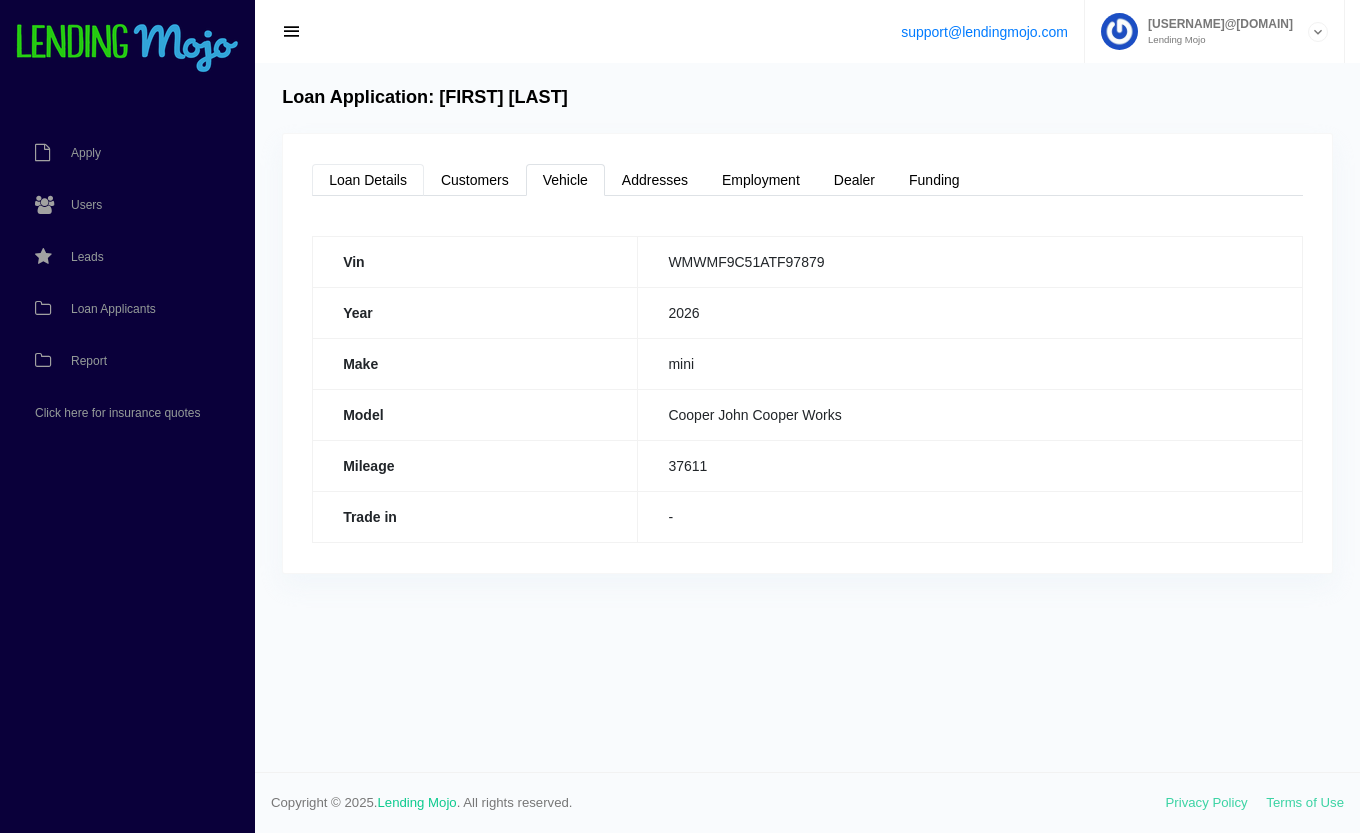 click on "Loan Details" at bounding box center [368, 180] 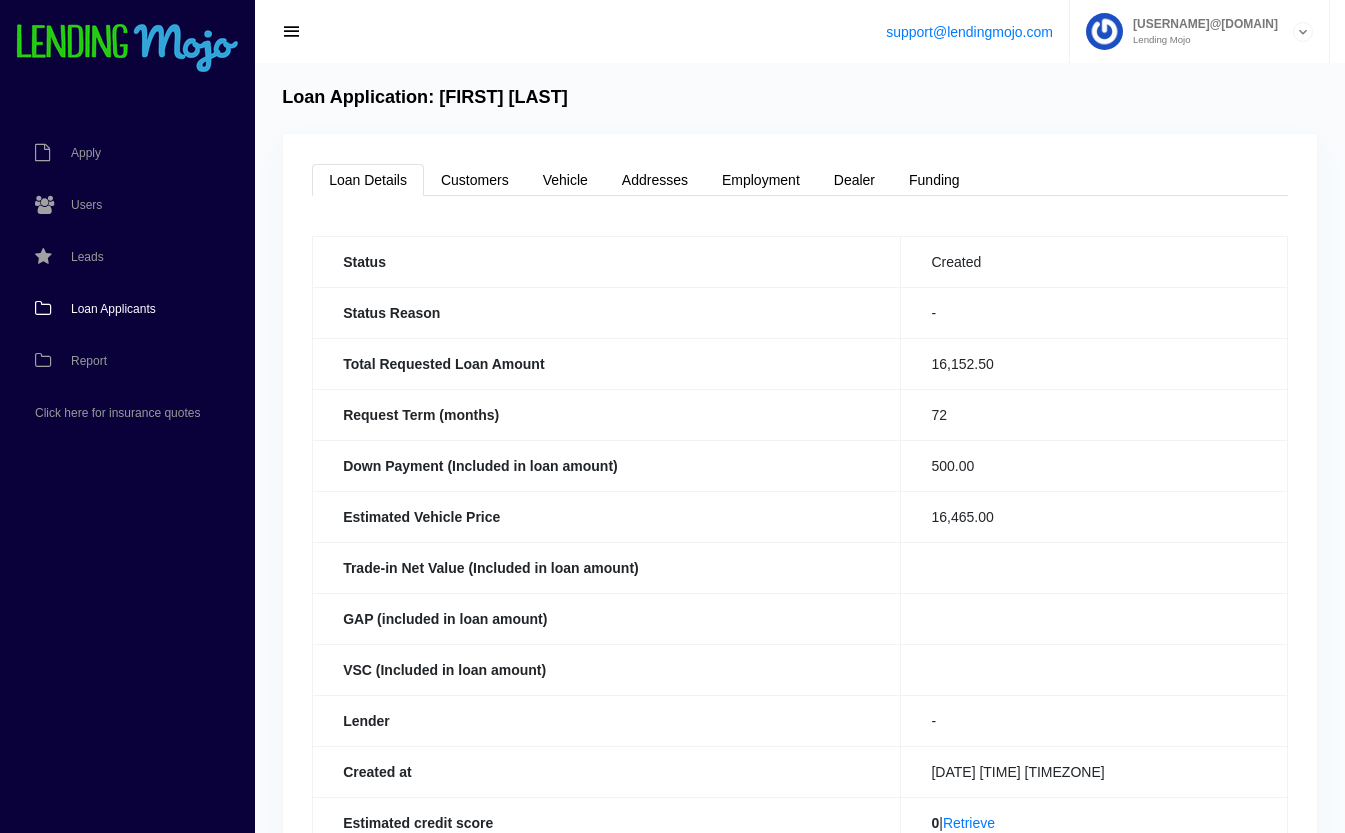 click on "Loan Applicants" at bounding box center (117, 309) 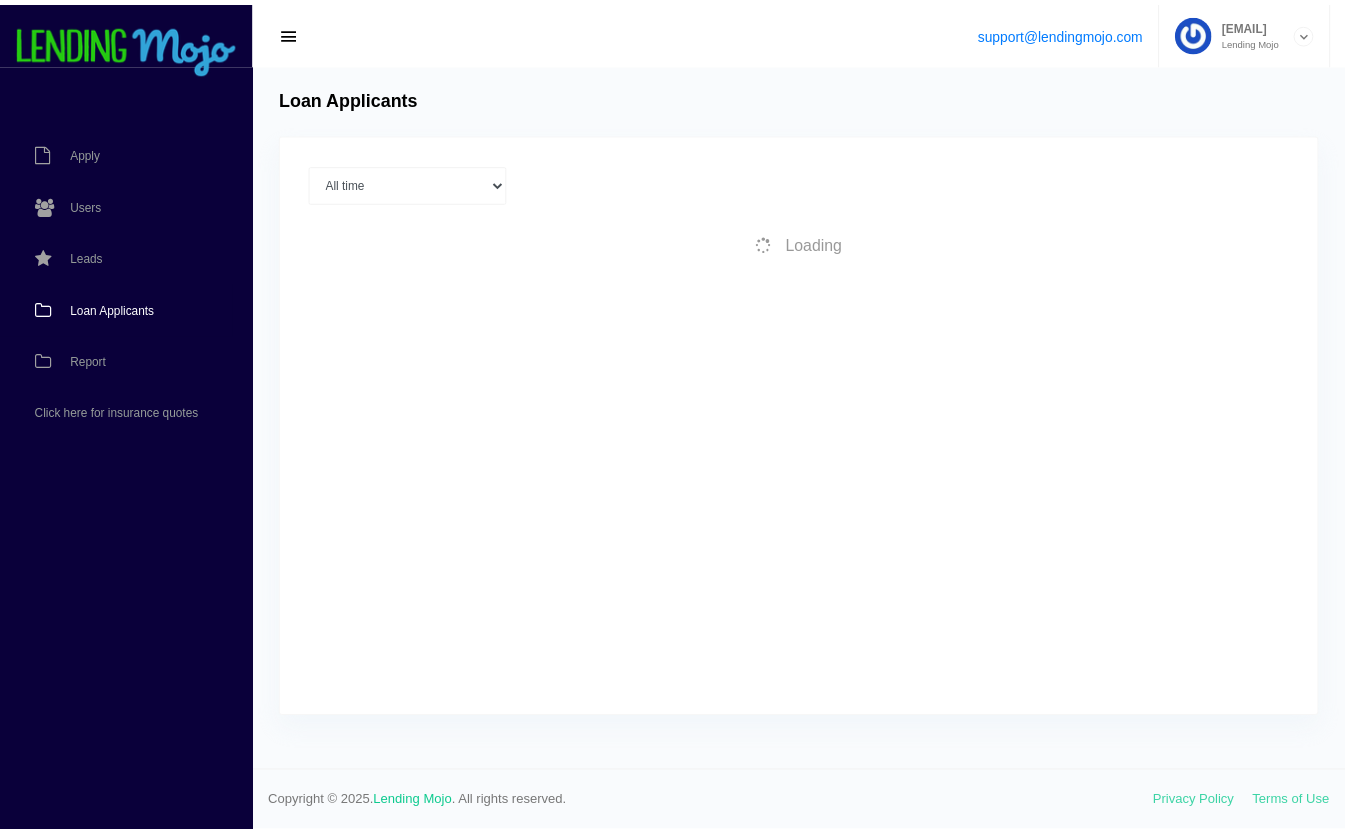 scroll, scrollTop: 0, scrollLeft: 0, axis: both 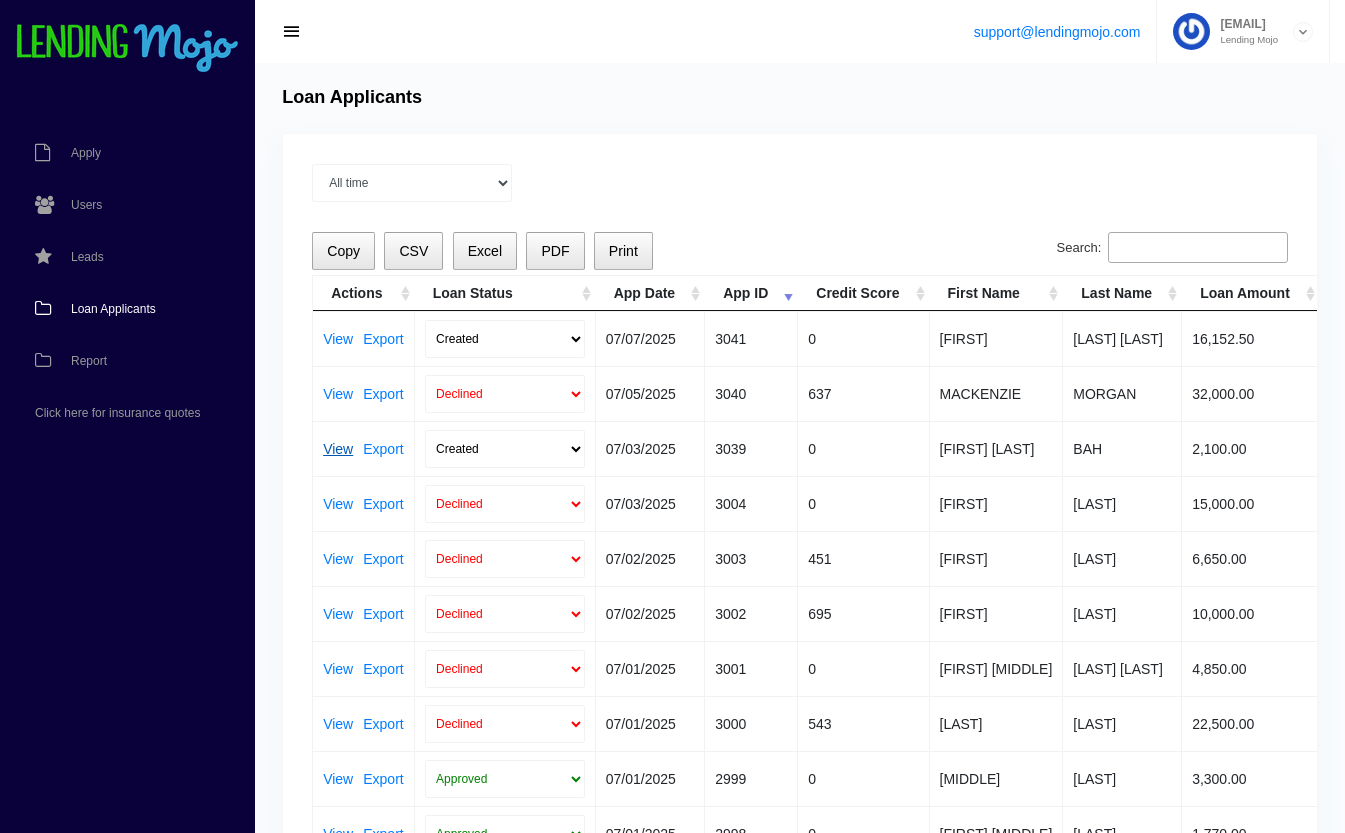 click on "View" at bounding box center (338, 449) 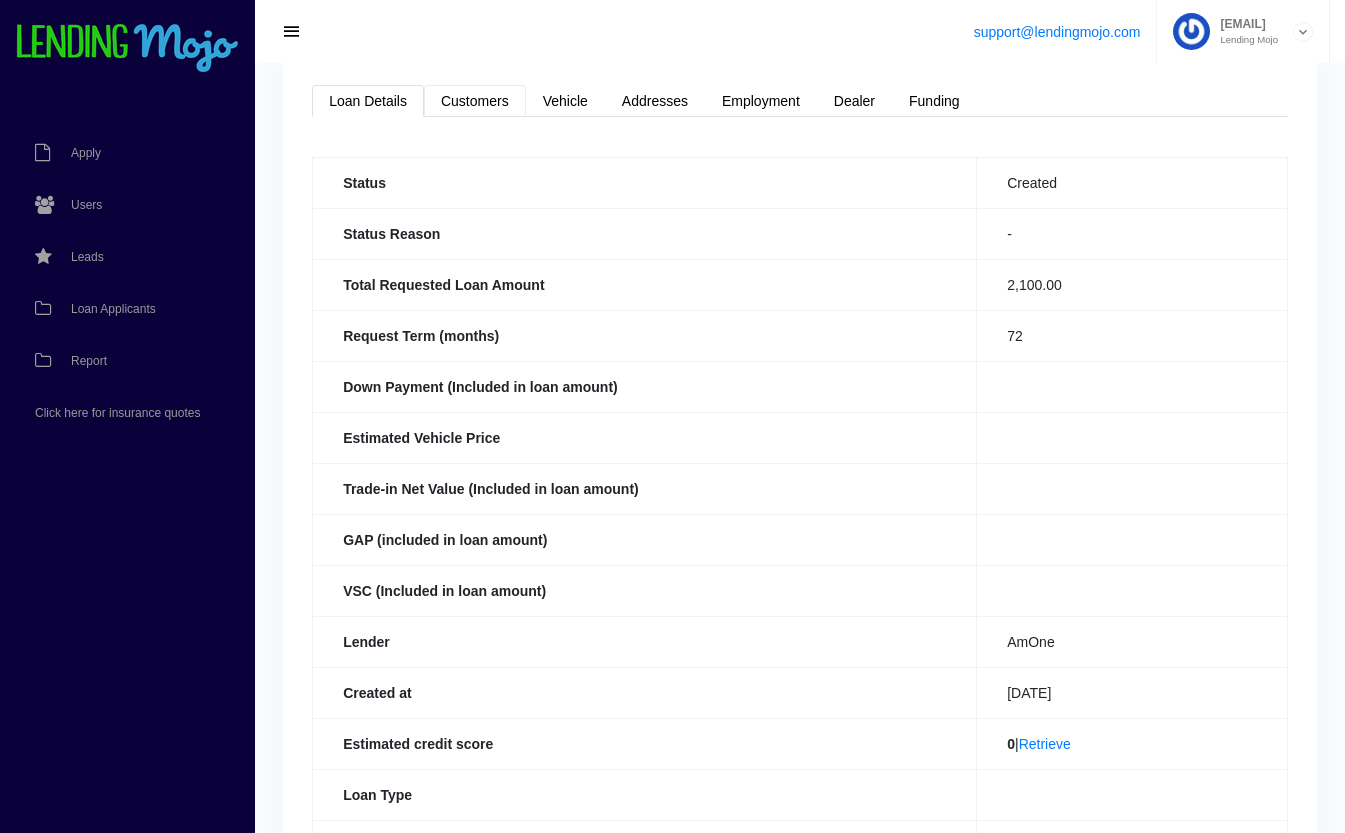 scroll, scrollTop: 0, scrollLeft: 0, axis: both 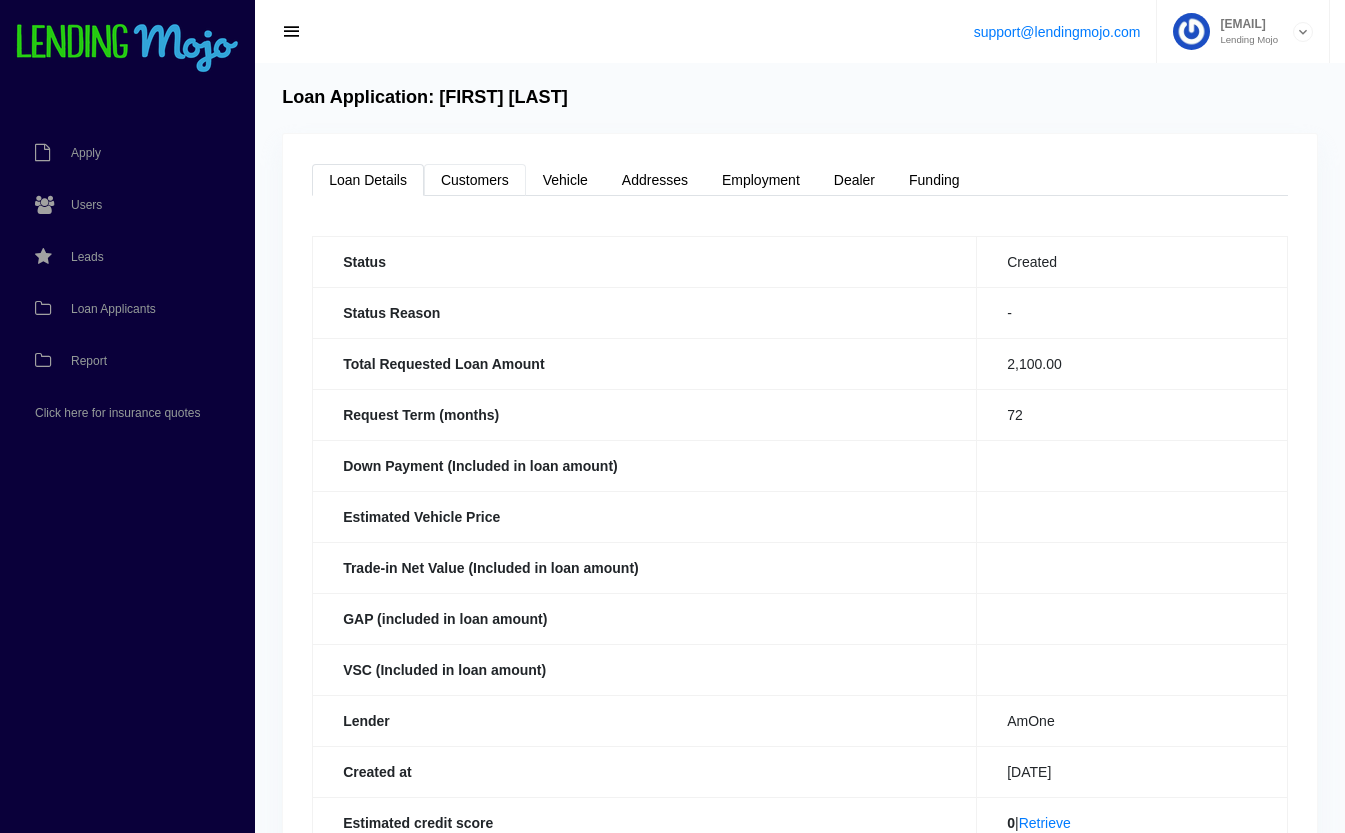 click on "Customers" at bounding box center [475, 180] 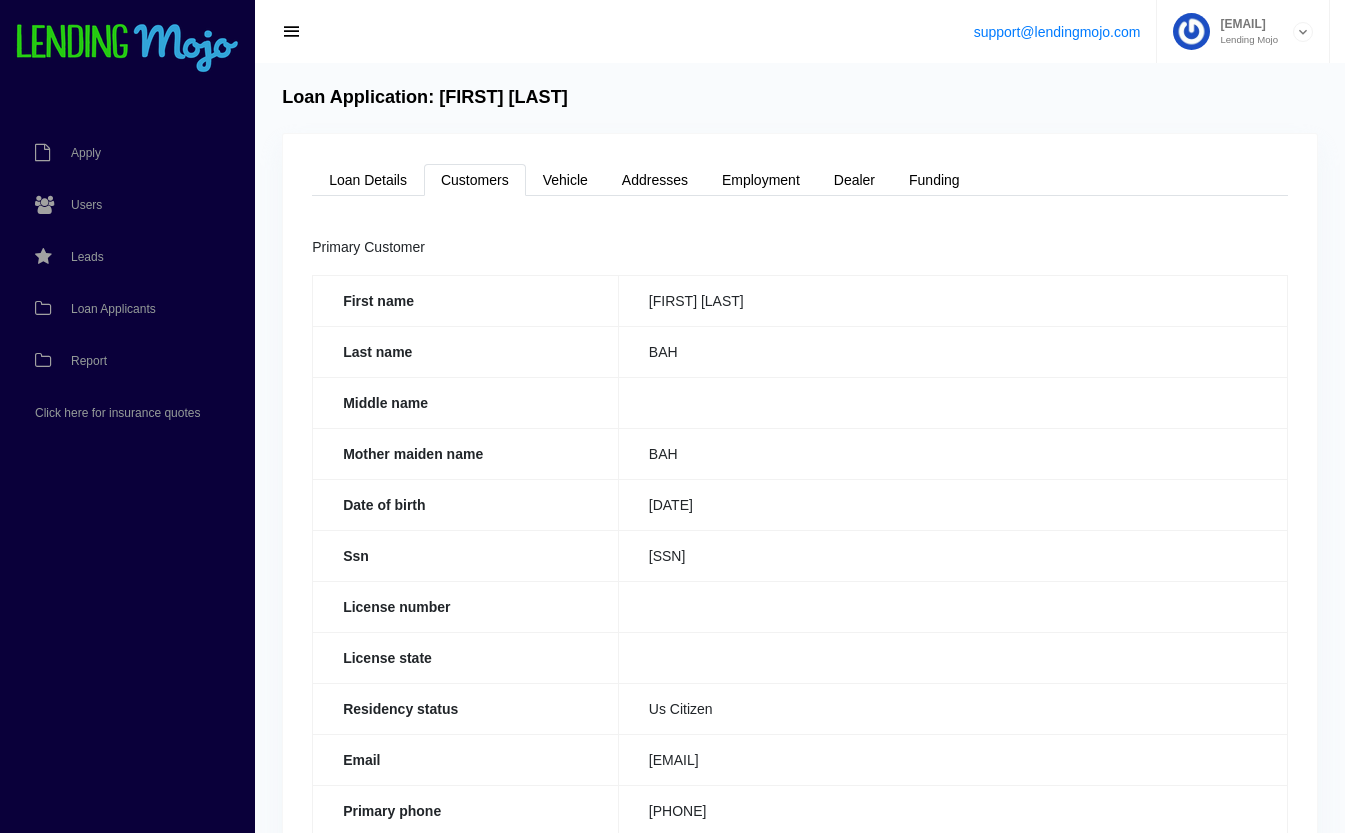 drag, startPoint x: 752, startPoint y: 565, endPoint x: 634, endPoint y: 567, distance: 118.016945 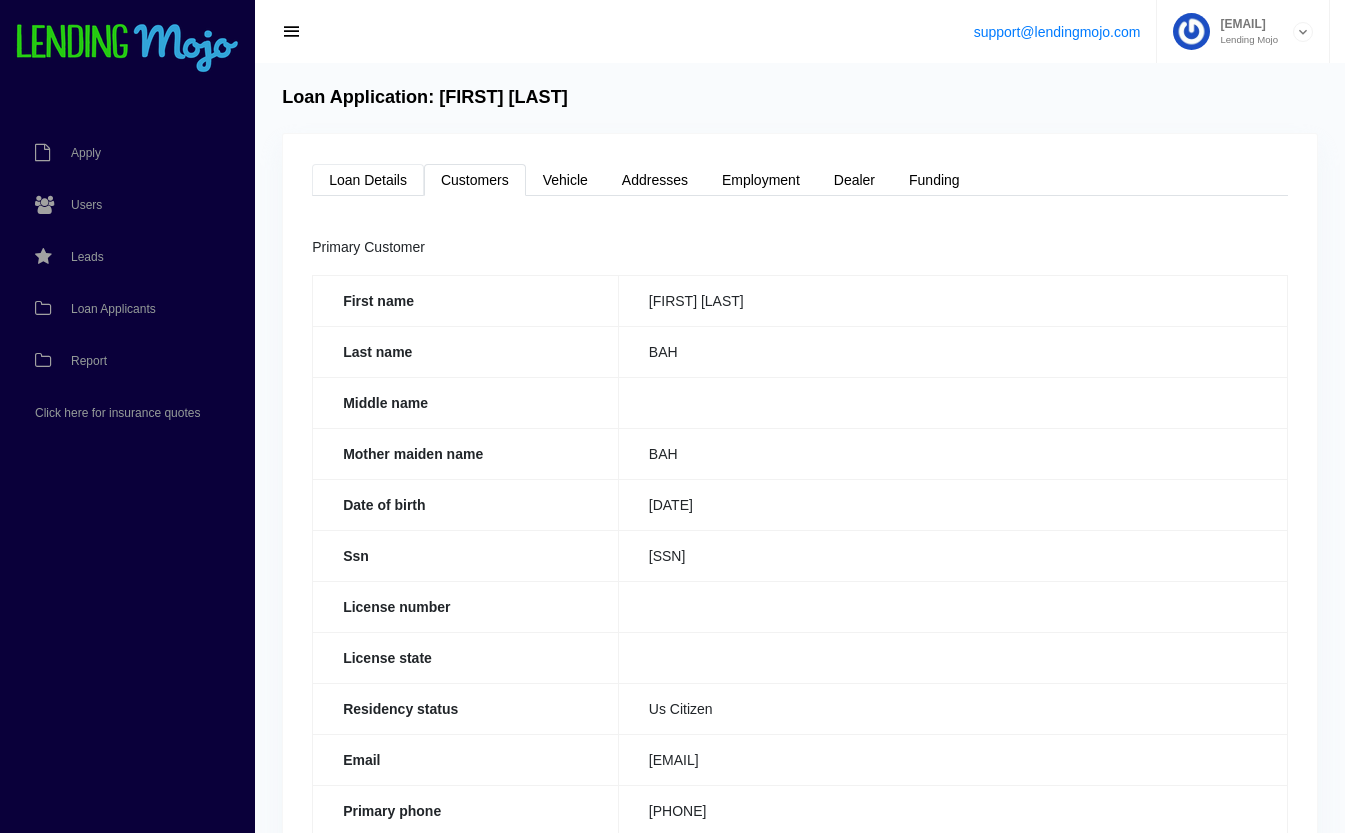 click on "Loan Details" at bounding box center (368, 180) 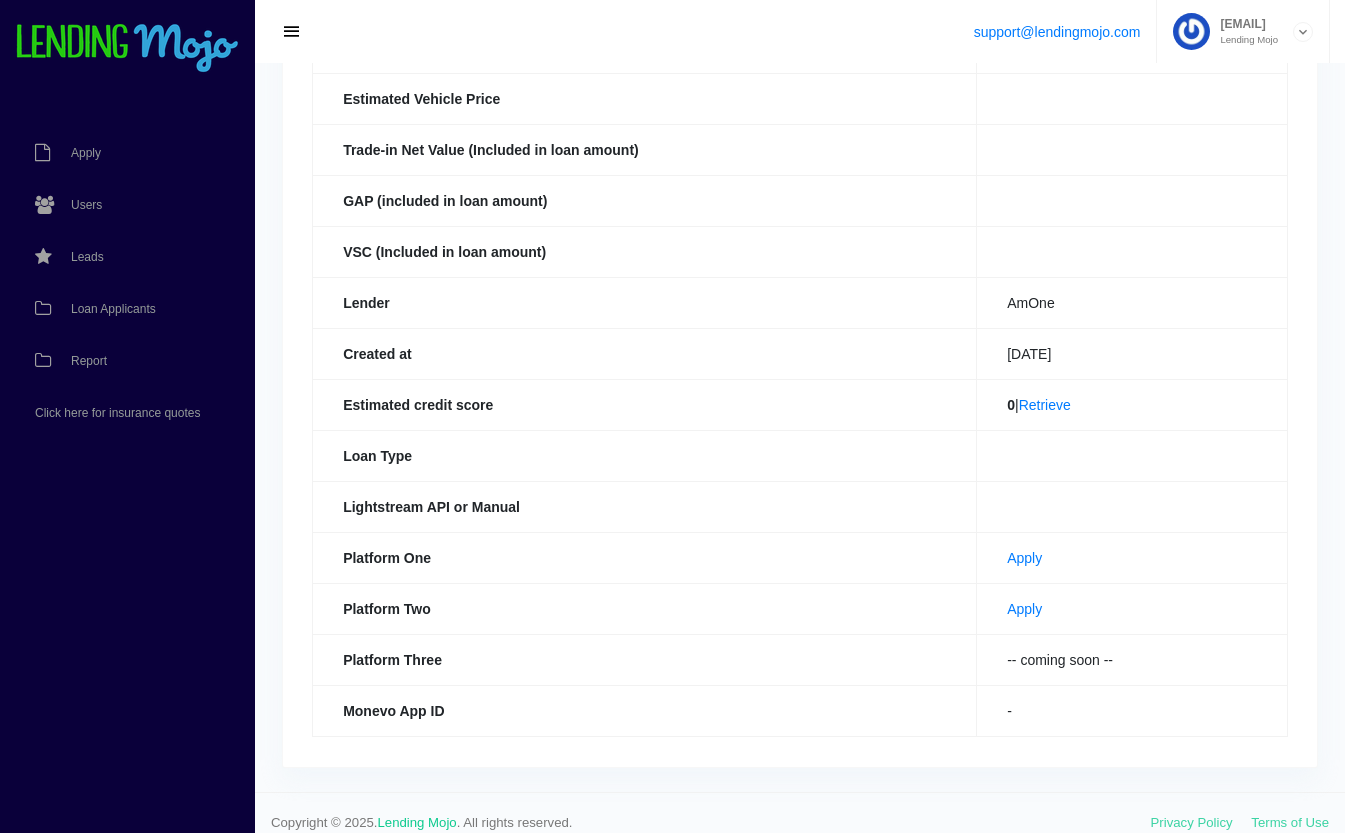 scroll, scrollTop: 437, scrollLeft: 0, axis: vertical 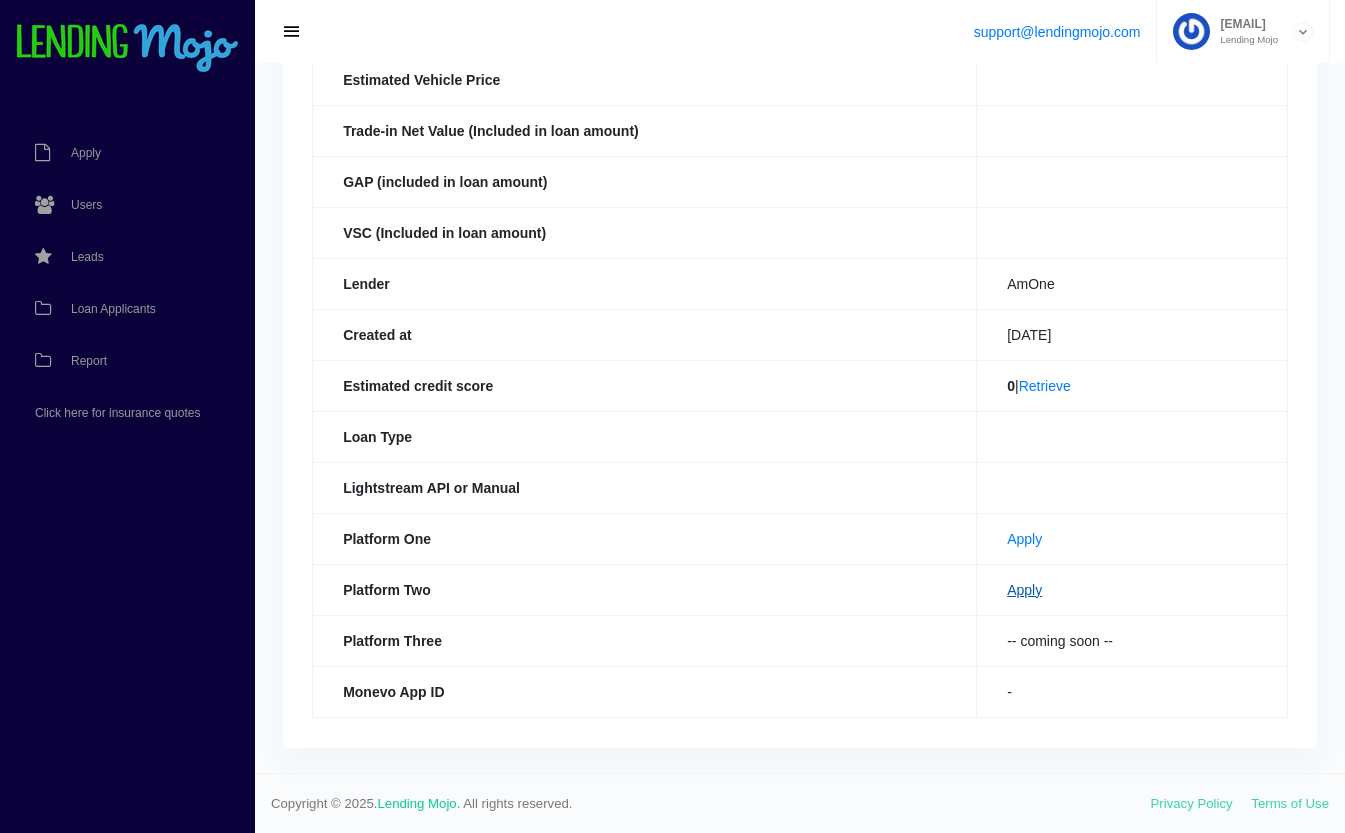 click on "Apply" at bounding box center (1024, 590) 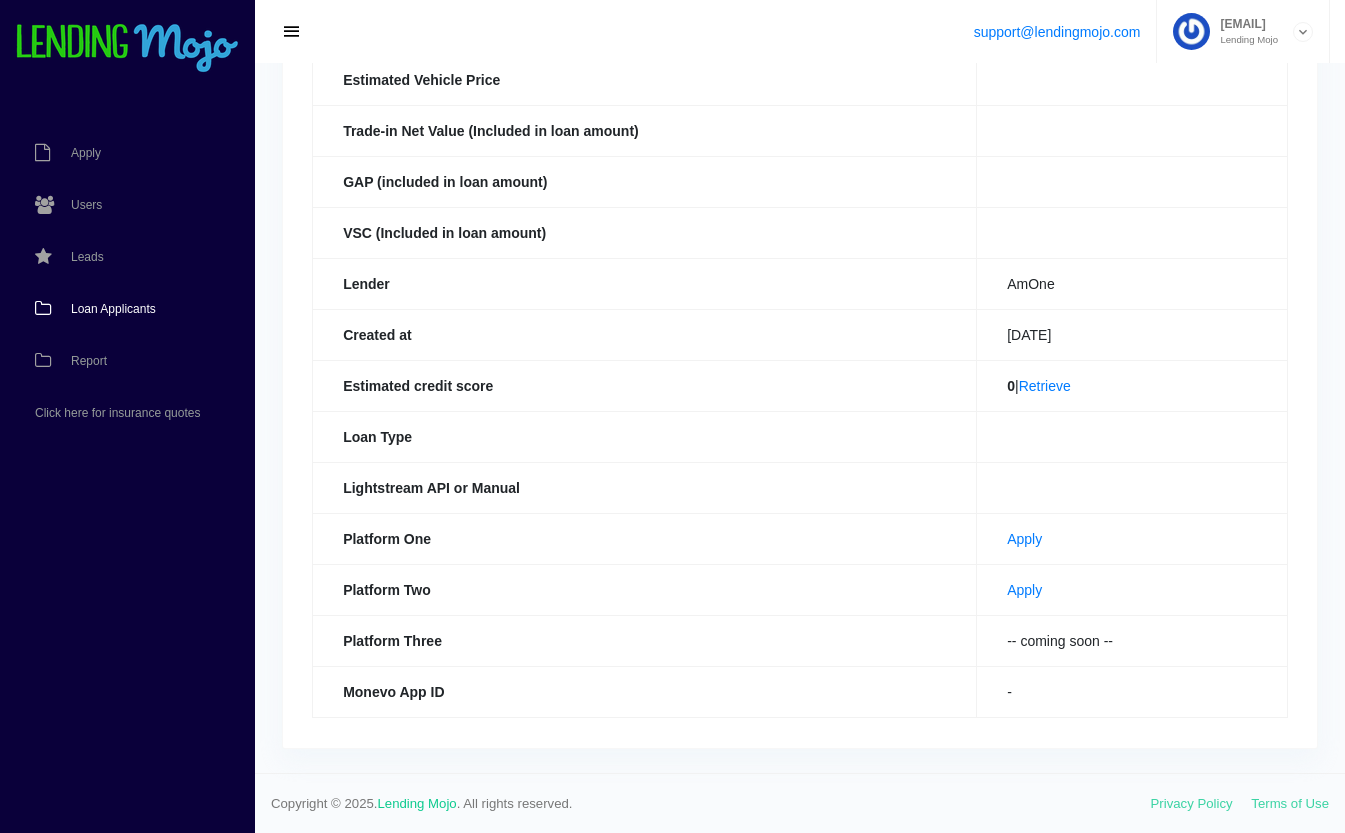 click on "Loan Applicants" at bounding box center [113, 309] 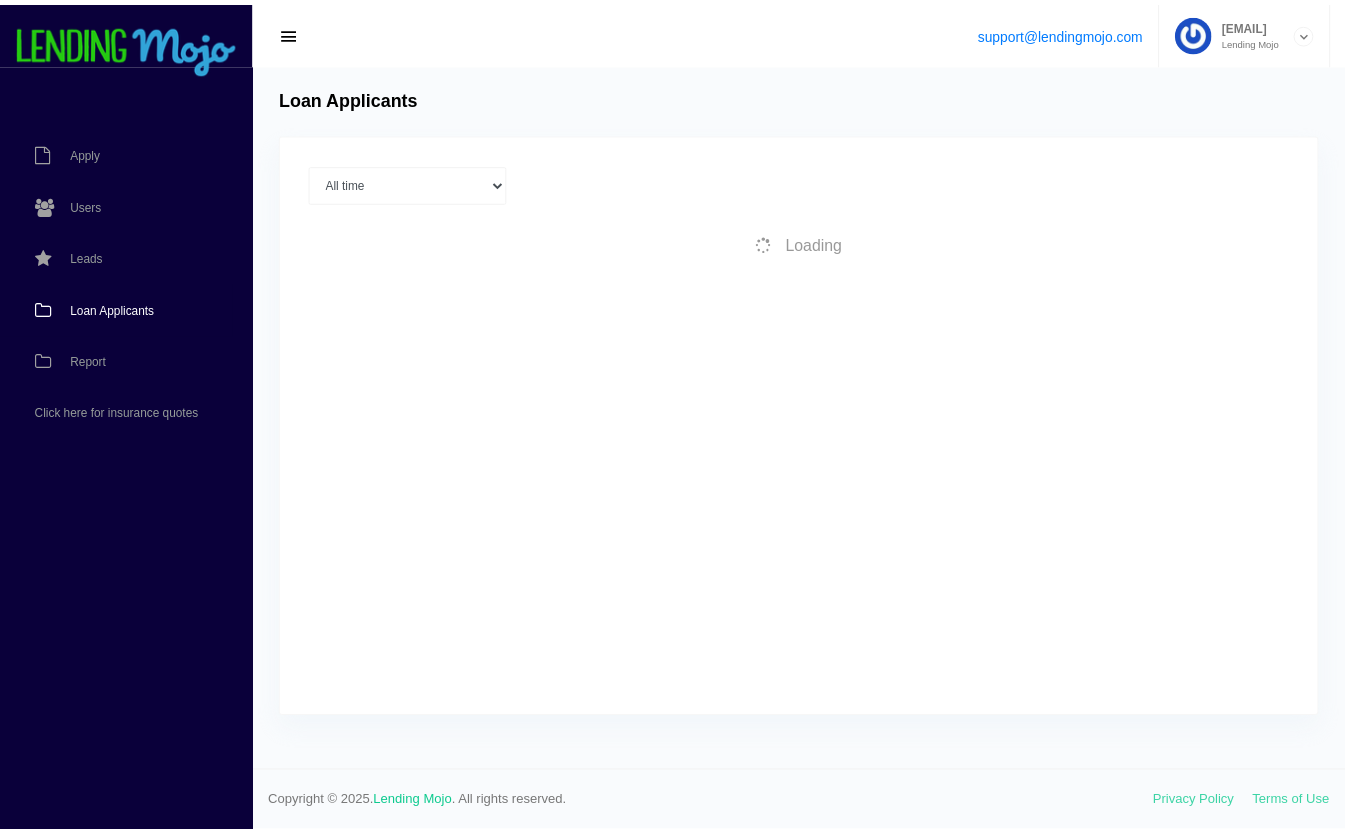 scroll, scrollTop: 0, scrollLeft: 0, axis: both 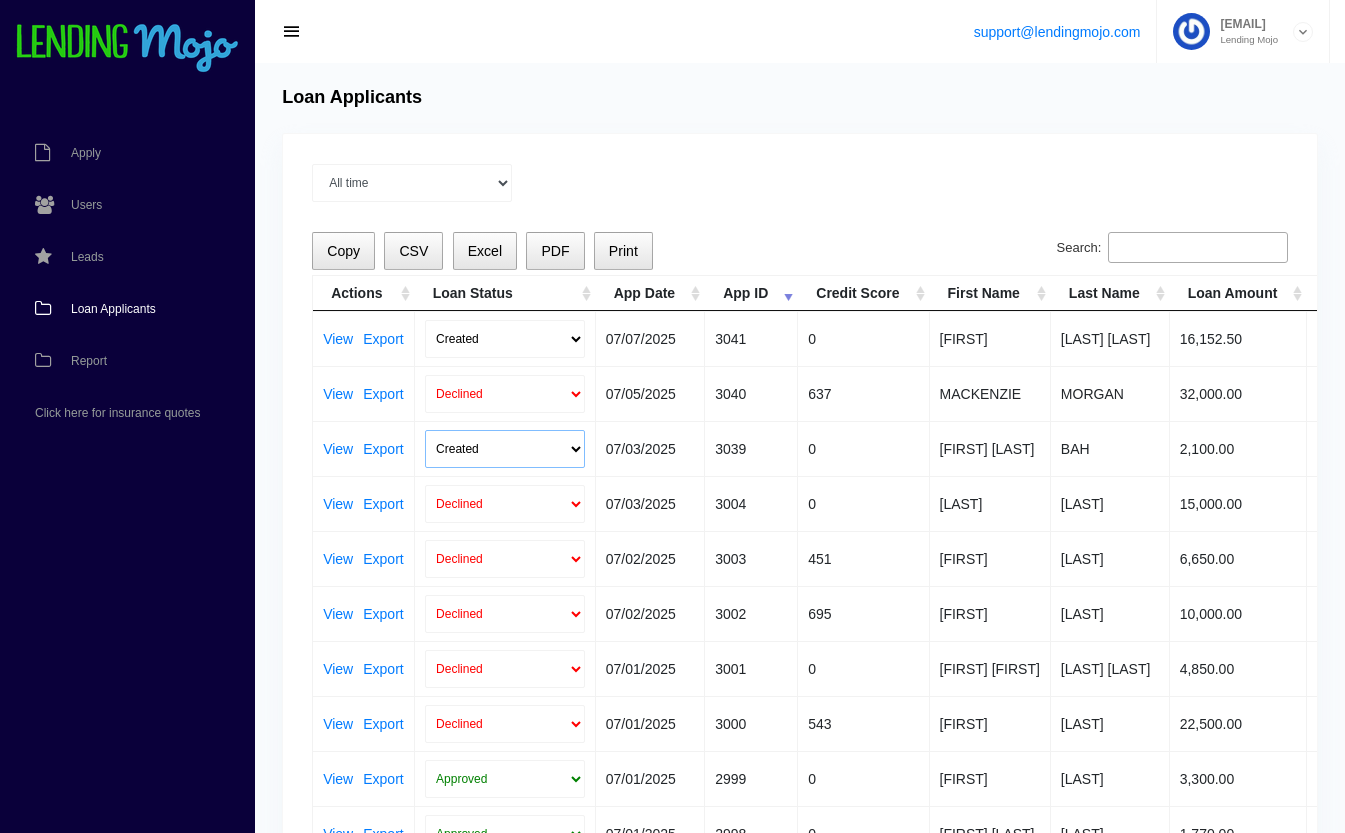 click on "Created Submitted" at bounding box center (505, 449) 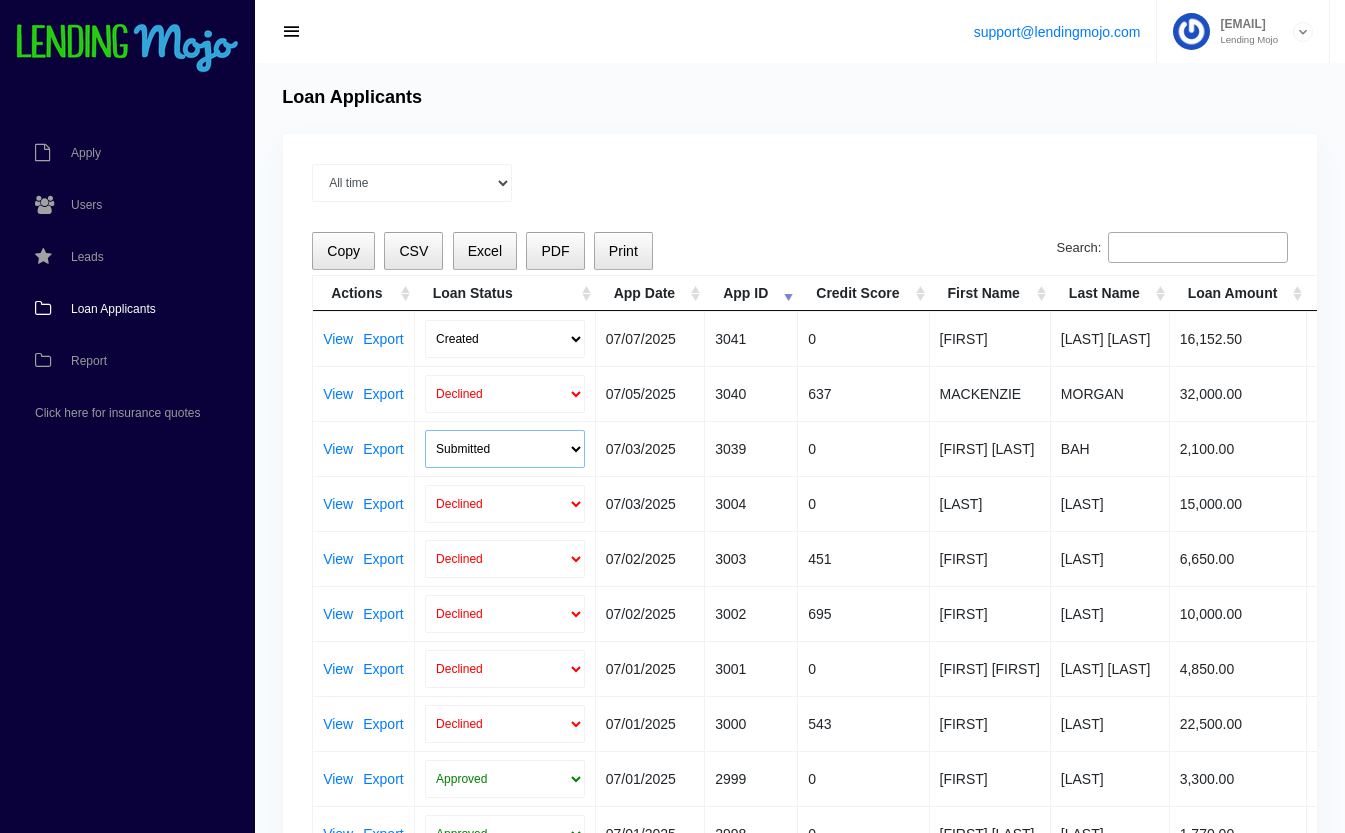 click on "Created Submitted" at bounding box center [505, 449] 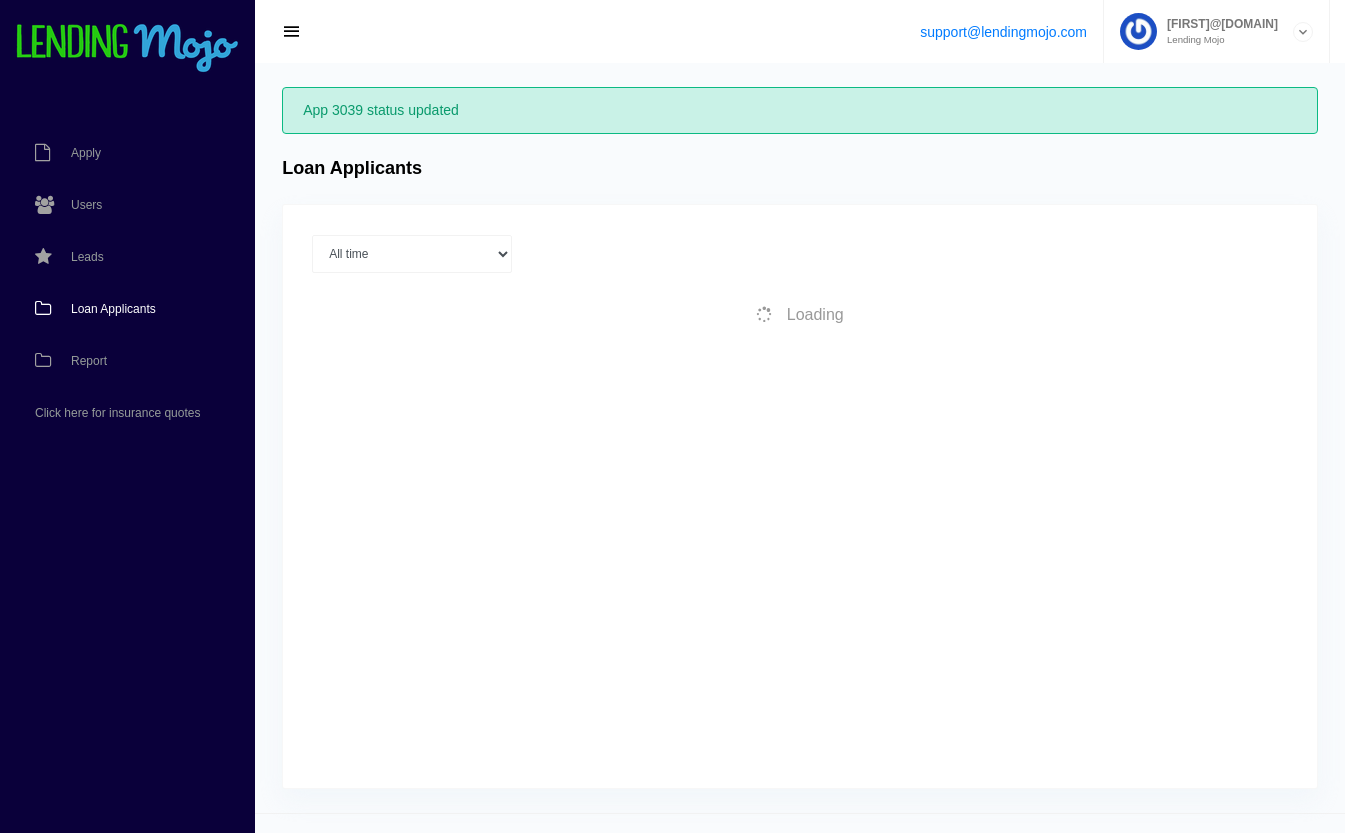 scroll, scrollTop: 0, scrollLeft: 0, axis: both 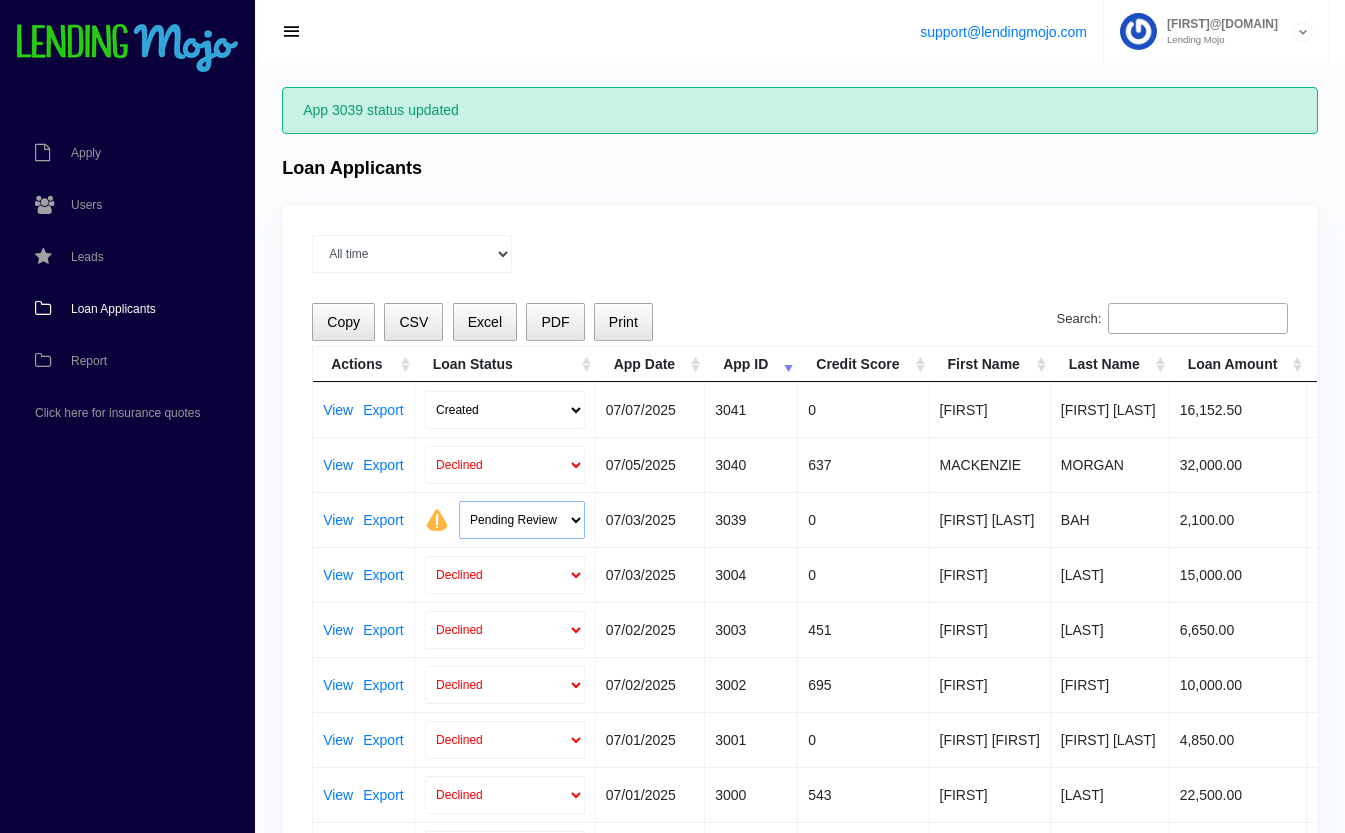 click on "Pending Review Approve Decline Unqualified" at bounding box center [522, 520] 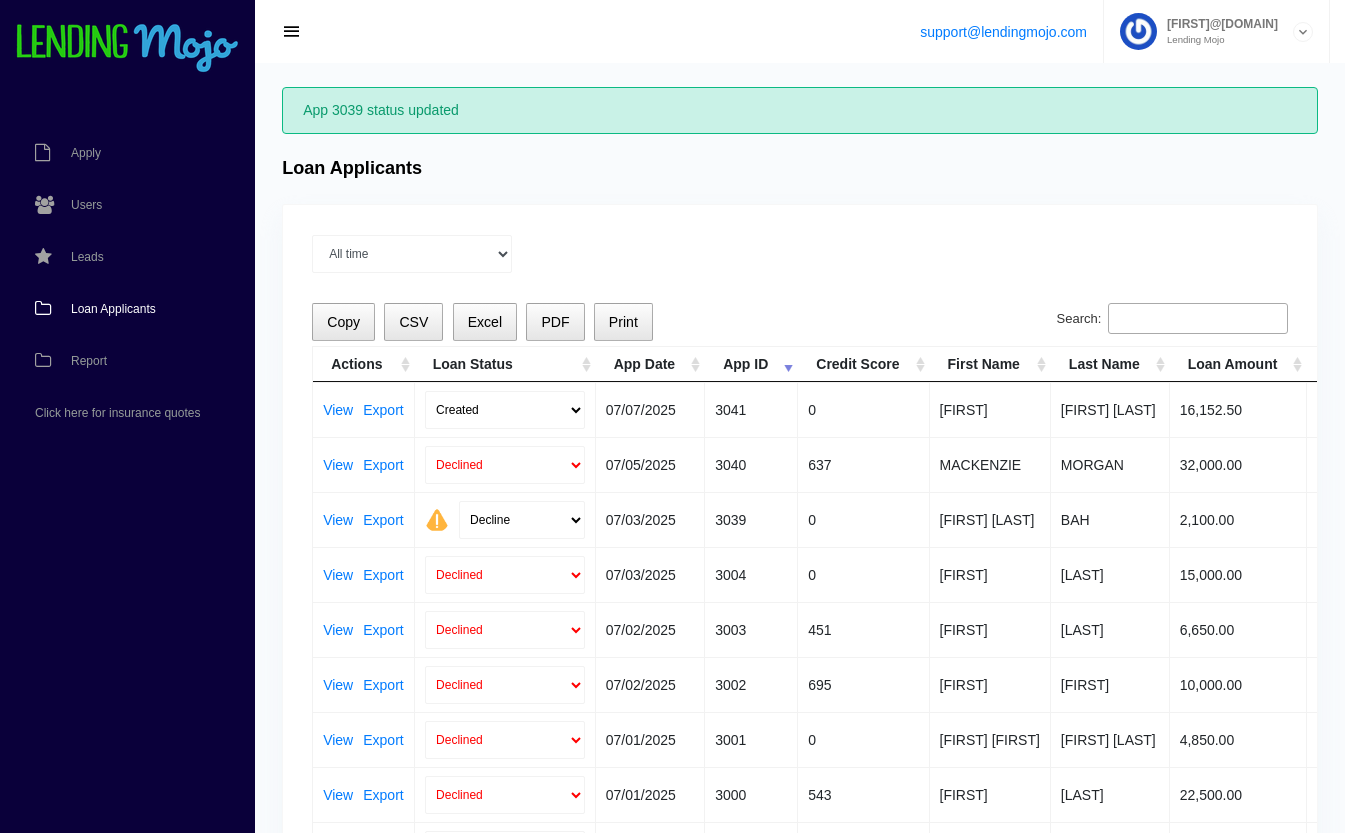 click on "Pending Review Approve Decline Unqualified" at bounding box center (522, 520) 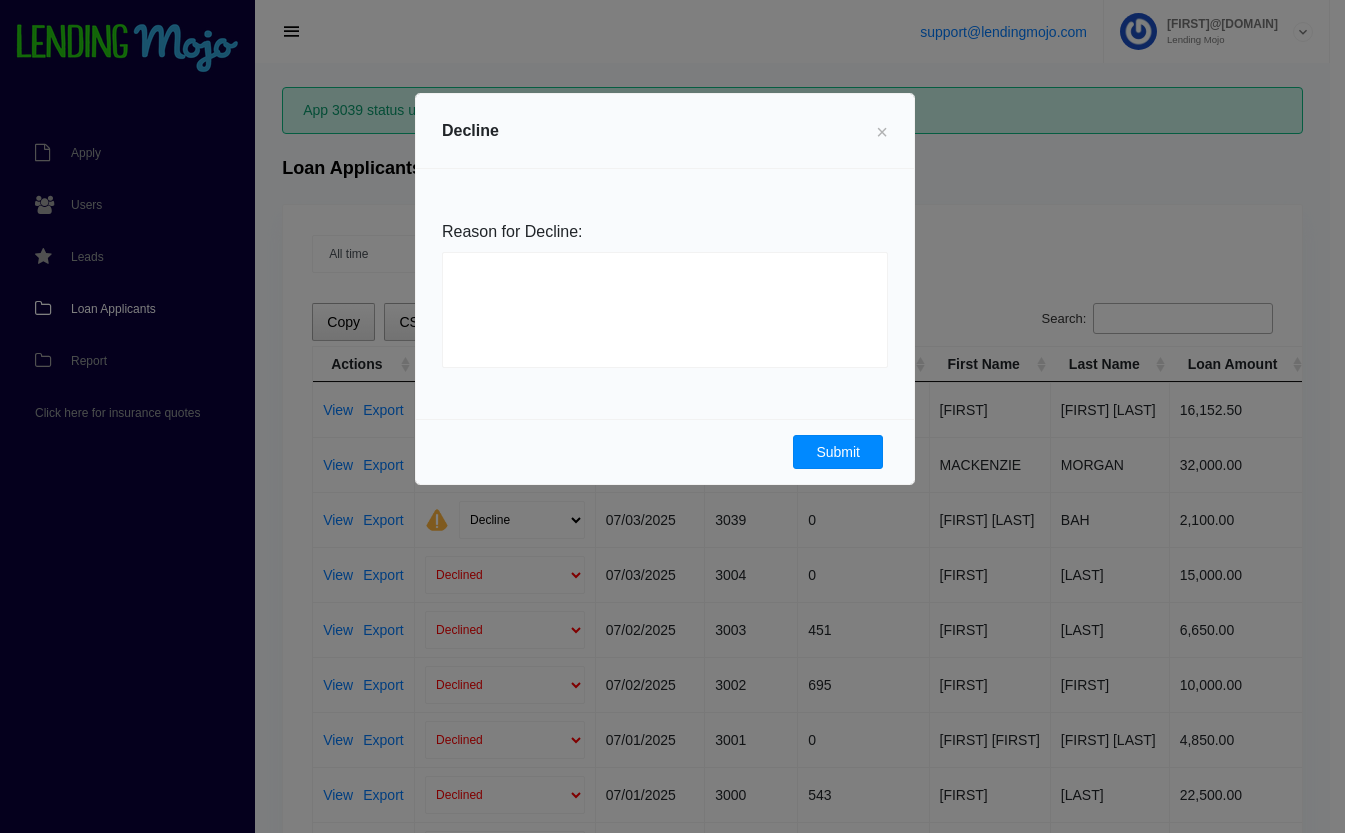 click on "Submit" at bounding box center [838, 452] 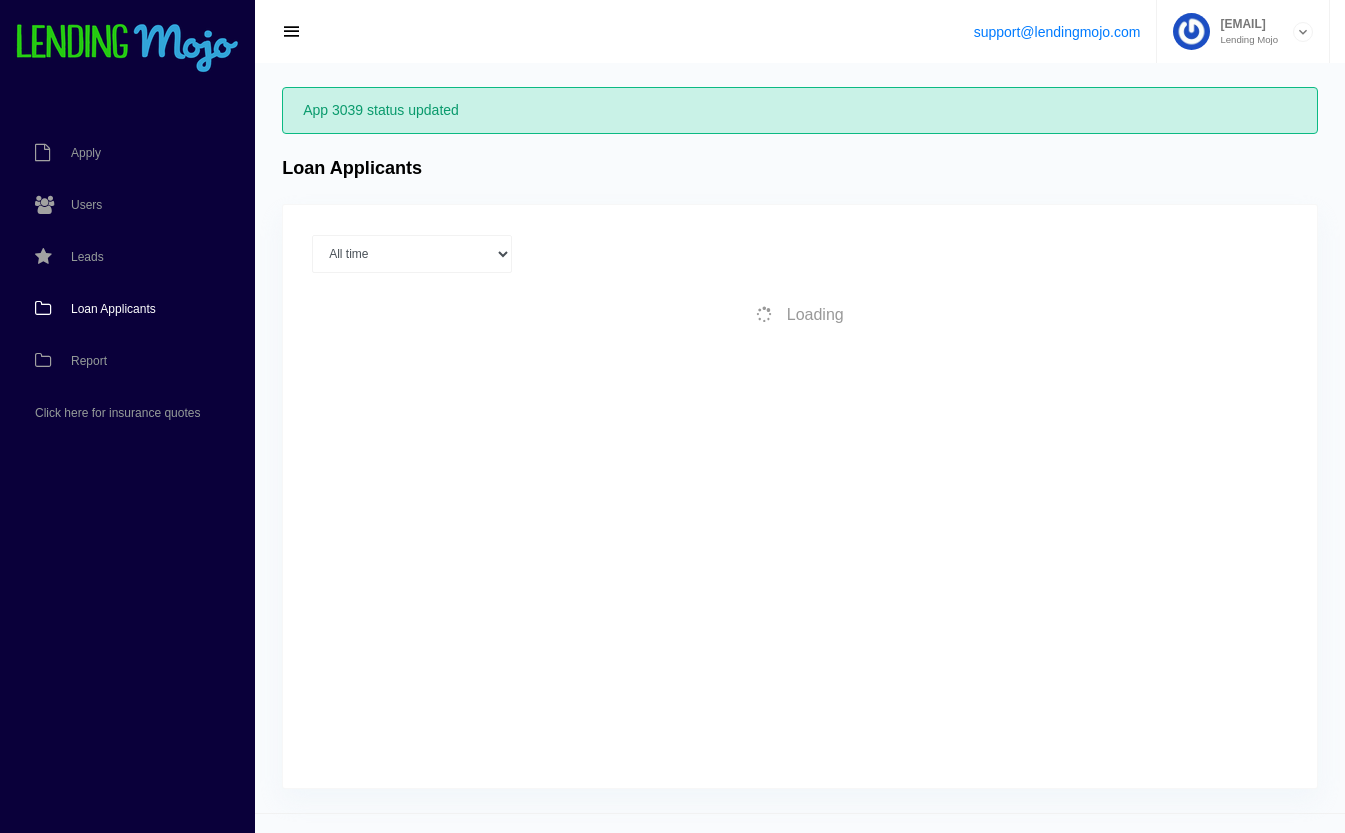 scroll, scrollTop: 0, scrollLeft: 0, axis: both 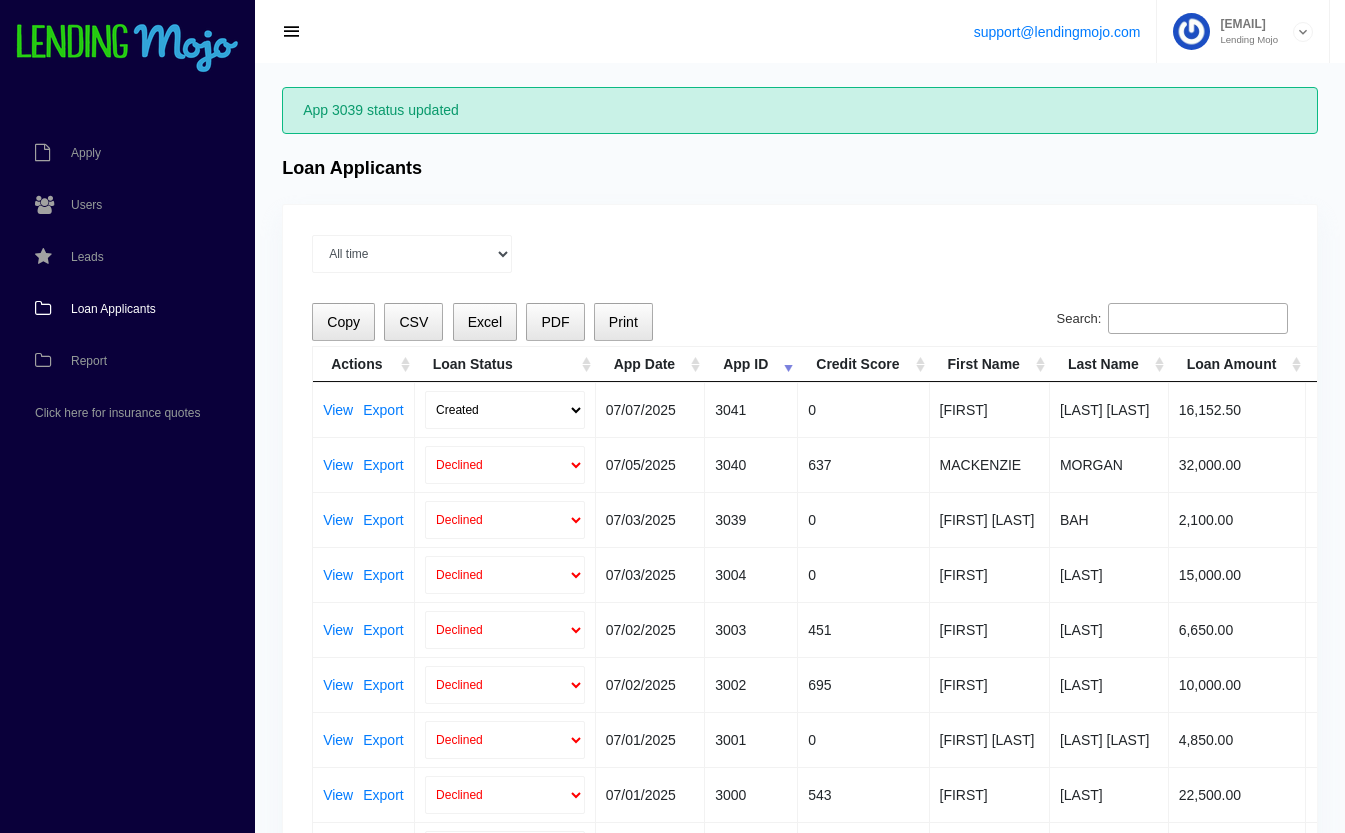 click on "Loan Applicants" at bounding box center (113, 309) 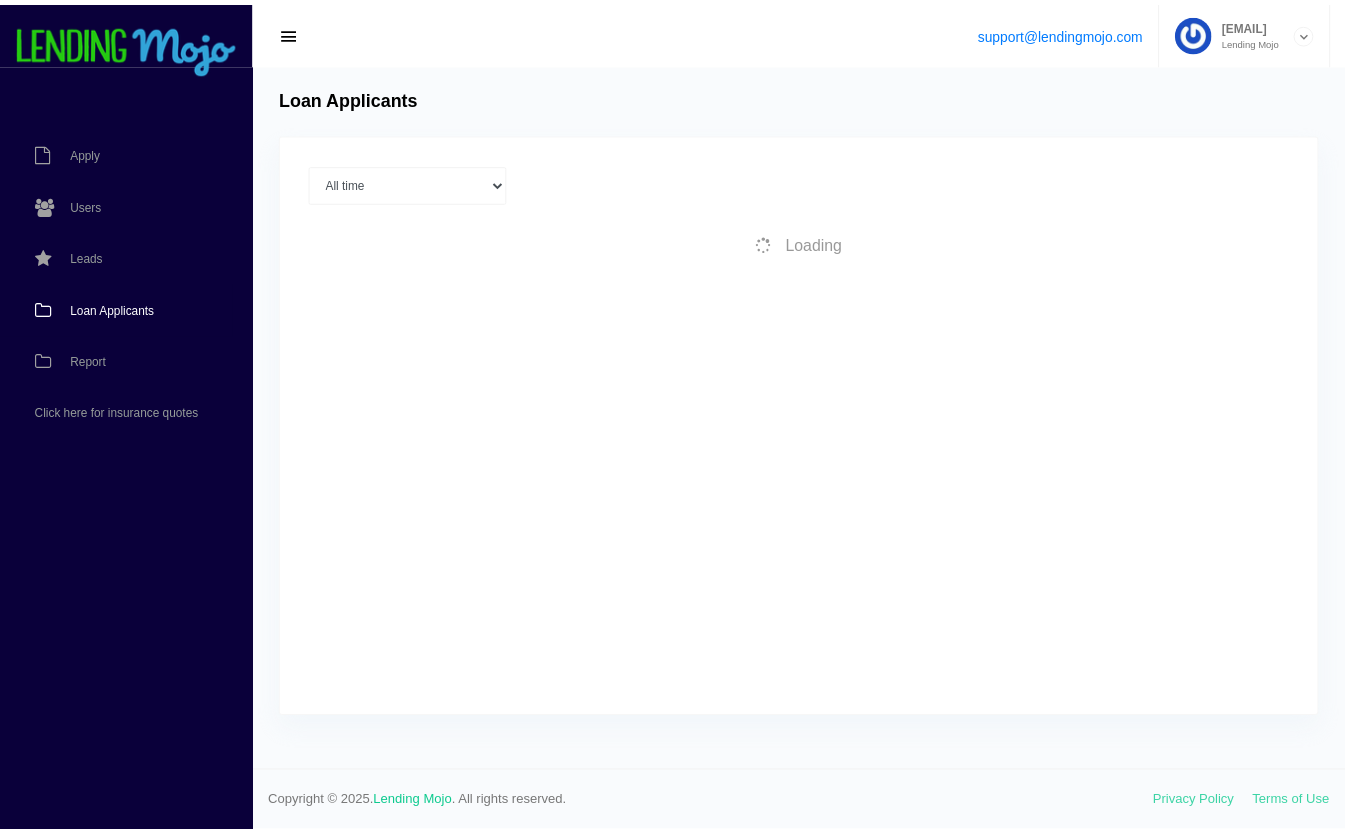 scroll, scrollTop: 0, scrollLeft: 0, axis: both 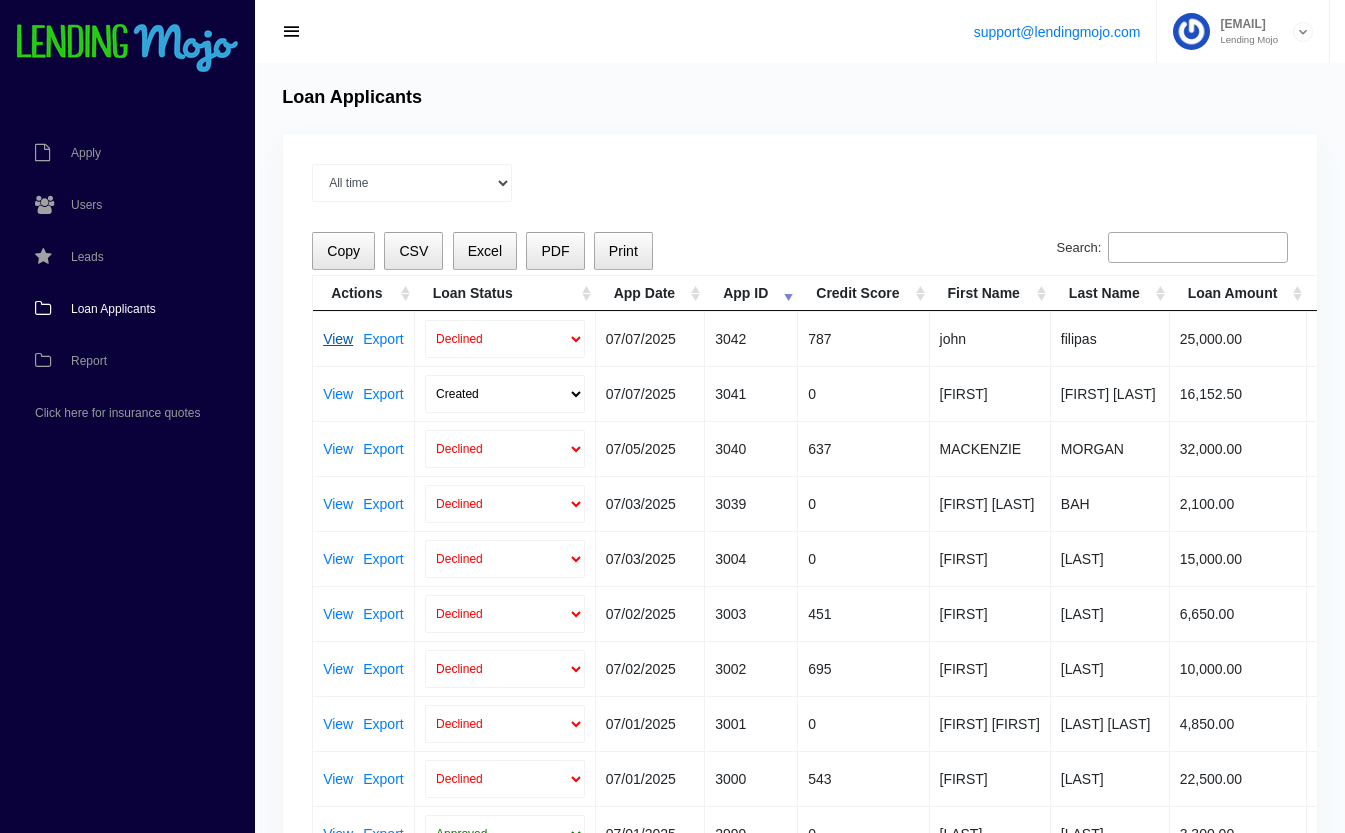 click on "View" at bounding box center (338, 339) 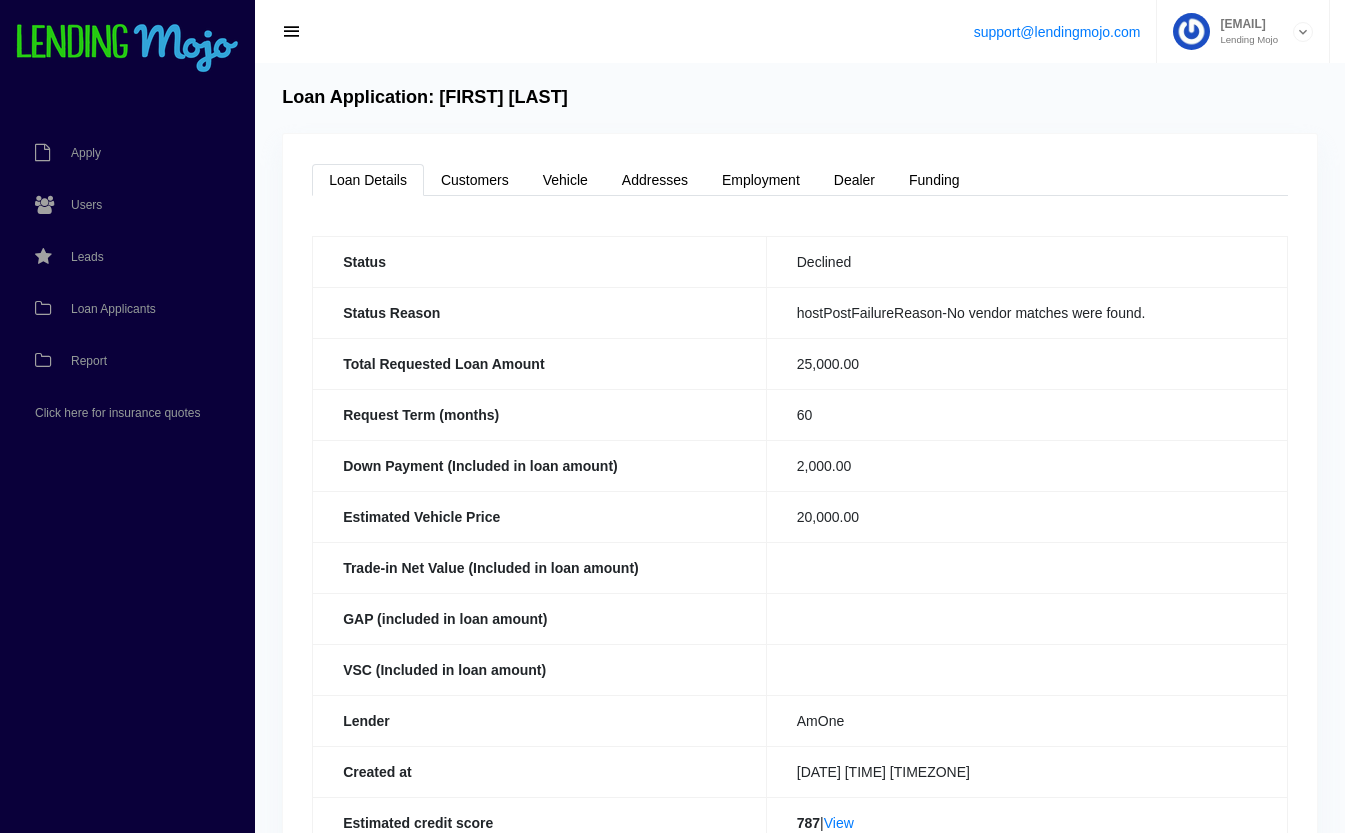 scroll, scrollTop: 0, scrollLeft: 0, axis: both 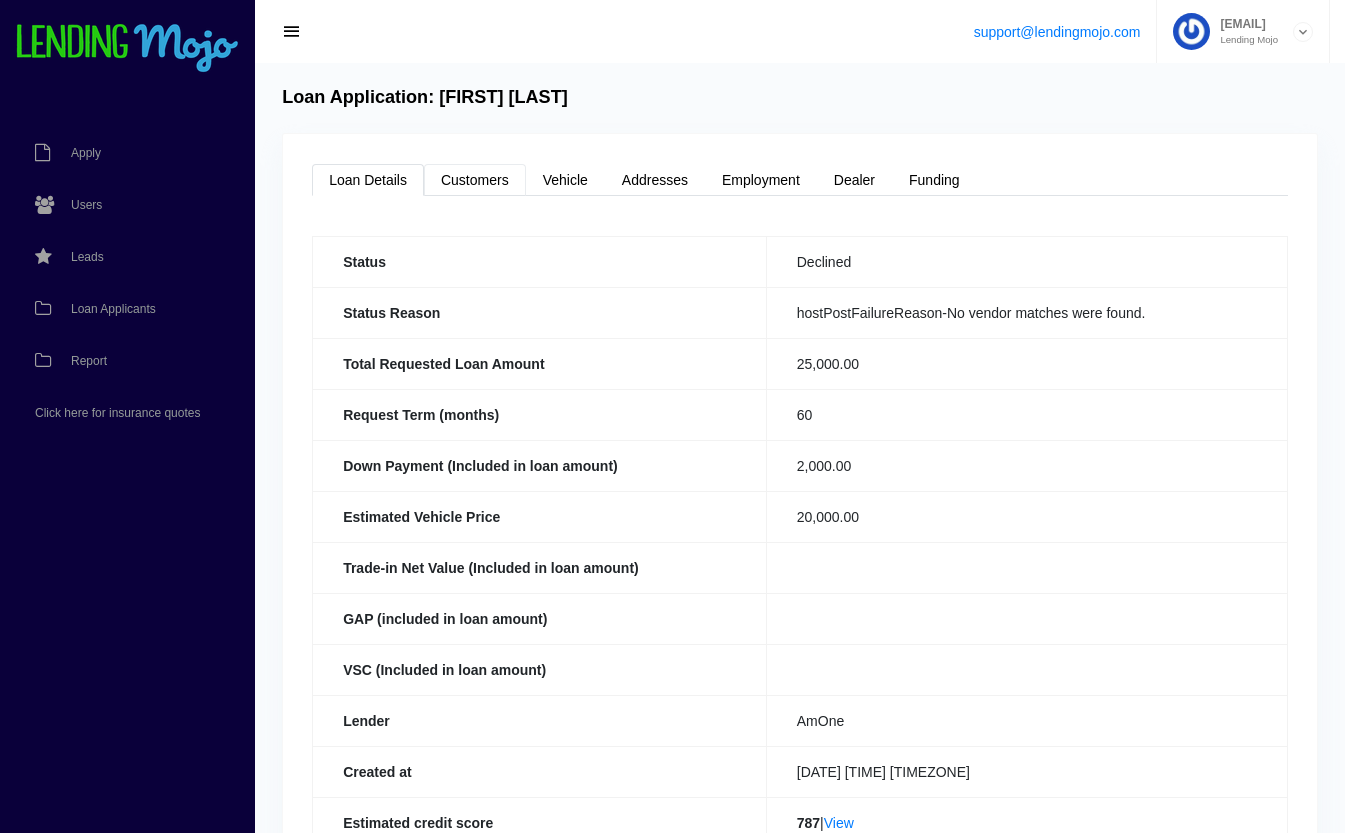click on "Customers" at bounding box center (475, 180) 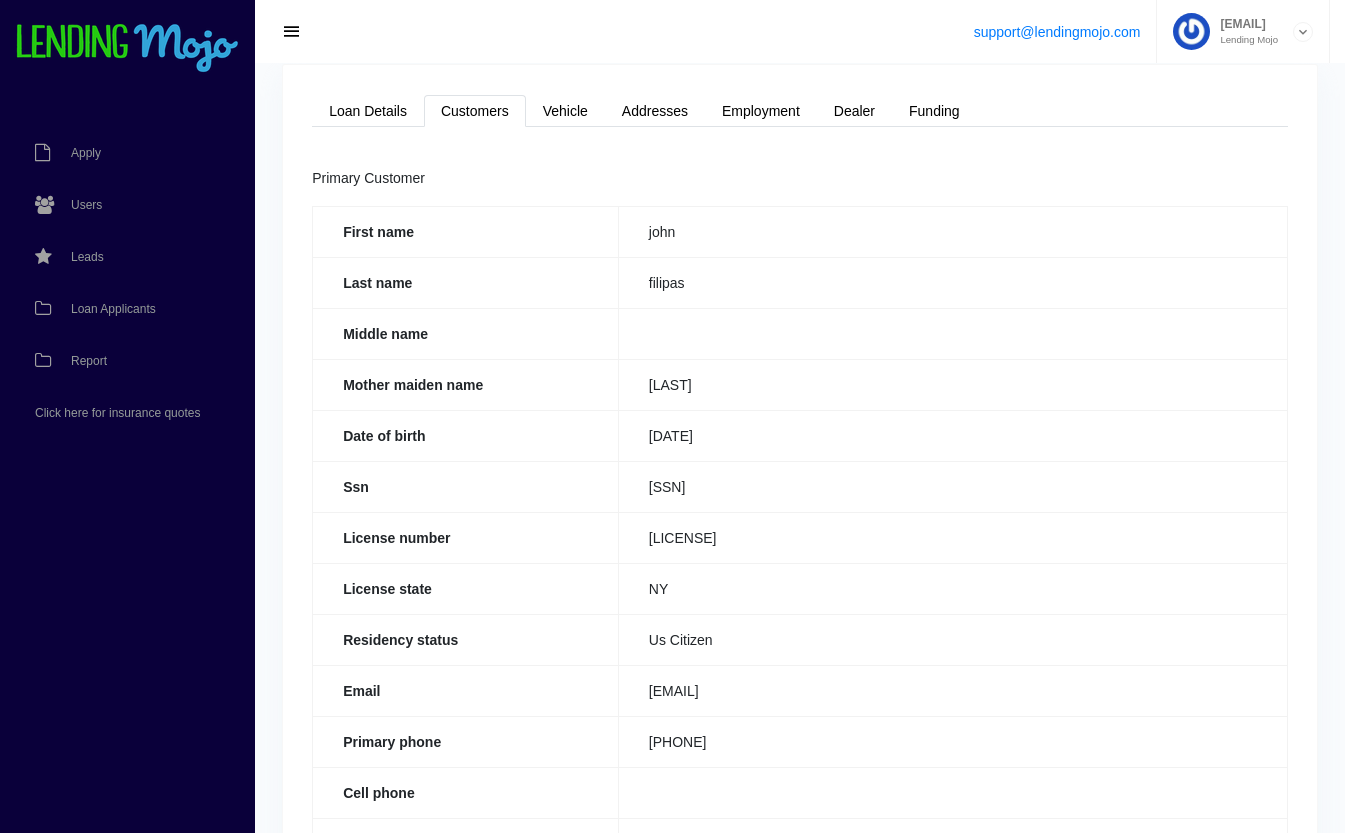 scroll, scrollTop: 0, scrollLeft: 0, axis: both 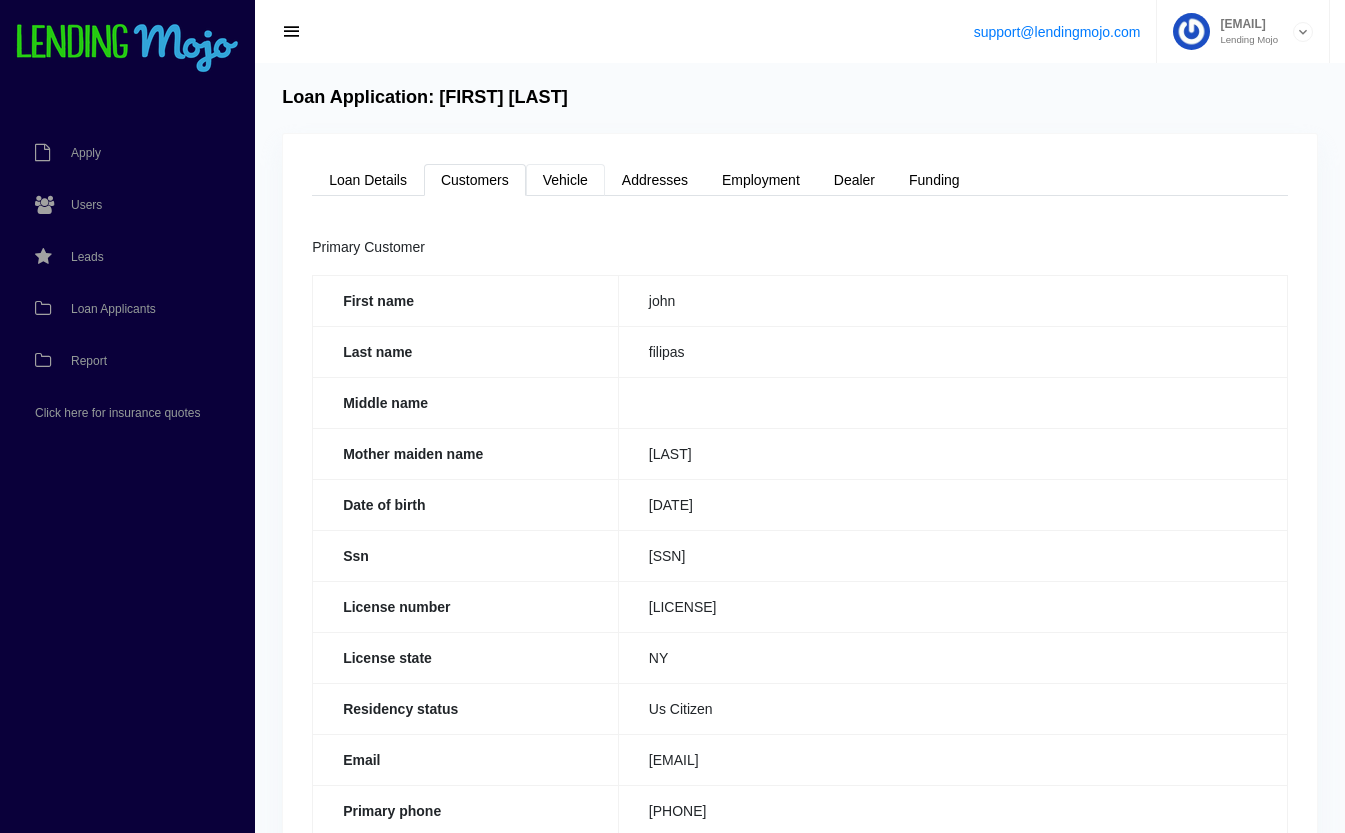 click on "Vehicle" at bounding box center (565, 180) 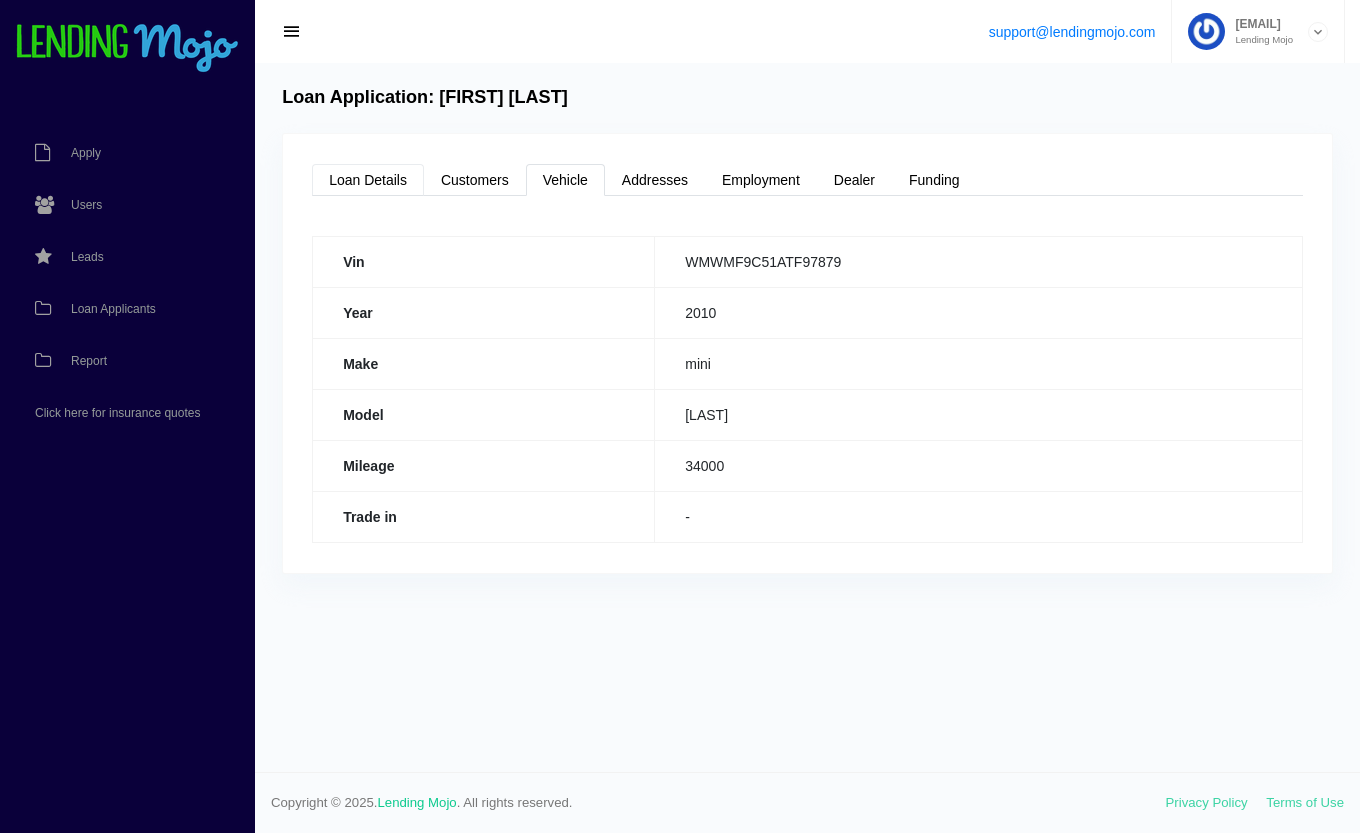 click on "Loan Details" at bounding box center (368, 180) 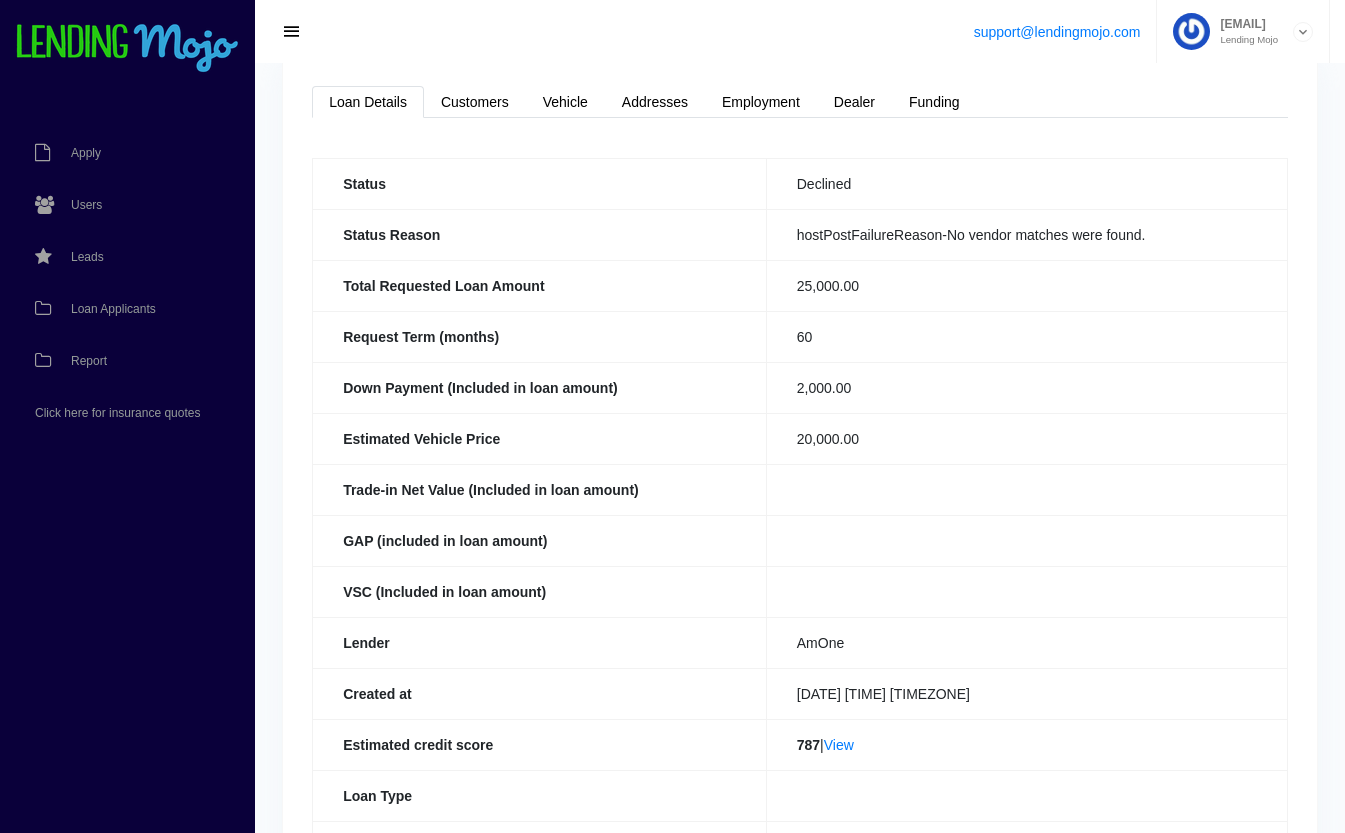 scroll, scrollTop: 0, scrollLeft: 0, axis: both 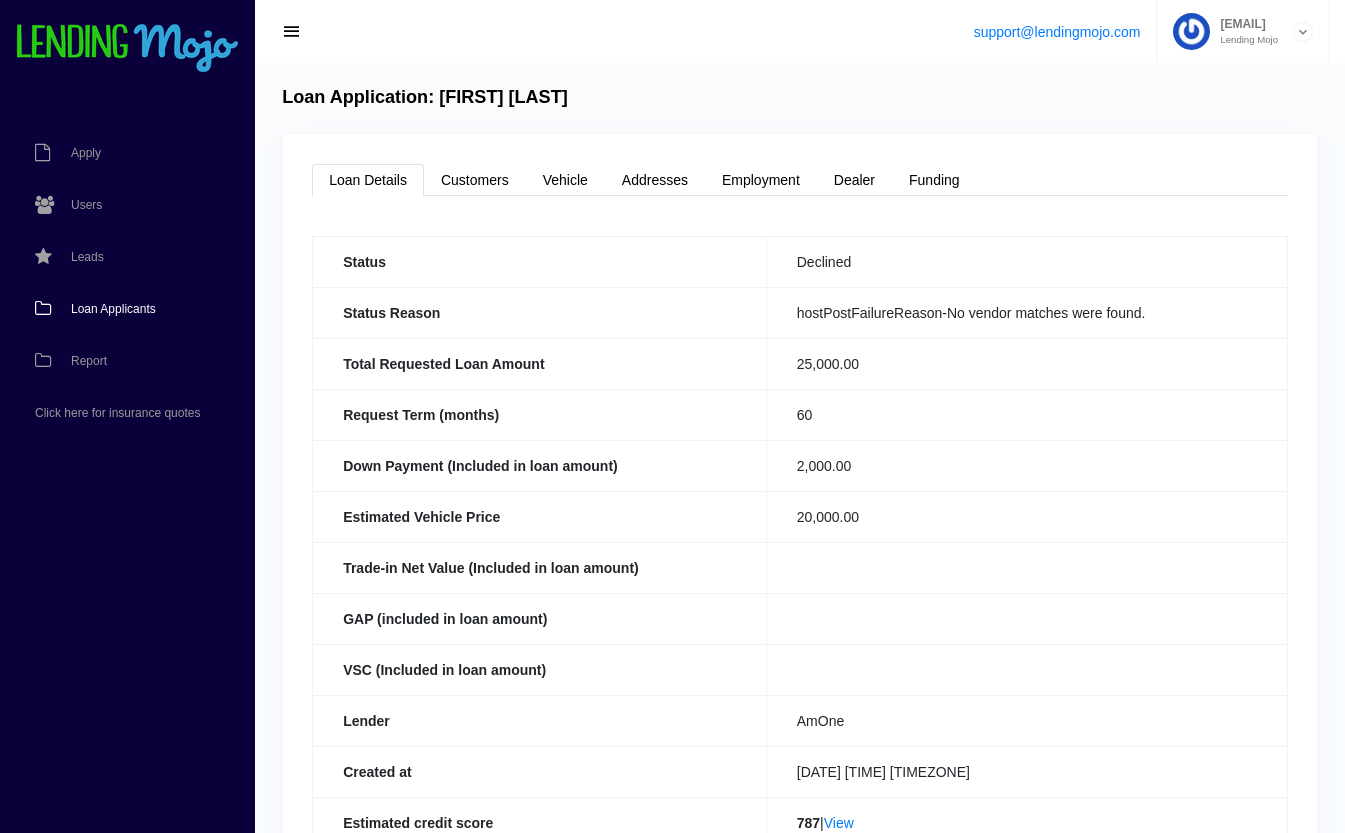click on "Loan Applicants" at bounding box center [113, 309] 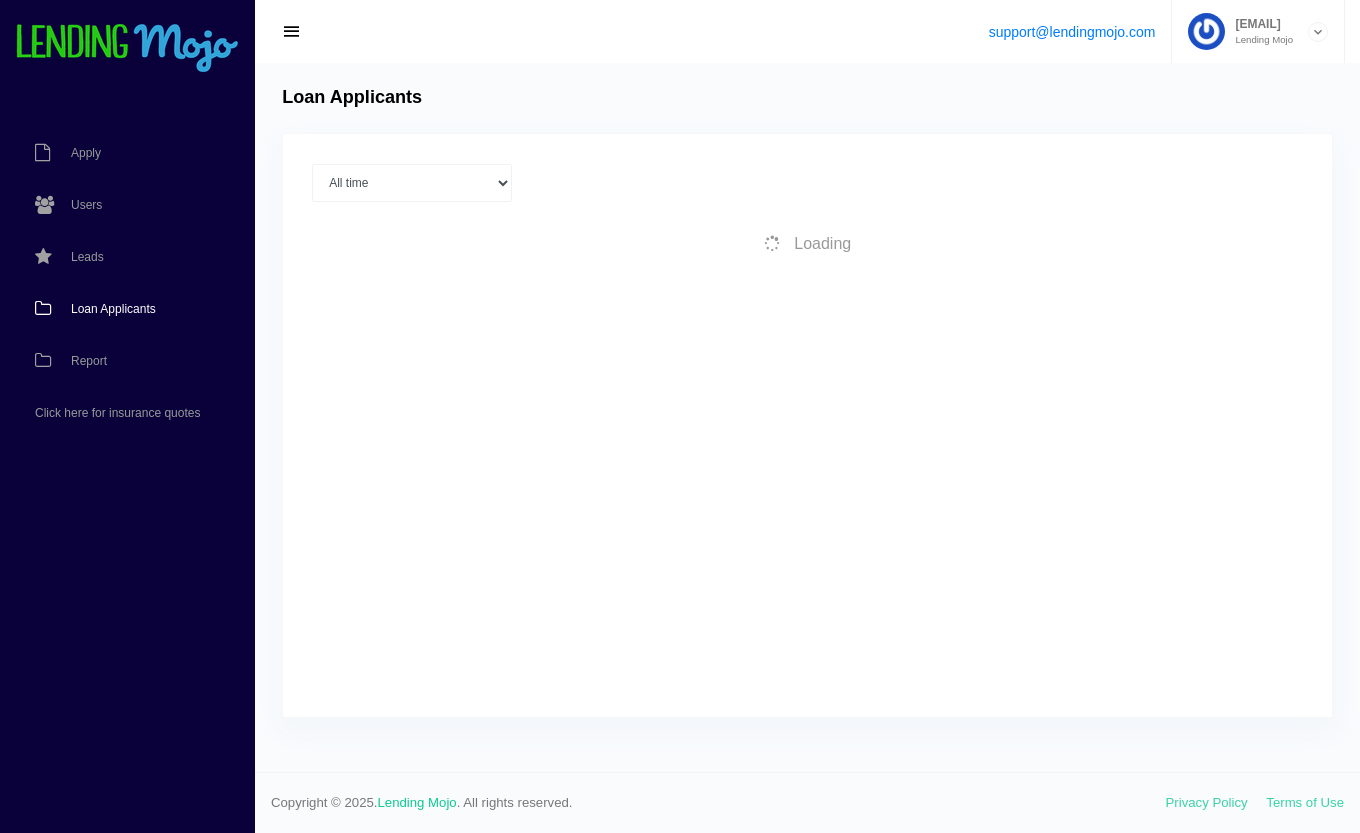 scroll, scrollTop: 0, scrollLeft: 0, axis: both 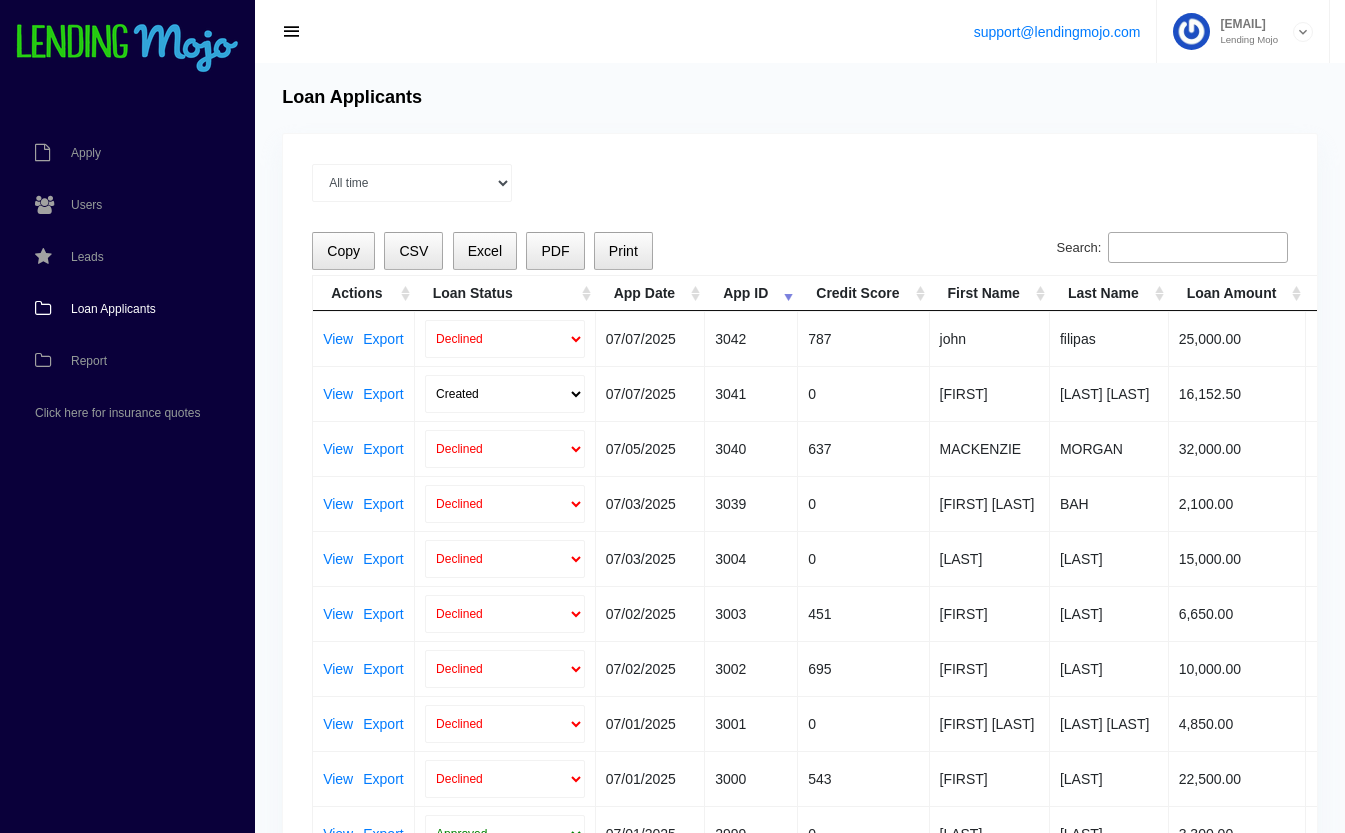 click on "Search:" at bounding box center (1198, 248) 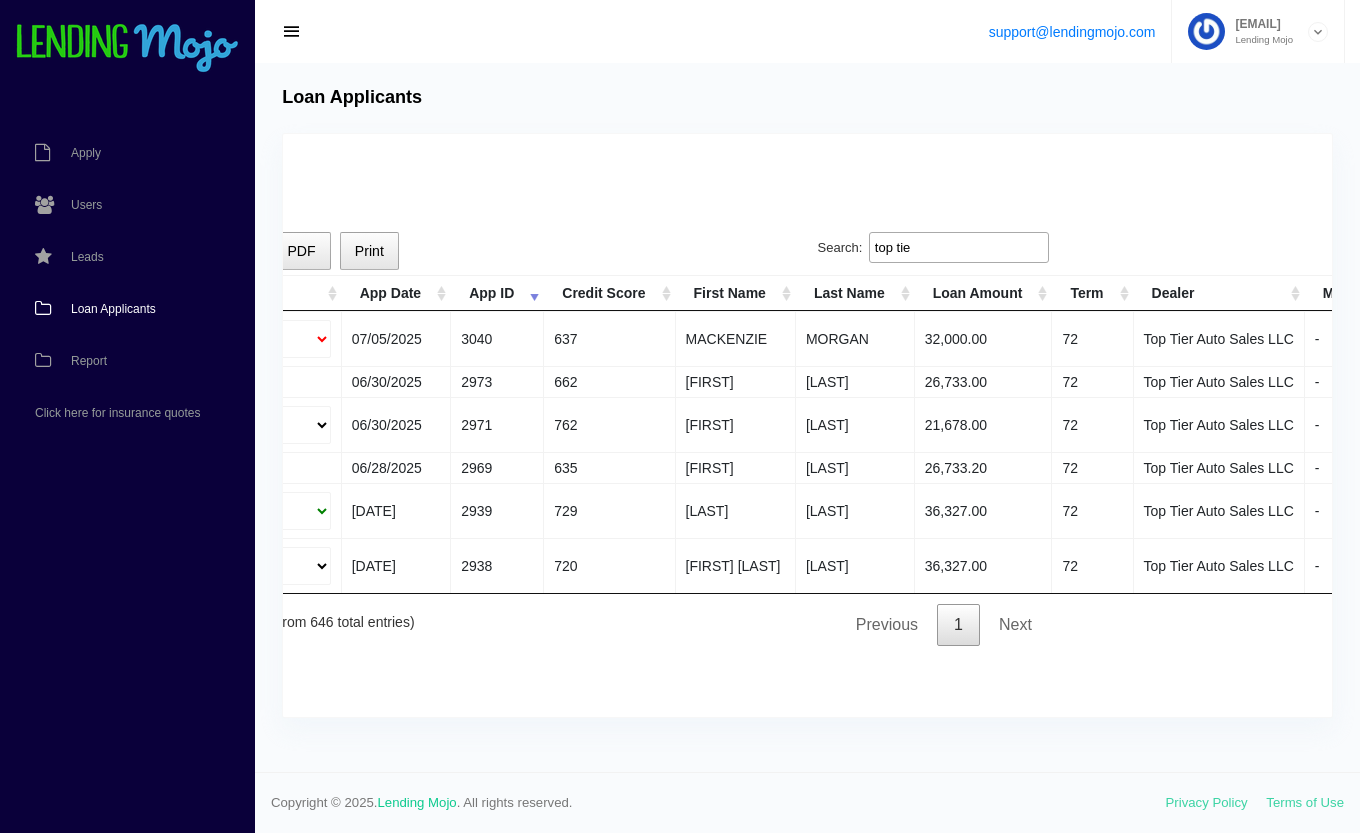 scroll, scrollTop: 0, scrollLeft: 0, axis: both 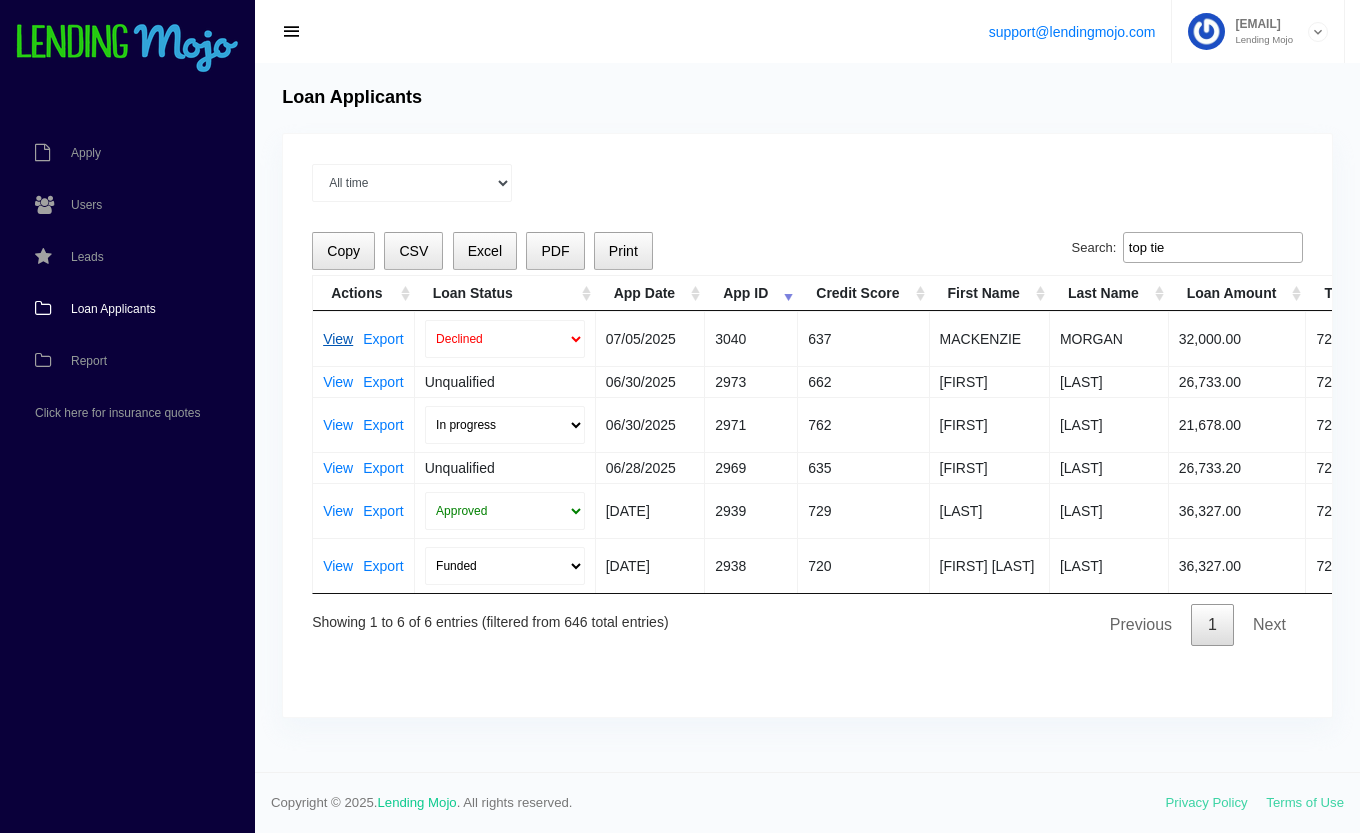 type on "top tie" 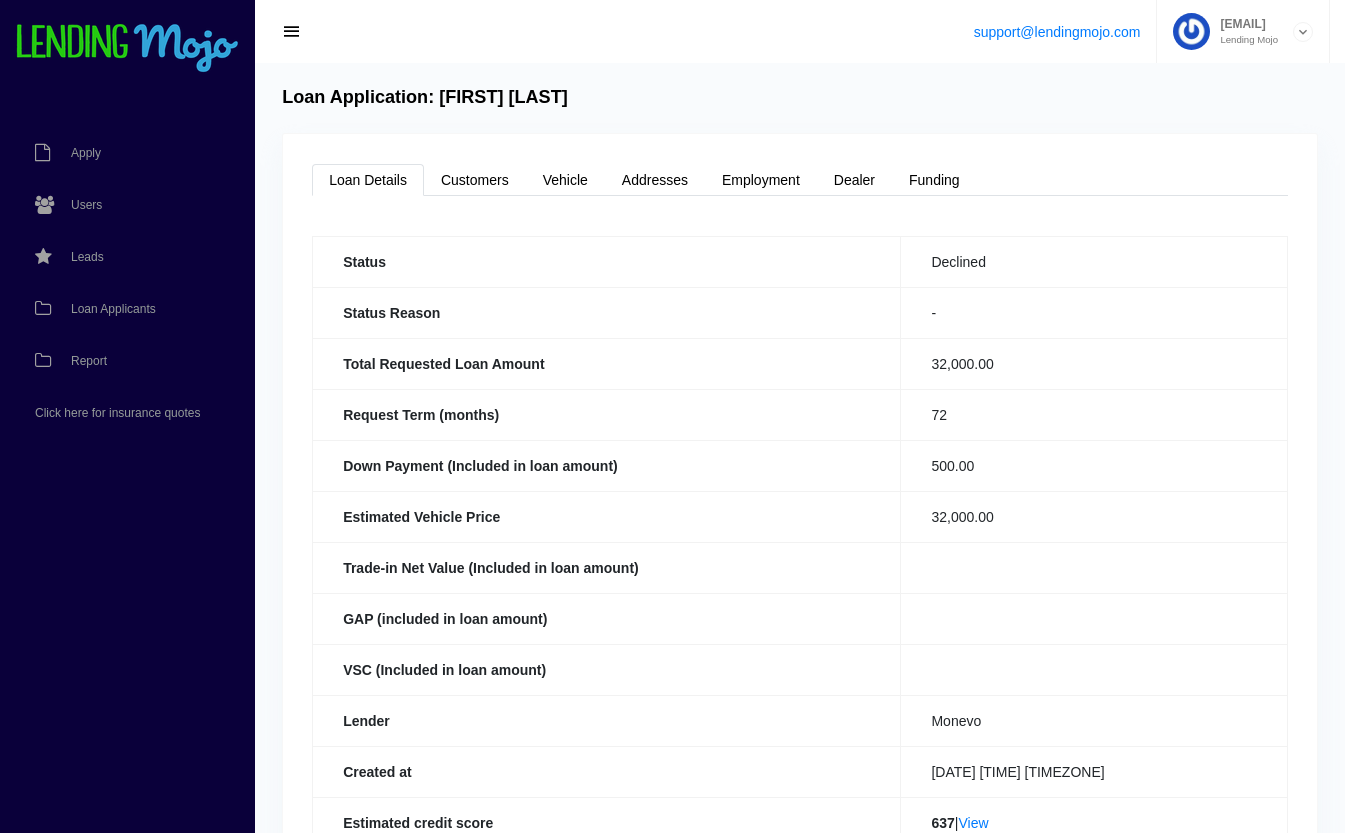 scroll, scrollTop: 0, scrollLeft: 0, axis: both 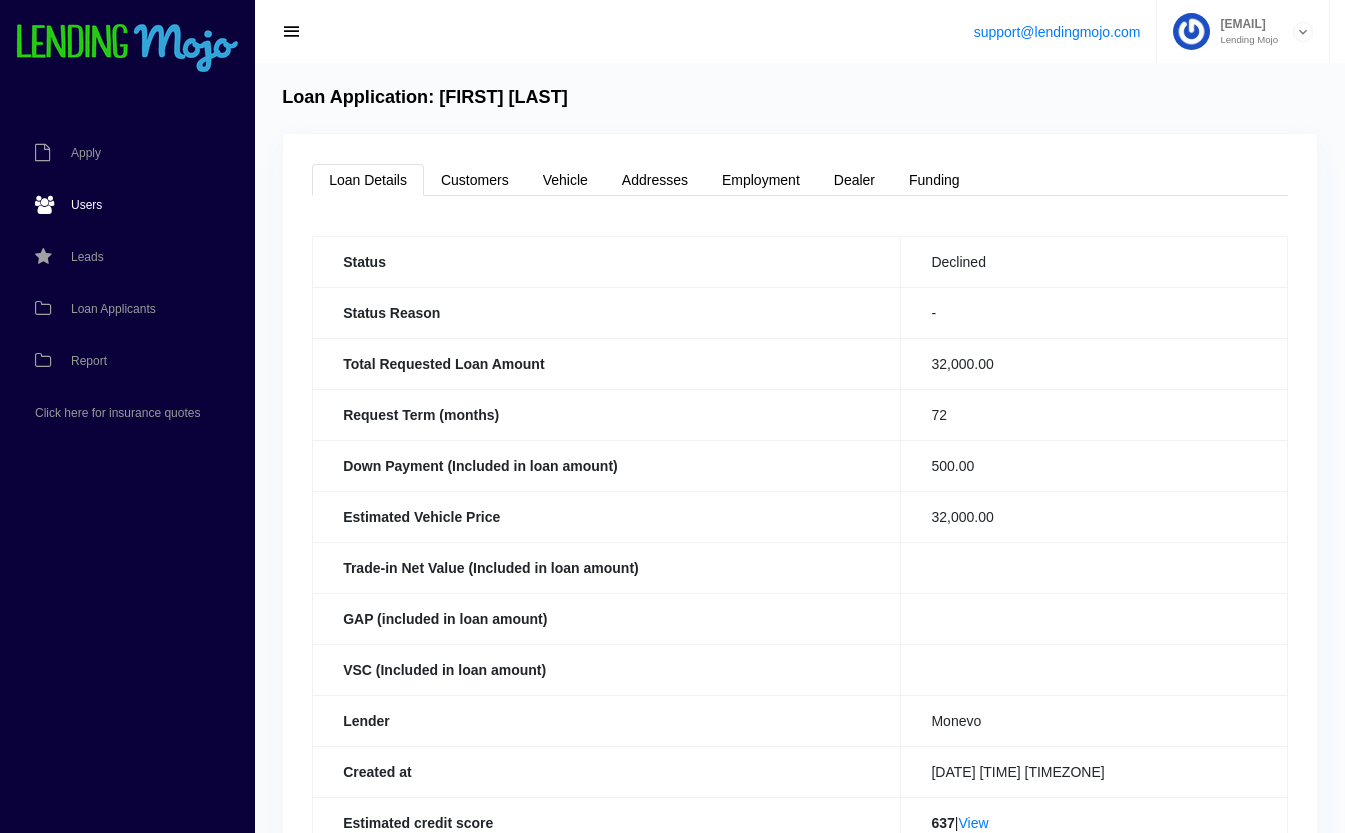 click on "Users" at bounding box center (117, 205) 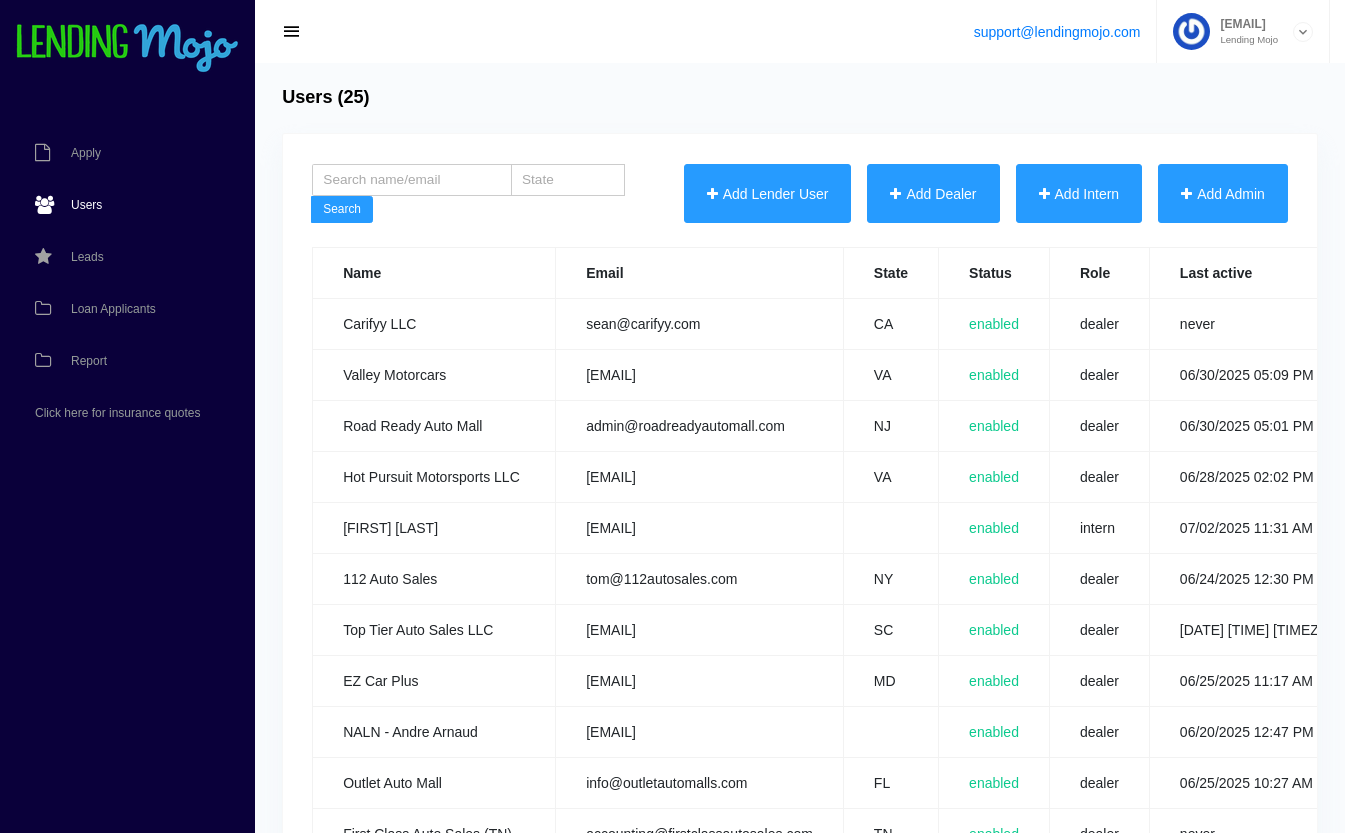 scroll, scrollTop: 0, scrollLeft: 0, axis: both 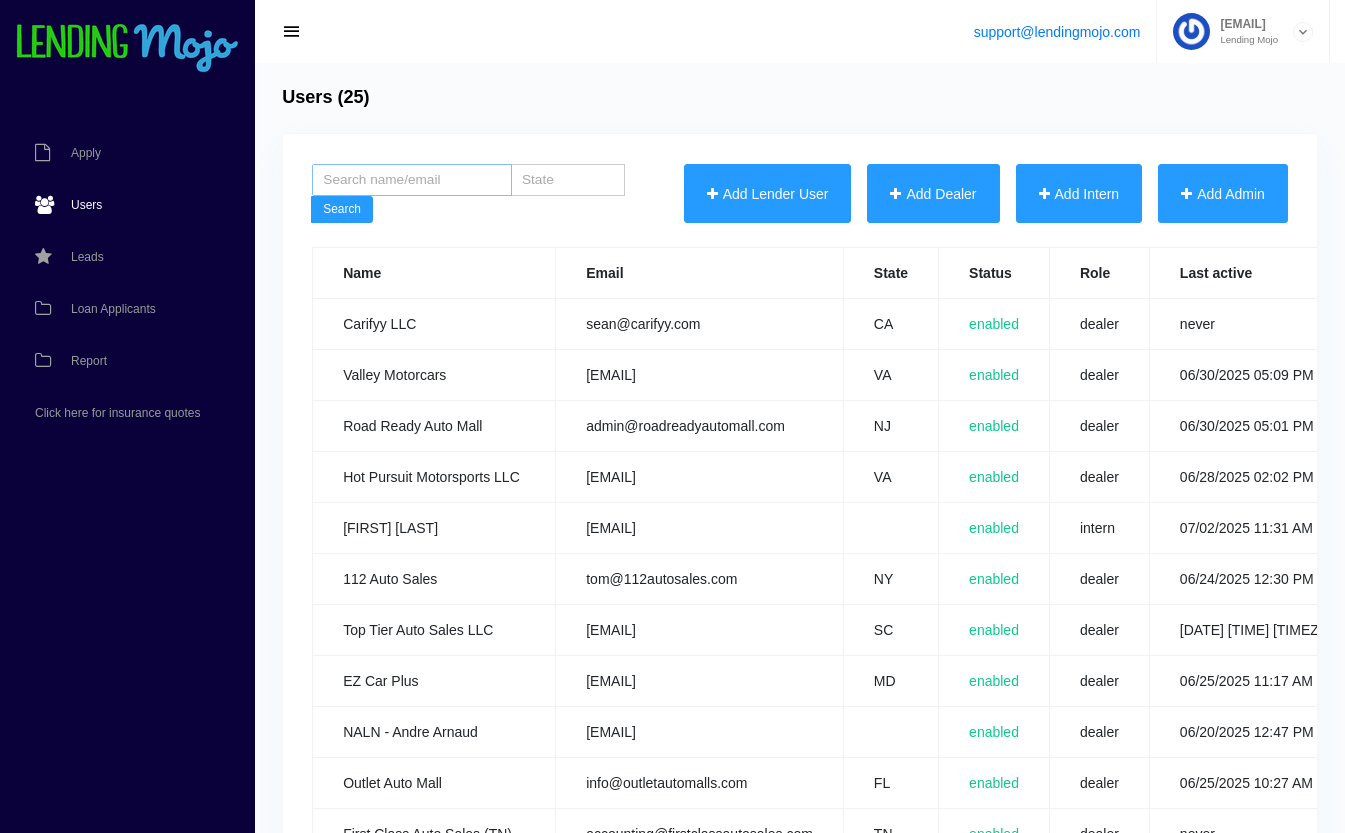 click at bounding box center [412, 180] 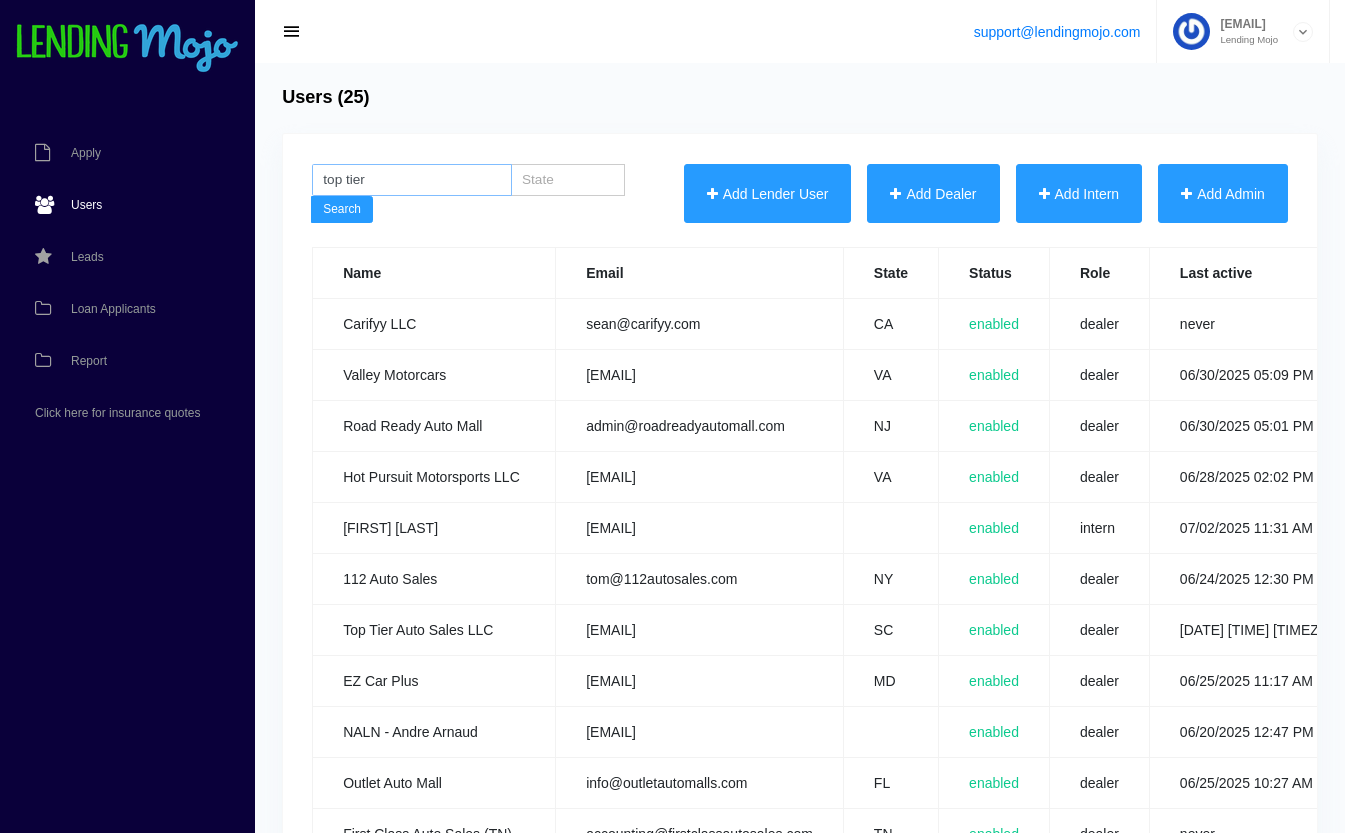 type on "top tier" 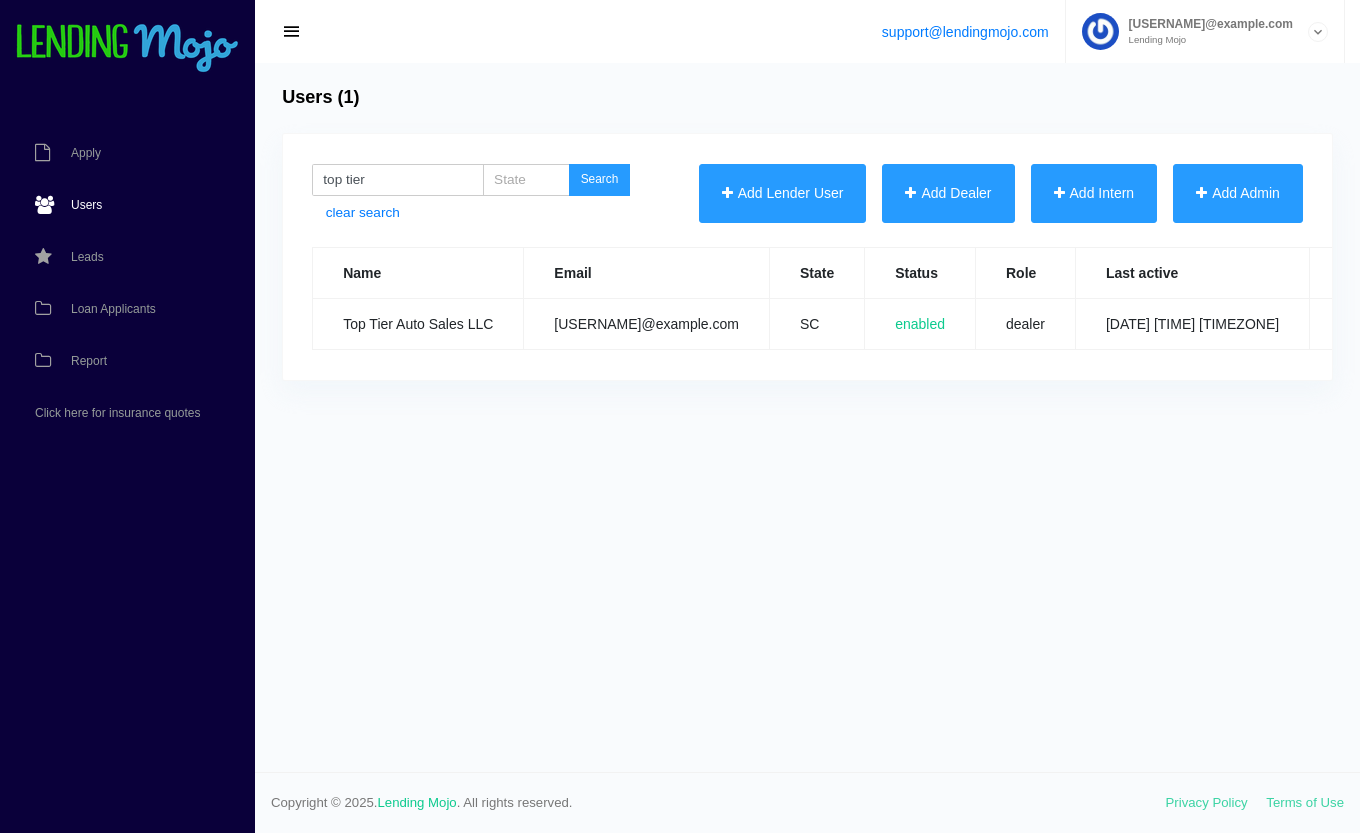 scroll, scrollTop: 0, scrollLeft: 0, axis: both 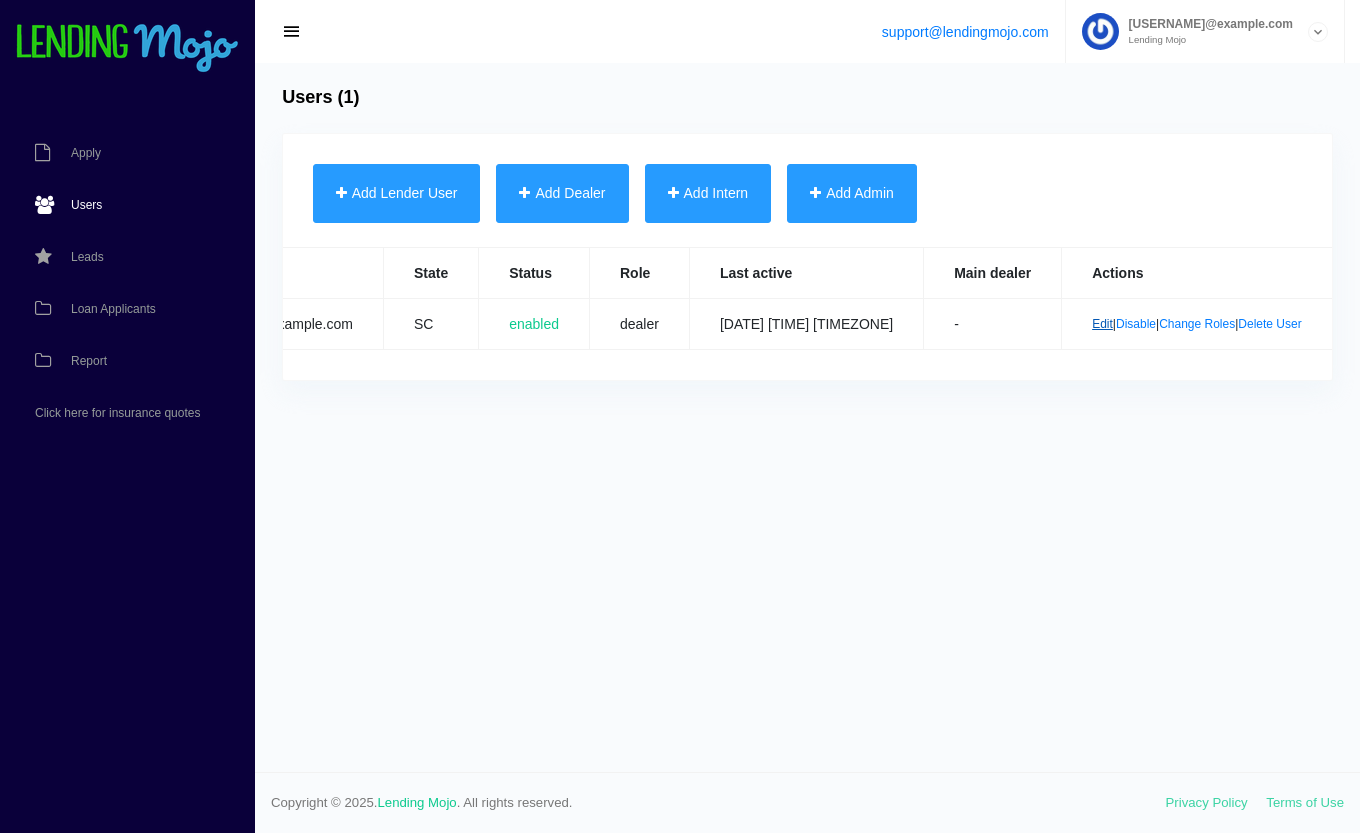 click on "Edit" at bounding box center (1102, 324) 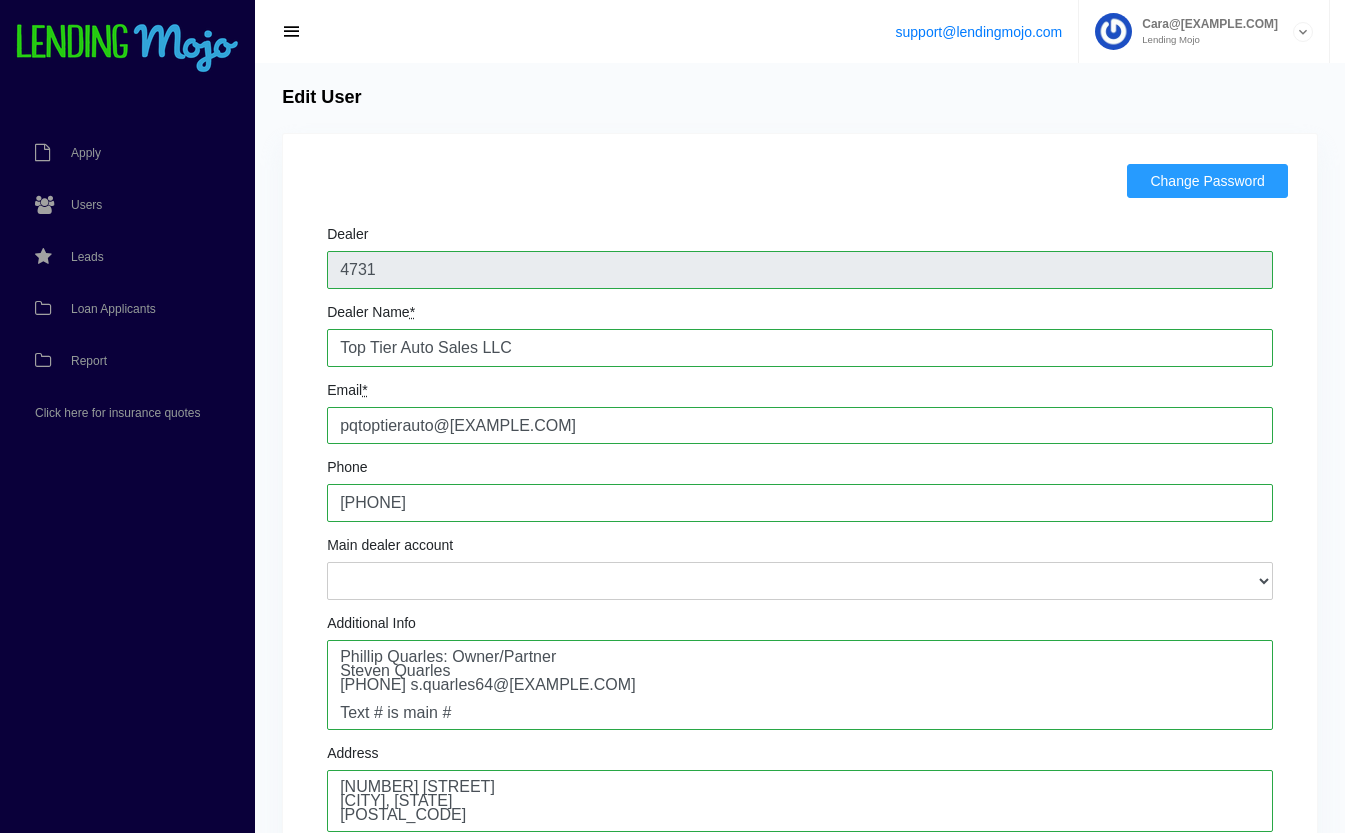 scroll, scrollTop: 0, scrollLeft: 0, axis: both 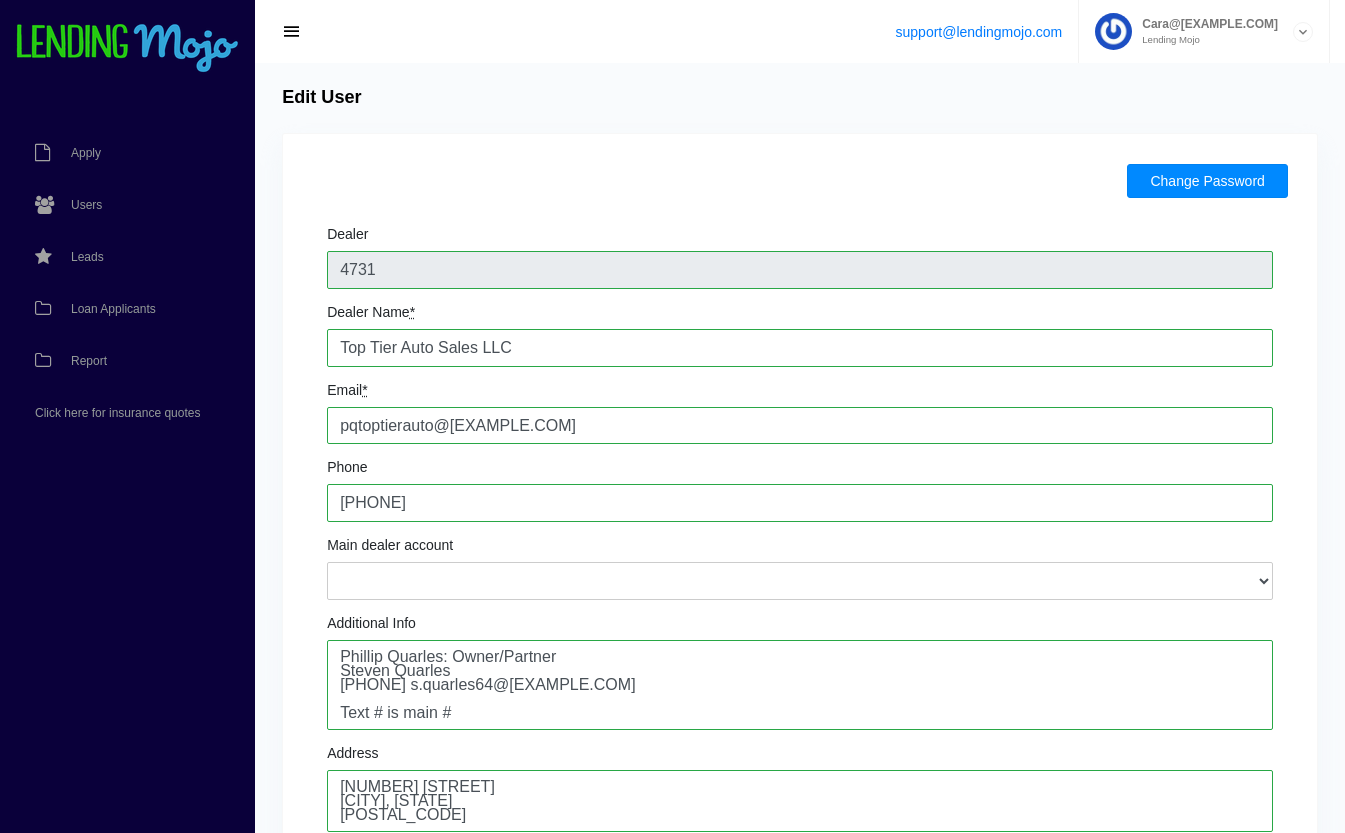 click on "Change Password" at bounding box center (1207, 181) 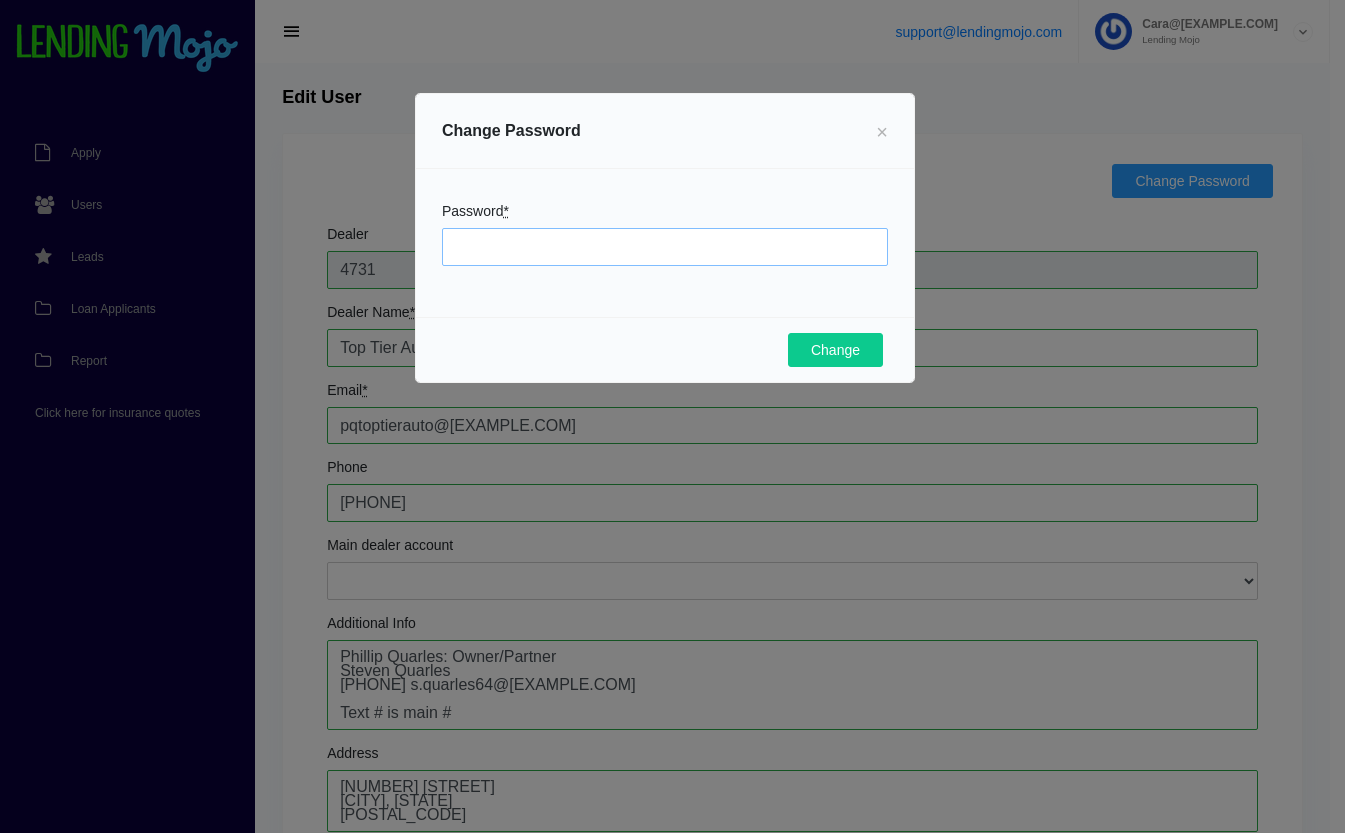 click on "Password  *" at bounding box center [665, 247] 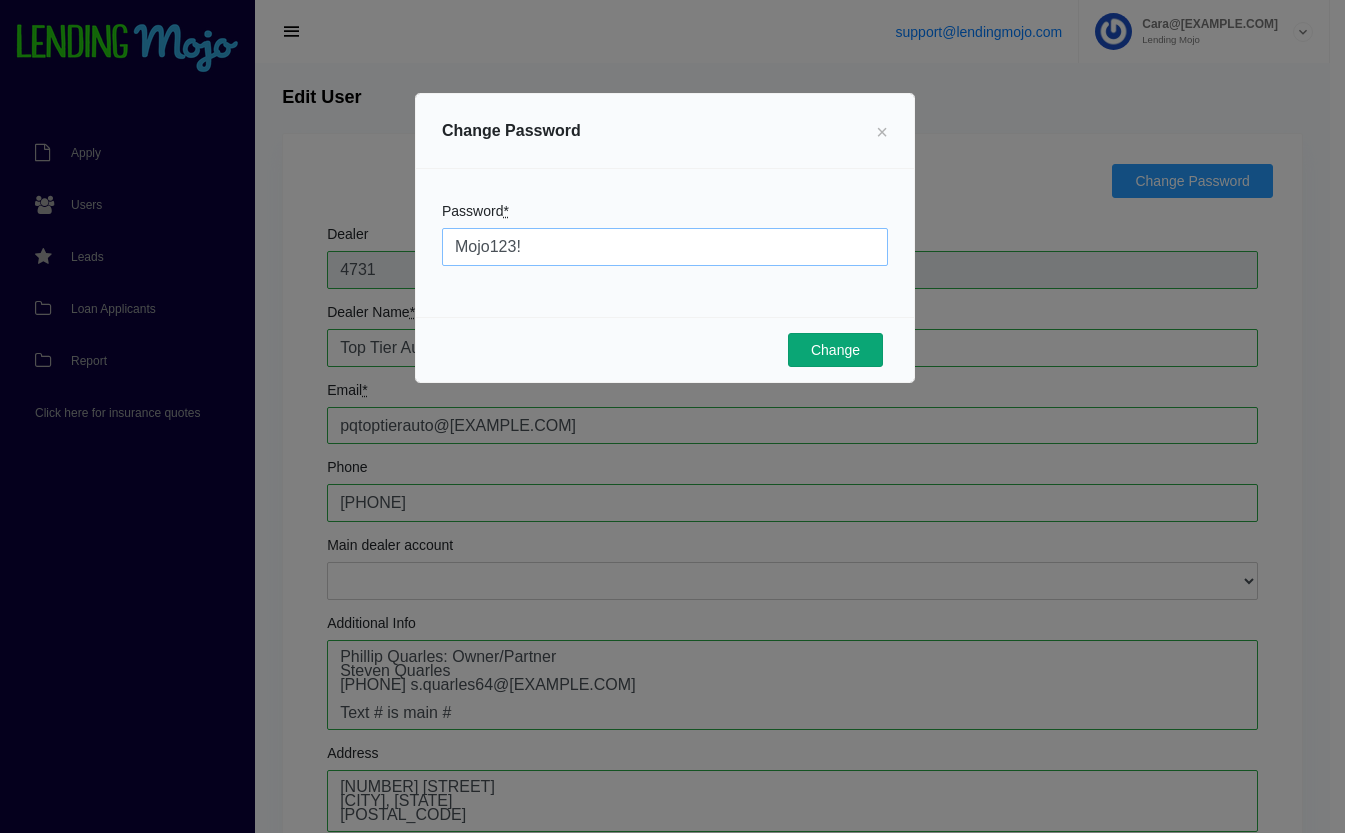 type on "Mojo123!" 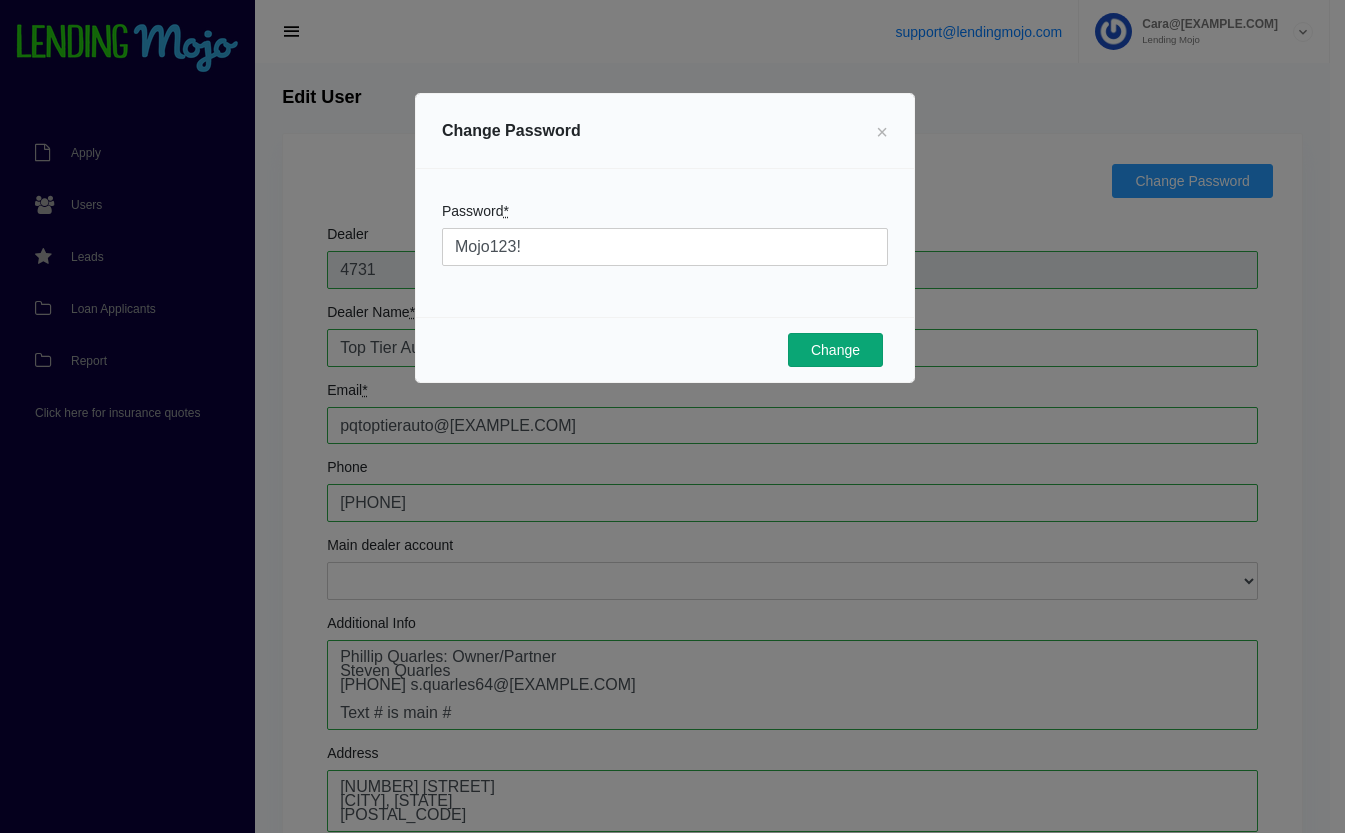click on "Change" at bounding box center (835, 350) 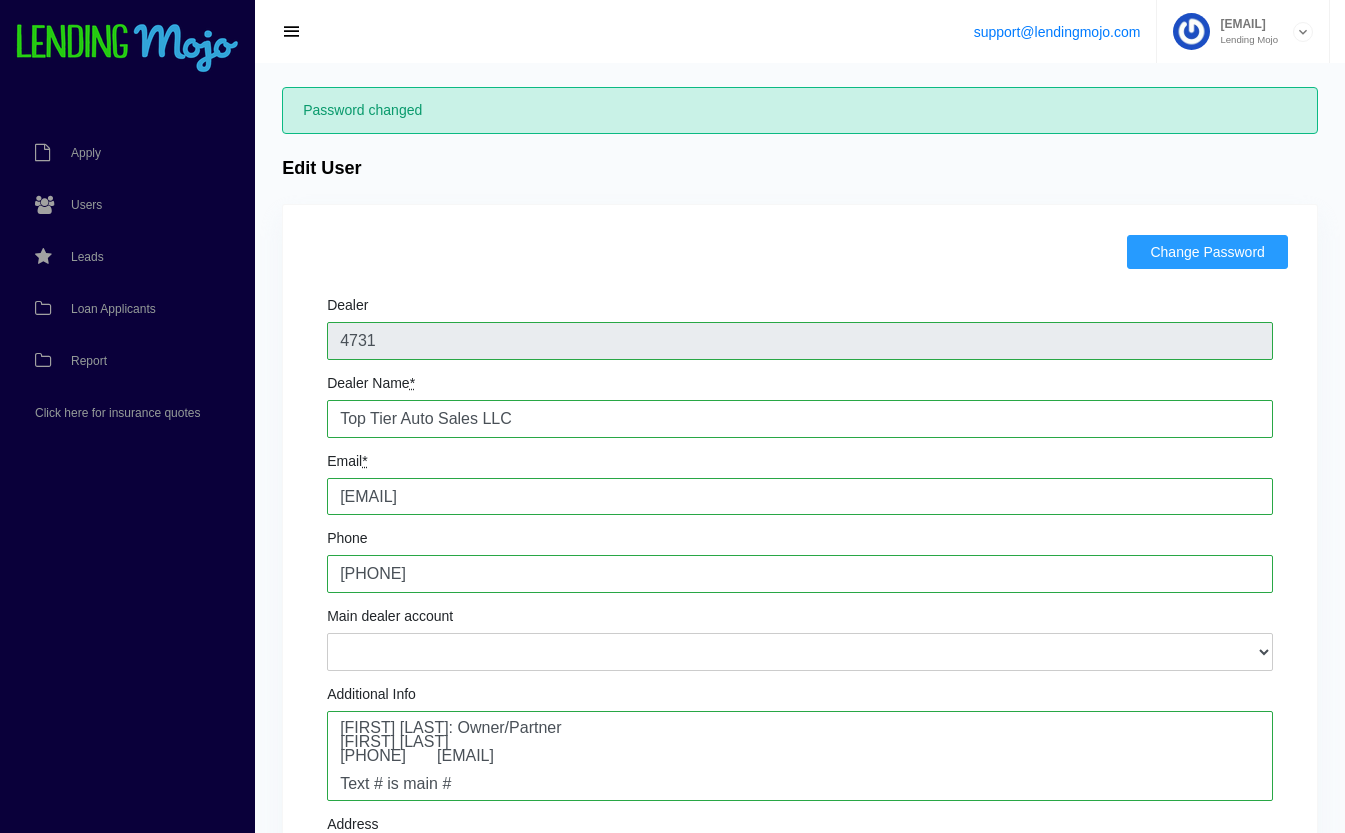 scroll, scrollTop: 0, scrollLeft: 0, axis: both 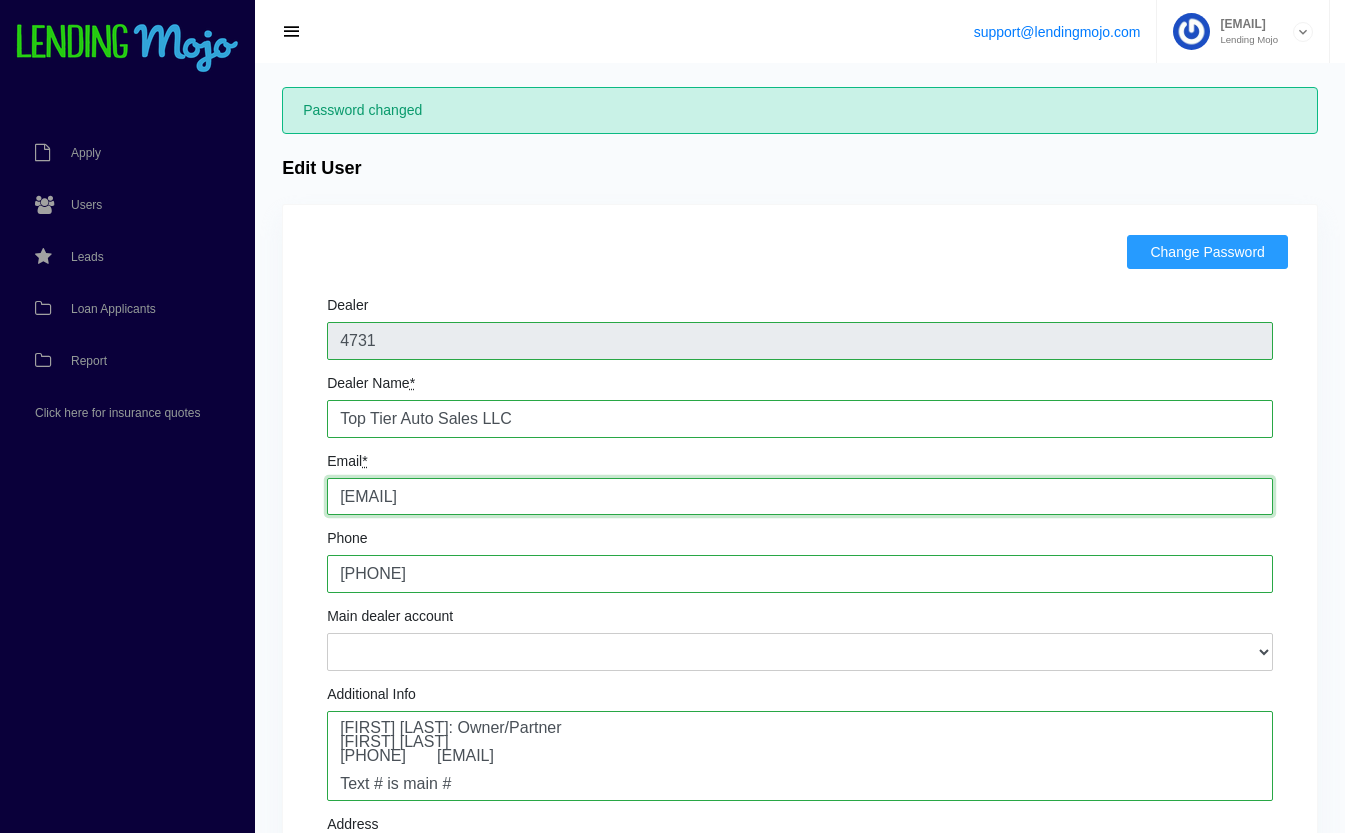 drag, startPoint x: 594, startPoint y: 484, endPoint x: 114, endPoint y: 456, distance: 480.81598 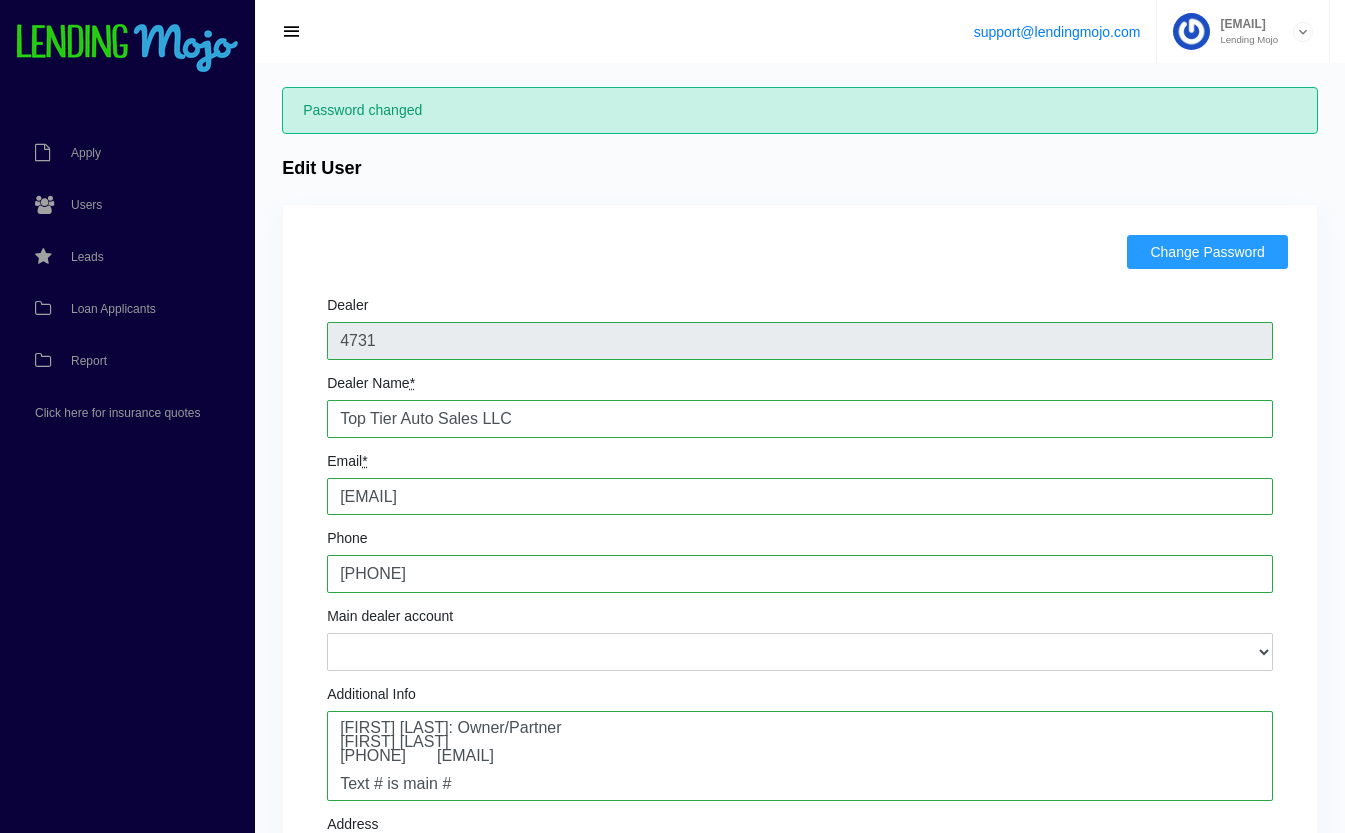 click on "Change Password
Dealer [NUMBER]
Dealer Name  * Top Tier Auto Sales LLC
Email  * [EMAIL]
Phone [PHONE]
Main dealer account
[NUMBER] Auto Sales -  [EMAIL]
[NUMBER] Autos LLC -  [EMAIL]
[NUMBER] Auto Sales.com -  [EMAIL]
[NUMBER] Auto Group -  [EMAIL]
[NUMBER] Auto Motors LLC -  [EMAIL]
[NUMBER] Cars LLC -  [EMAIL]
A & D Motors Inc -  [EMAIL]
A1 Auto Wholesale -  [EMAIL]
AC Greenwich Auto Brokers -  [EMAIL]
AMG AUTO CENTER -  [EMAIL]
ASC Demo Account -  [EMAIL]
Acadiana Cars -  [EMAIL]
Action Auto LLC -  [EMAIL]
Adam Auto Sales Inc. -  [EMAIL]
All Luxury Cars -  [EMAIL]
All Star Motors -  [EMAIL]" at bounding box center (800, 999) 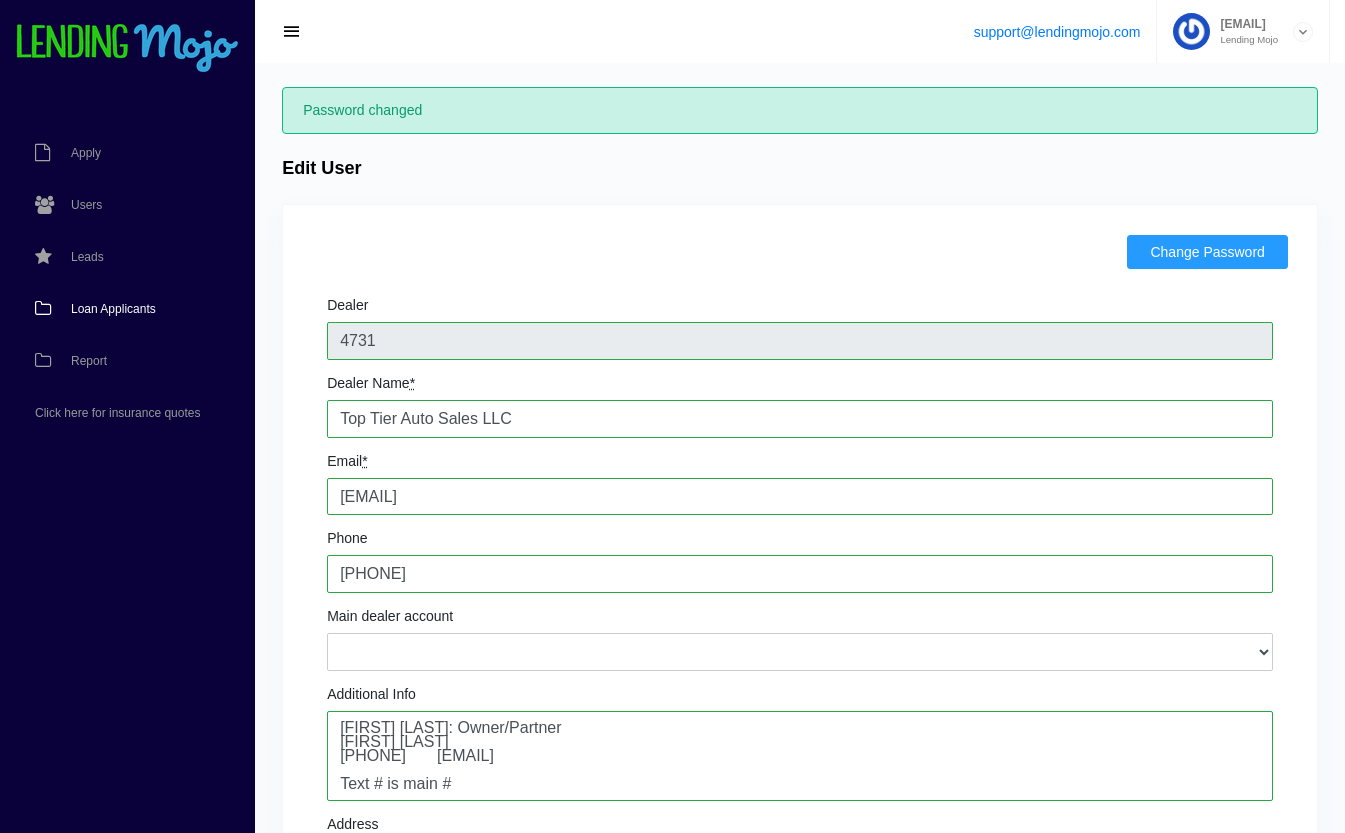 click on "Loan Applicants" at bounding box center (113, 309) 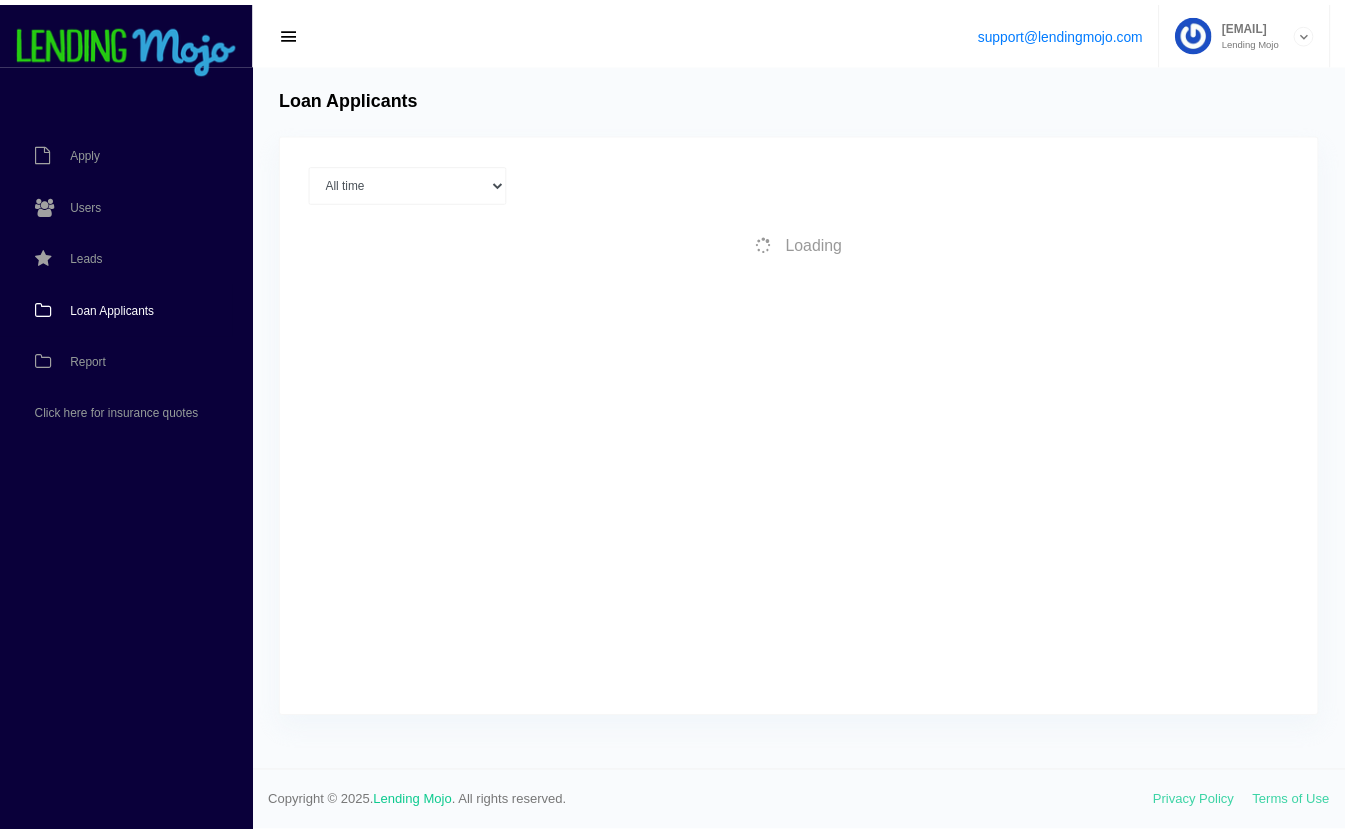 scroll, scrollTop: 0, scrollLeft: 0, axis: both 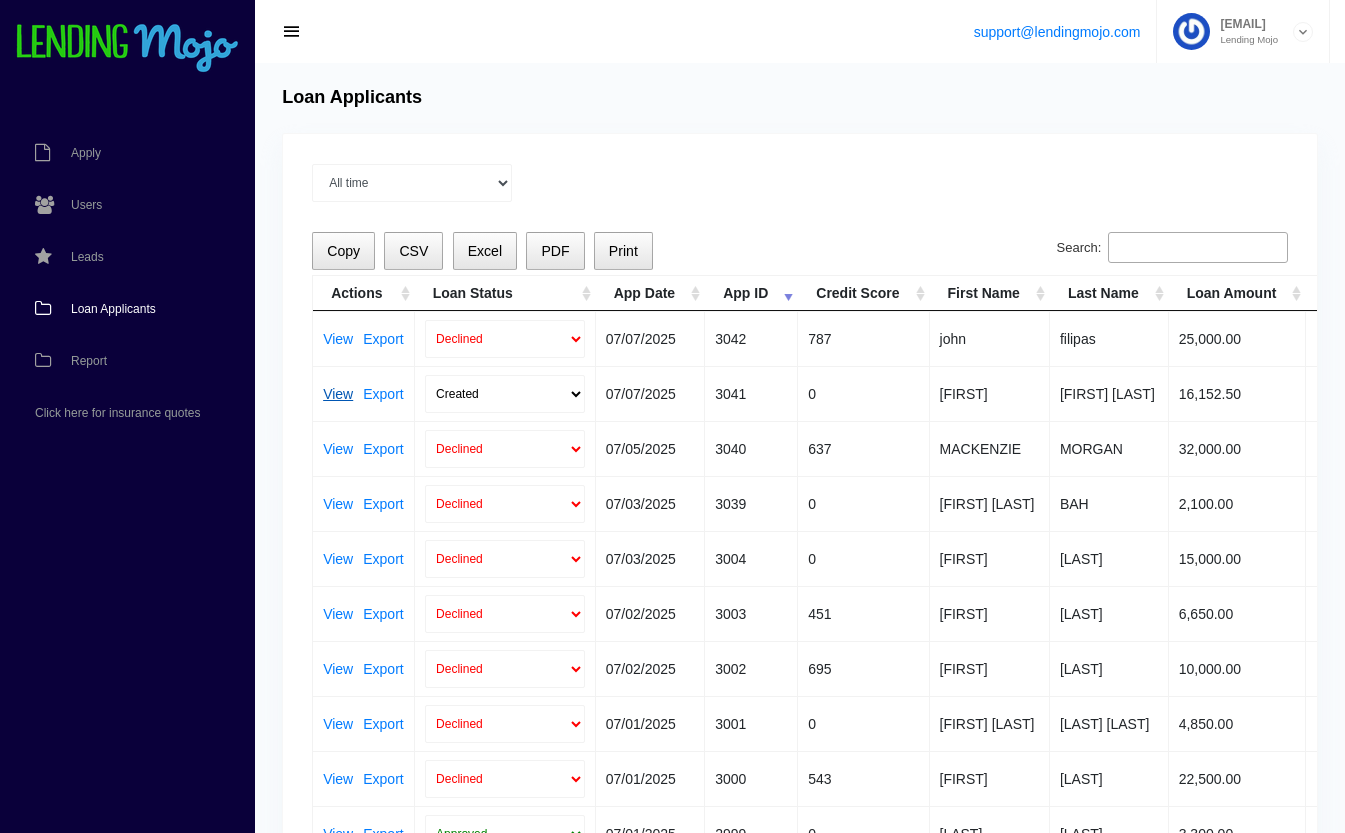 click on "View" at bounding box center [338, 394] 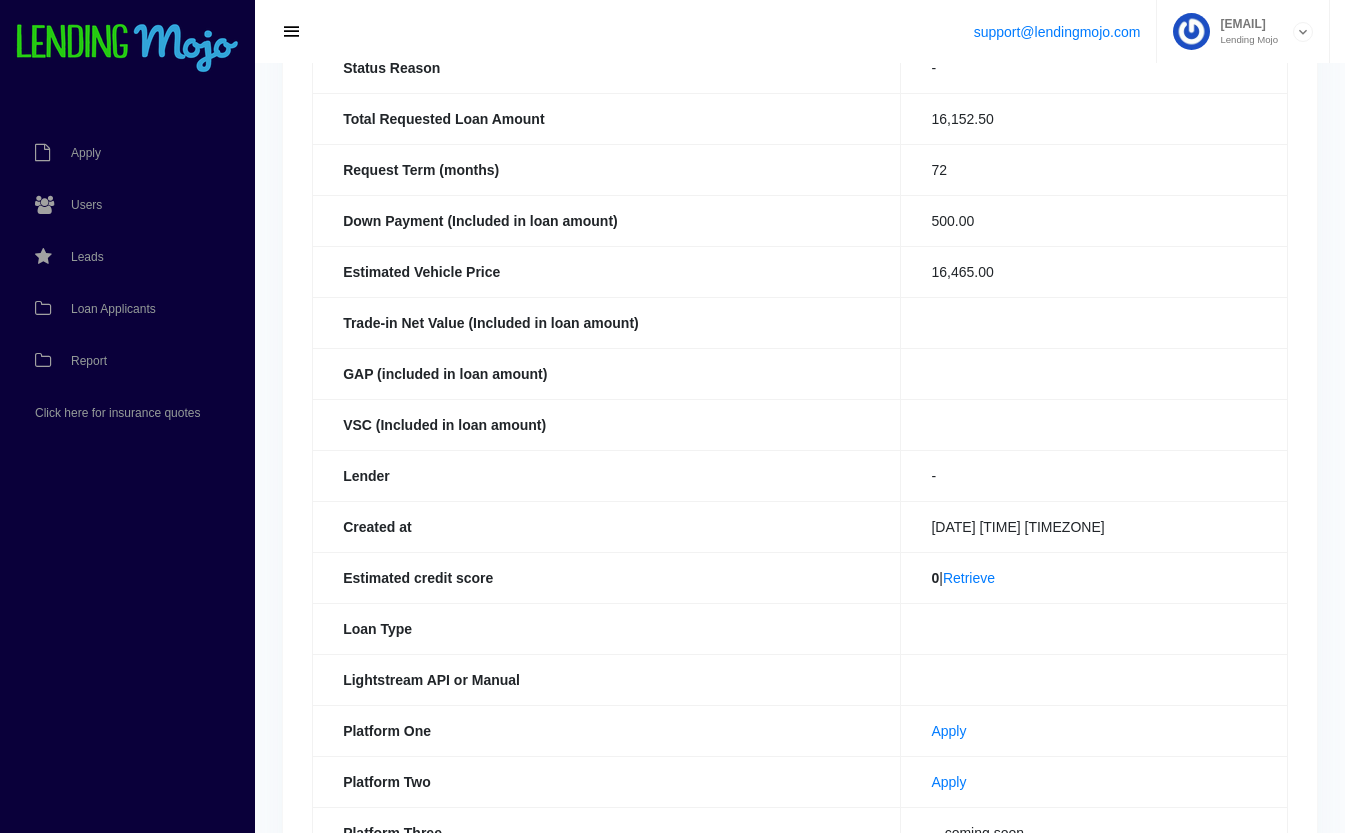 scroll, scrollTop: 246, scrollLeft: 0, axis: vertical 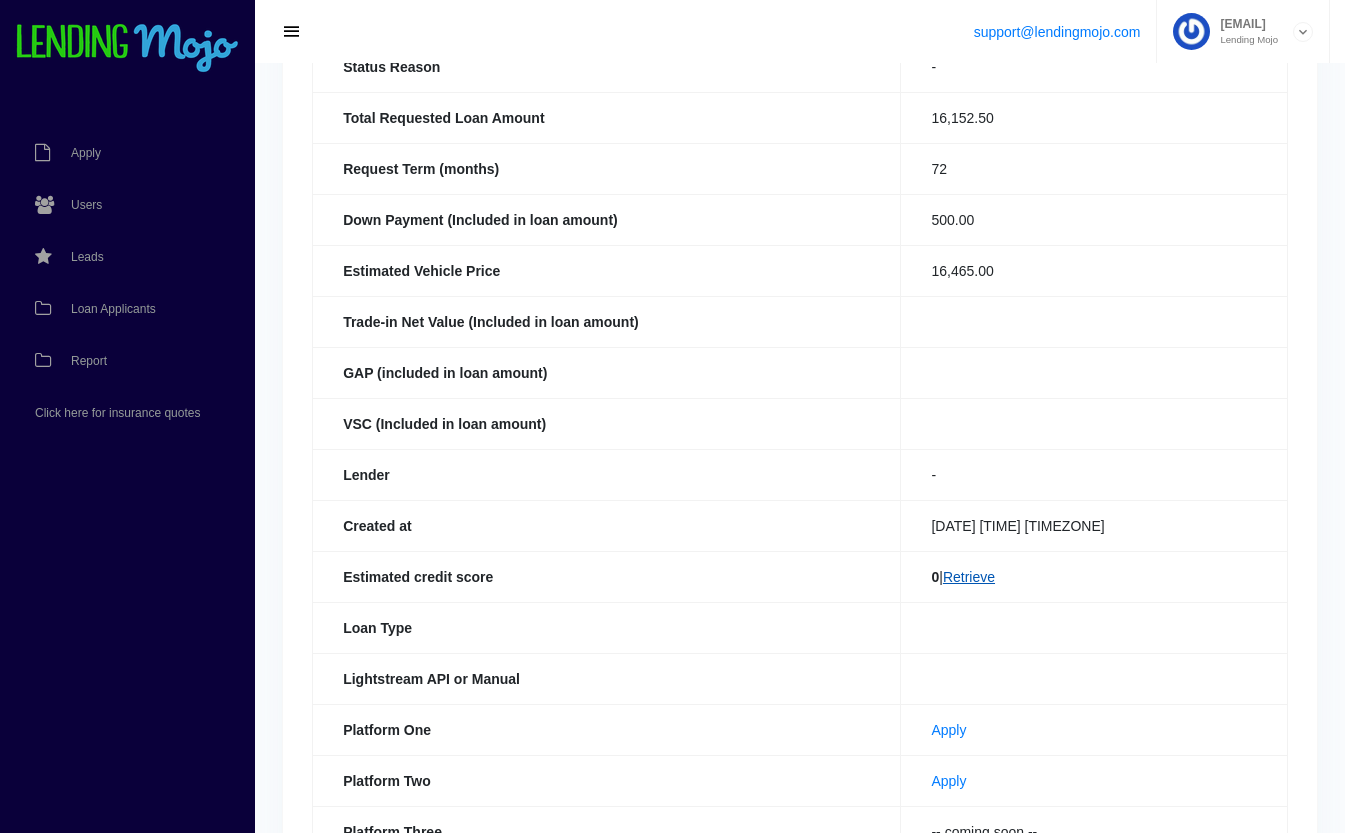 click on "Retrieve" at bounding box center [969, 577] 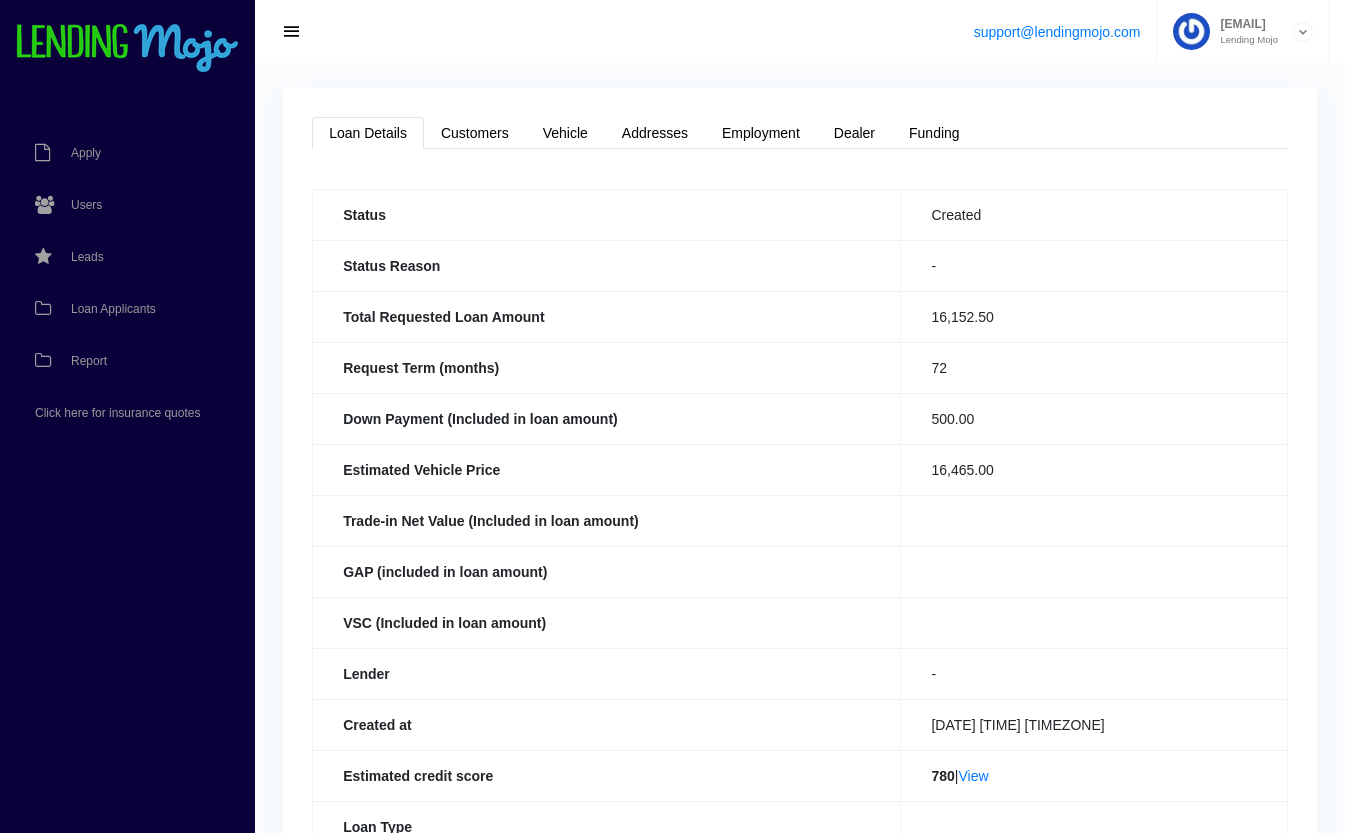 scroll, scrollTop: 0, scrollLeft: 0, axis: both 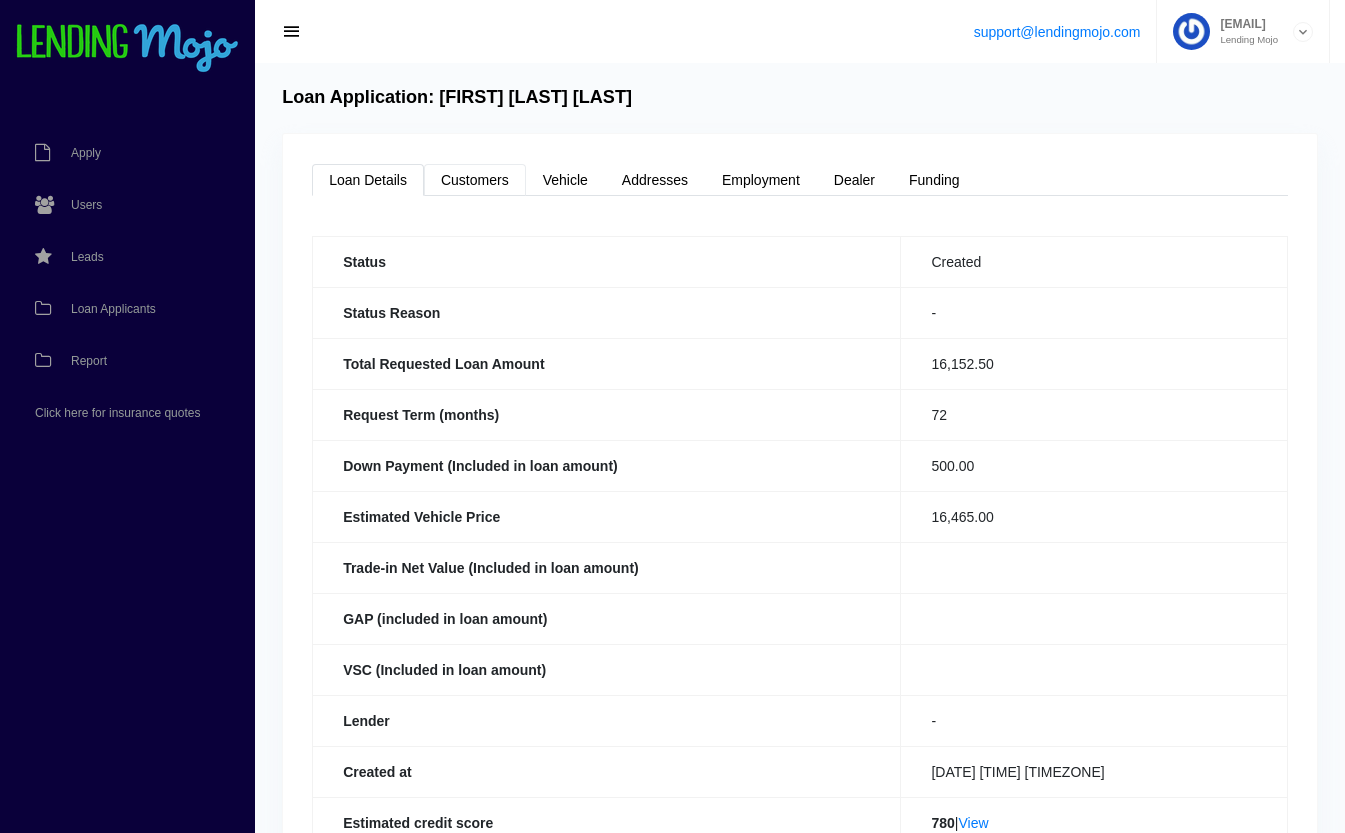 click on "Customers" at bounding box center [475, 180] 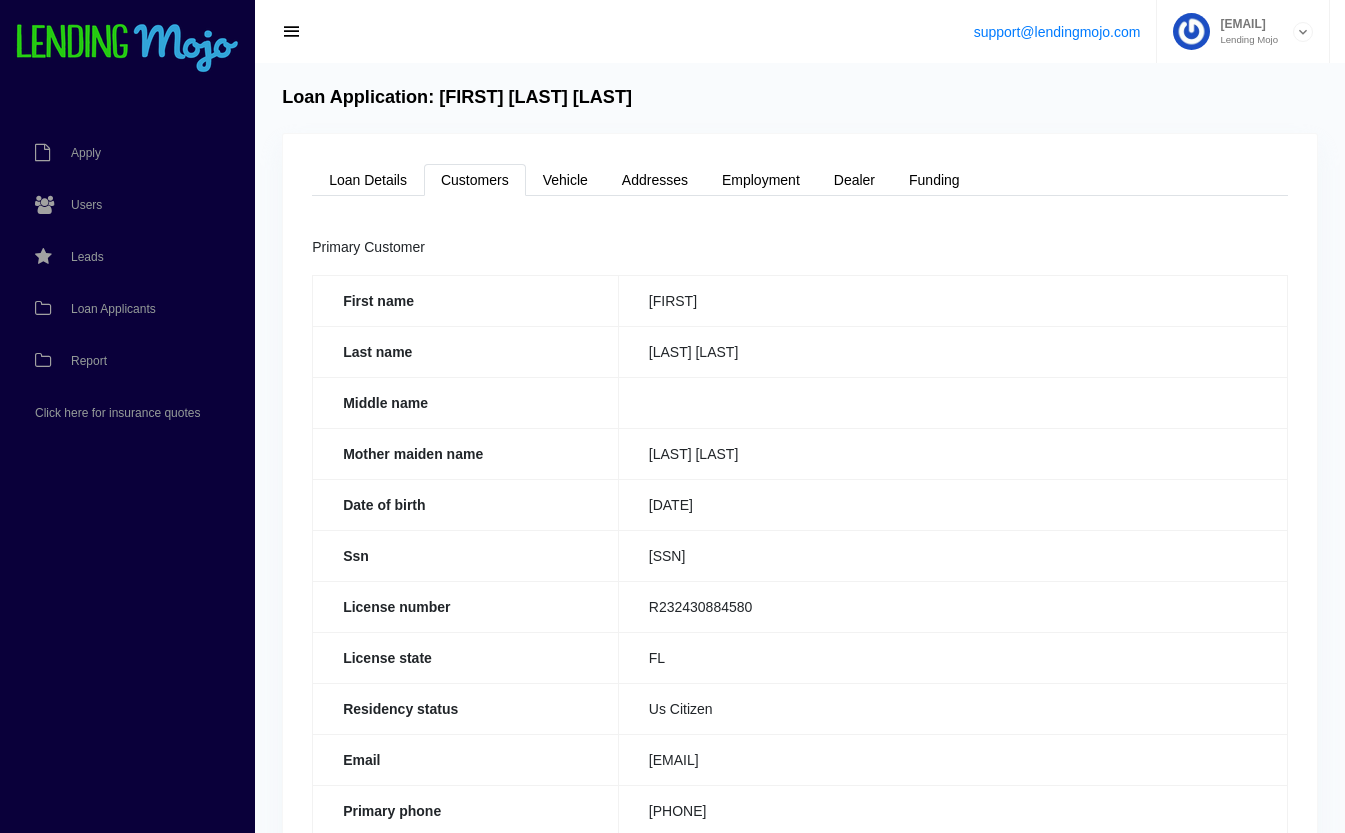 drag, startPoint x: 745, startPoint y: 557, endPoint x: 638, endPoint y: 569, distance: 107.67079 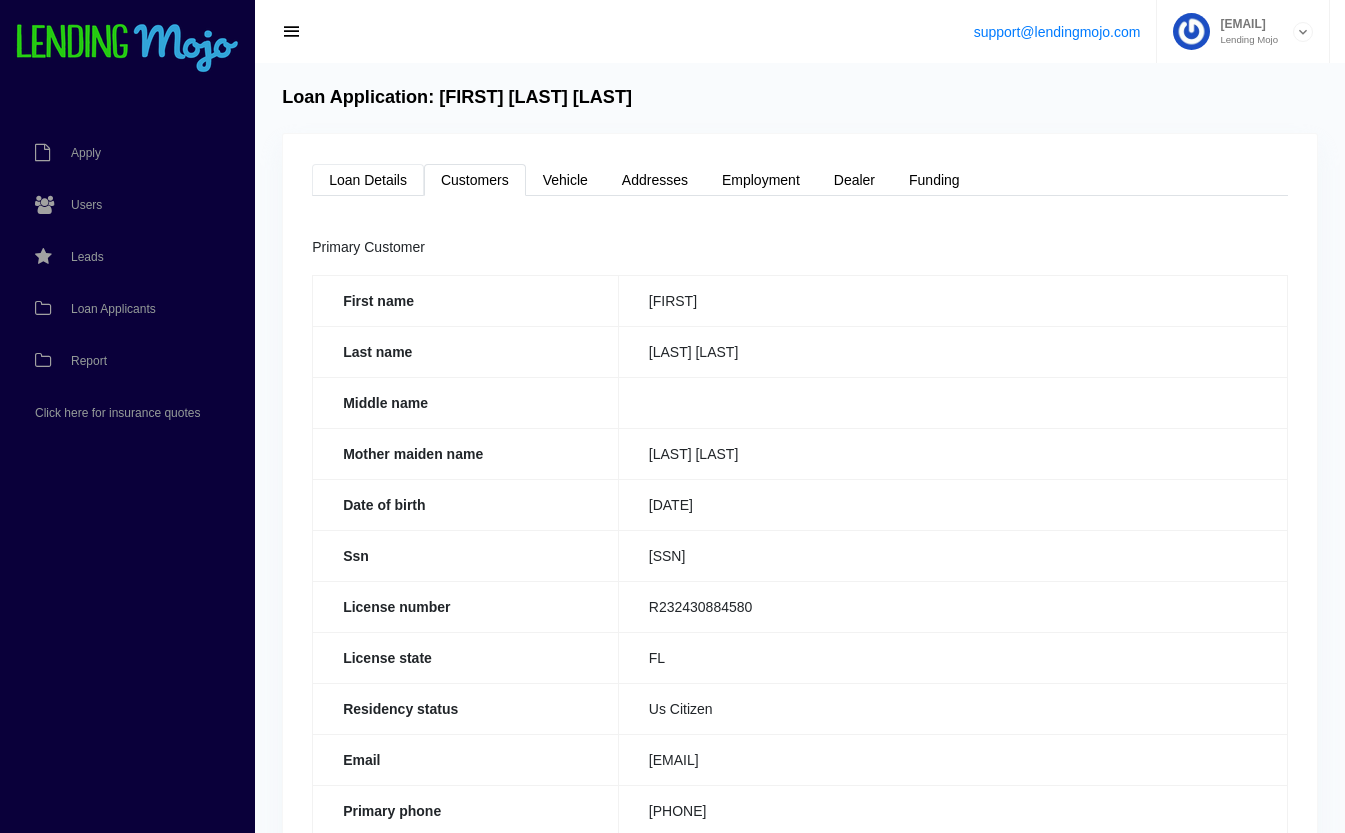 click on "Loan Details" at bounding box center [368, 180] 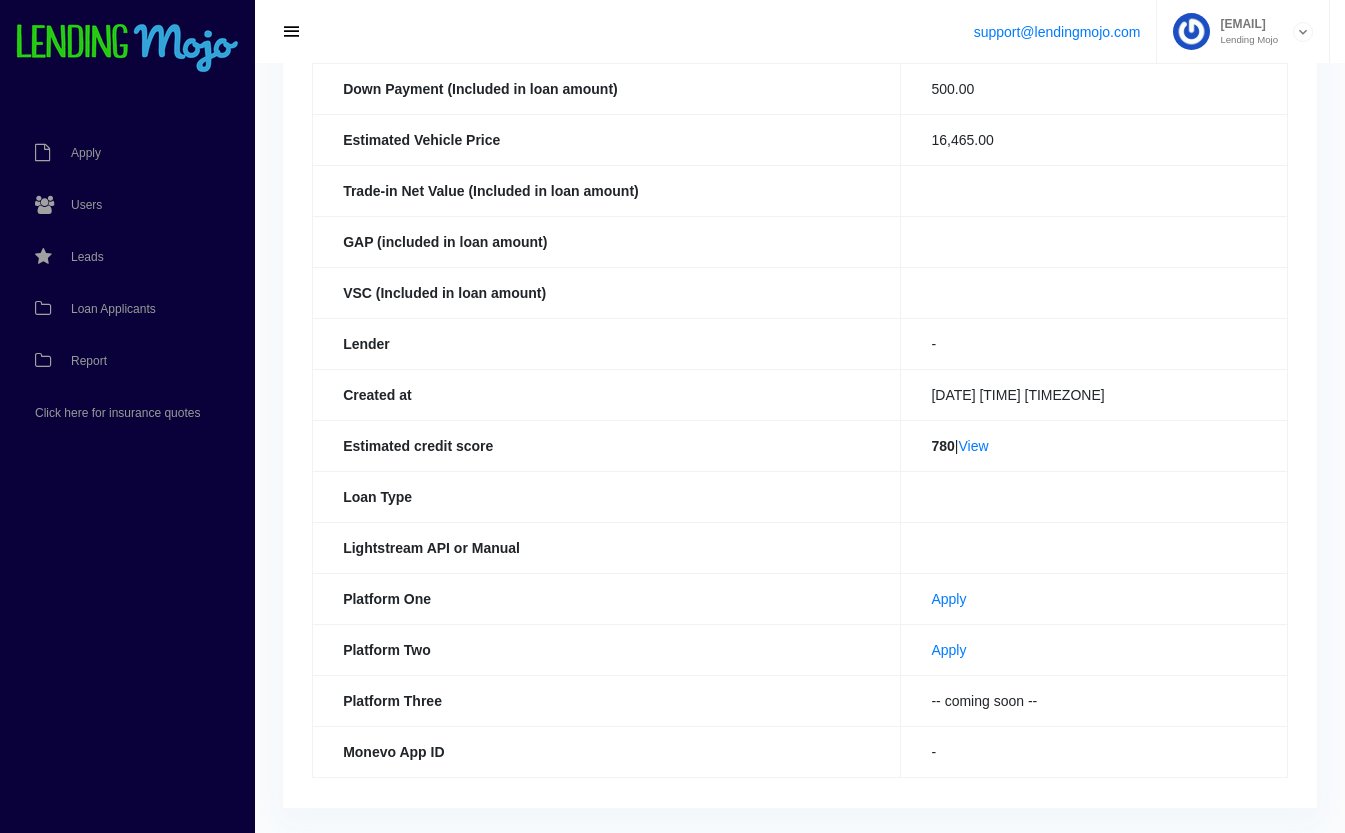scroll, scrollTop: 437, scrollLeft: 0, axis: vertical 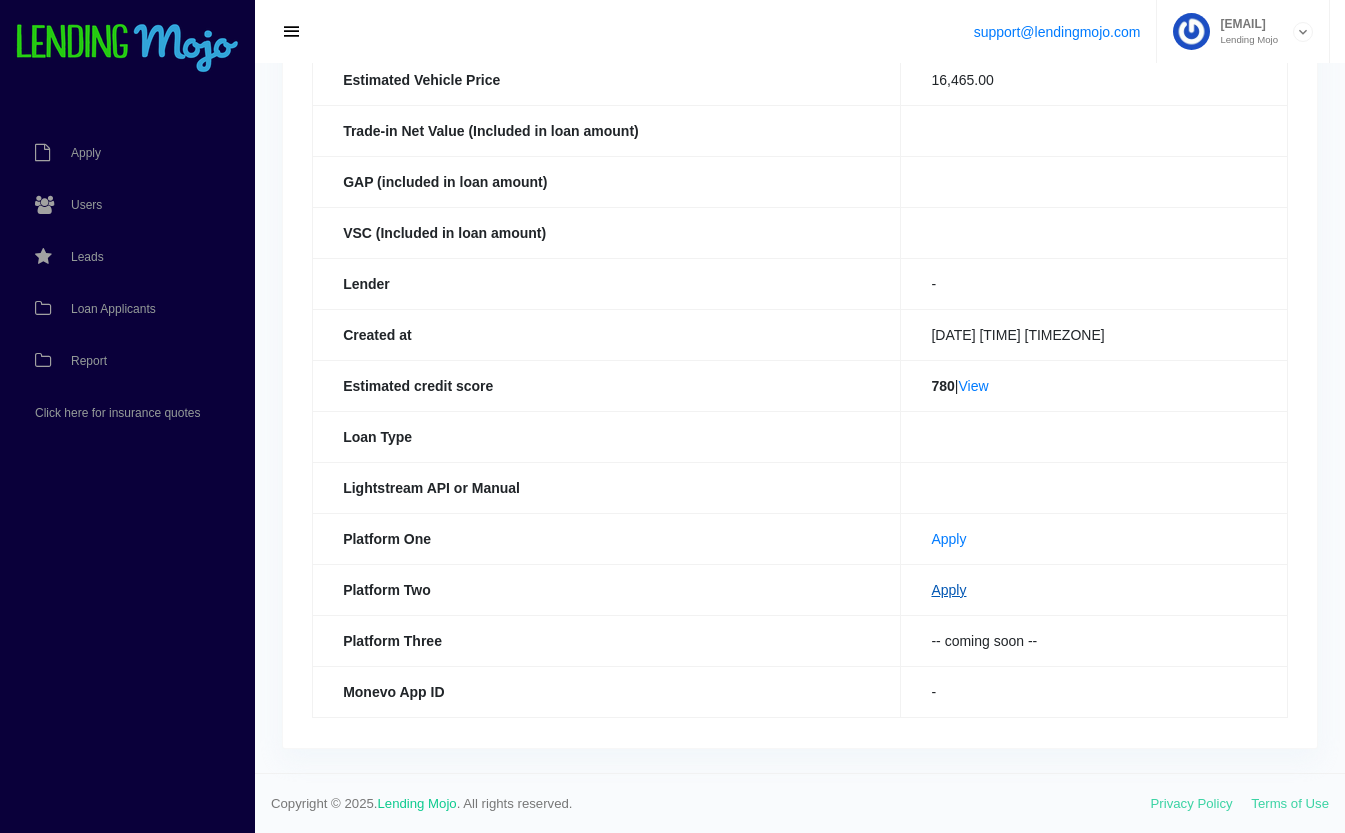 click on "Apply" at bounding box center [948, 590] 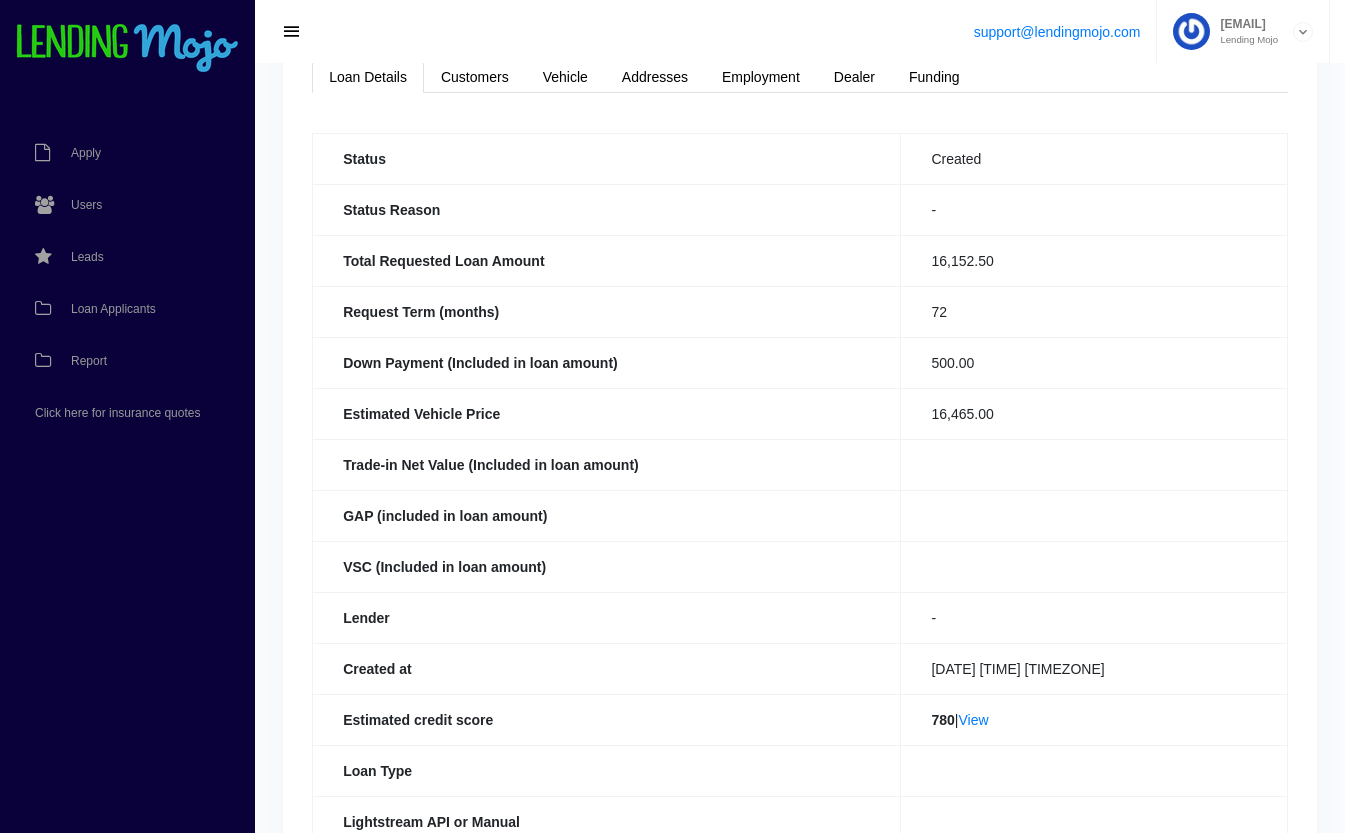 scroll, scrollTop: 0, scrollLeft: 0, axis: both 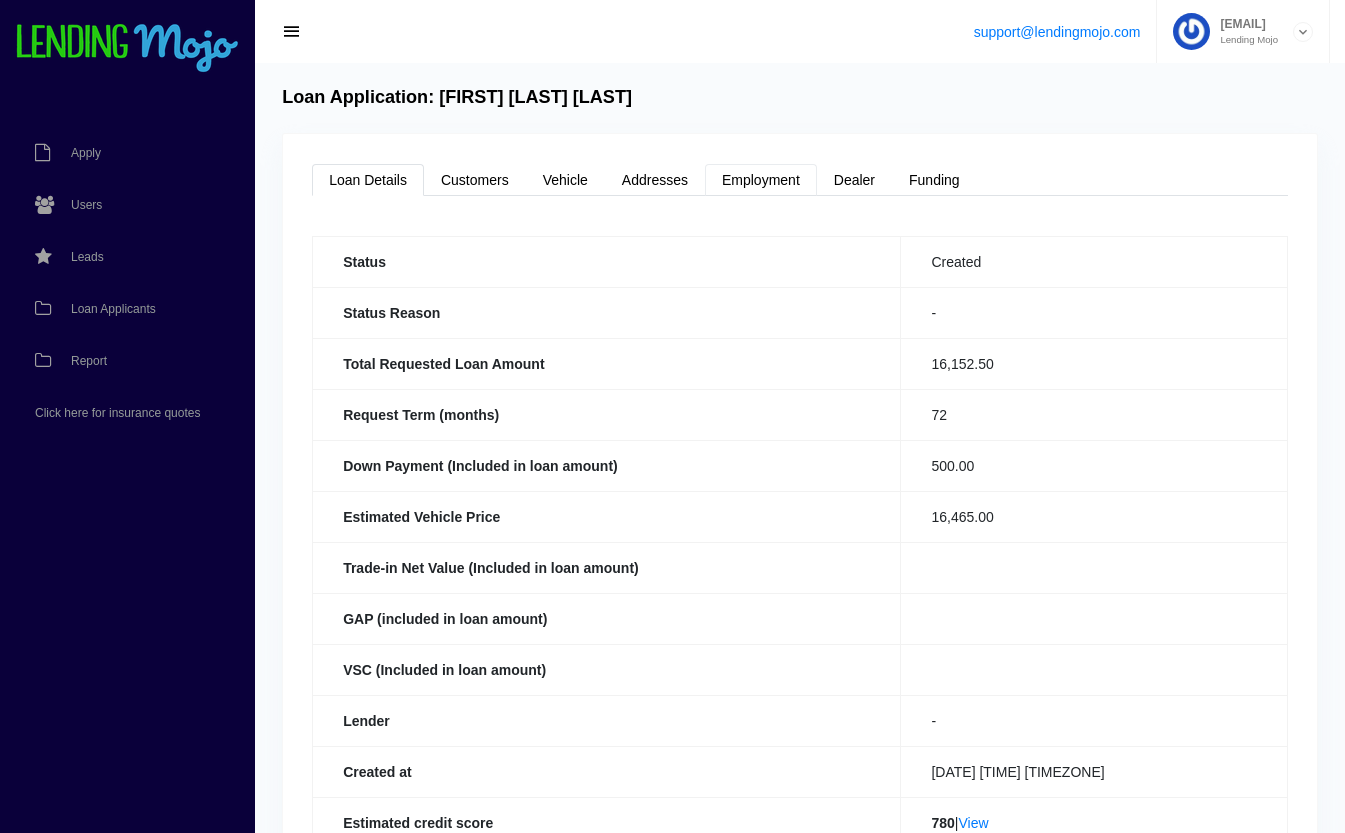 click on "Employment" at bounding box center (761, 180) 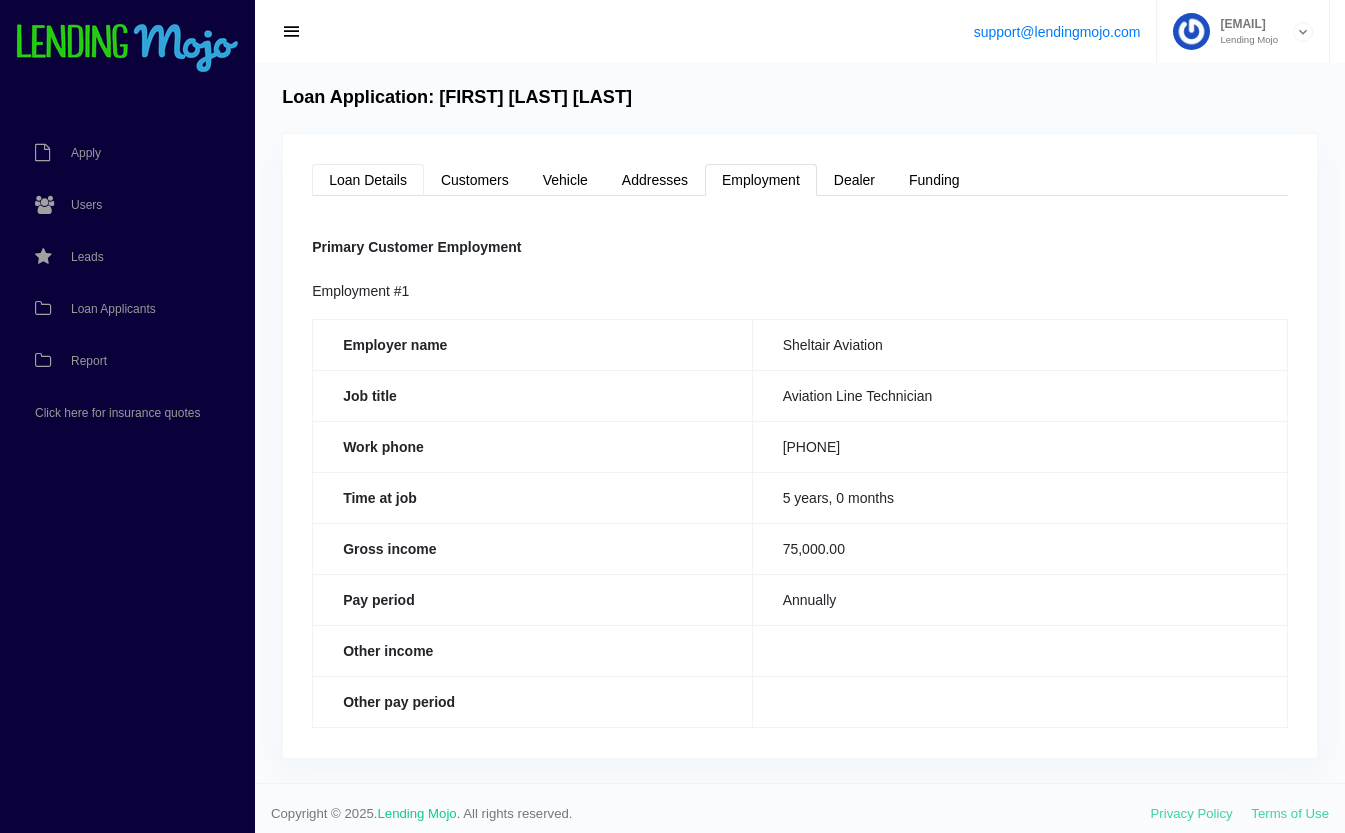 click on "Loan Details" at bounding box center (368, 180) 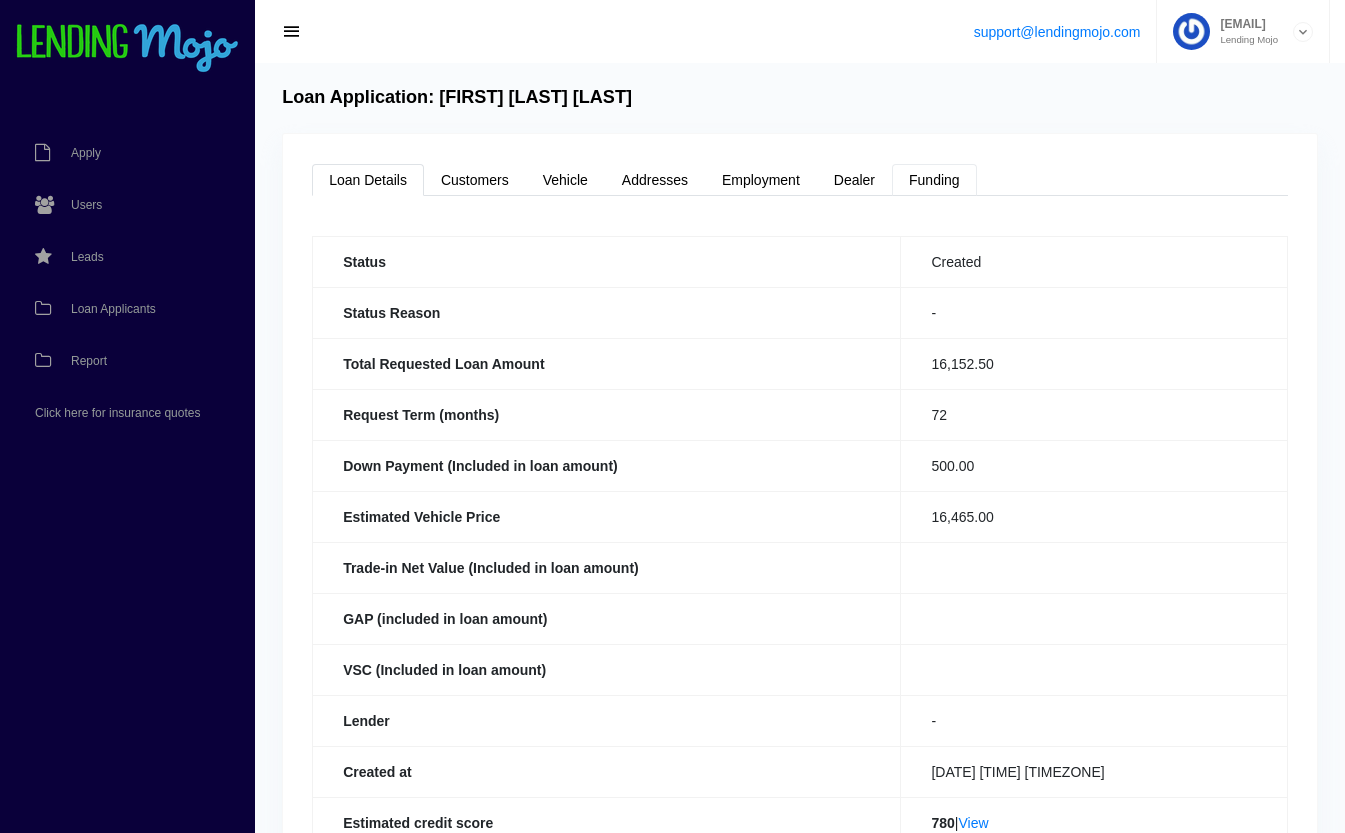 click on "Funding" at bounding box center [934, 180] 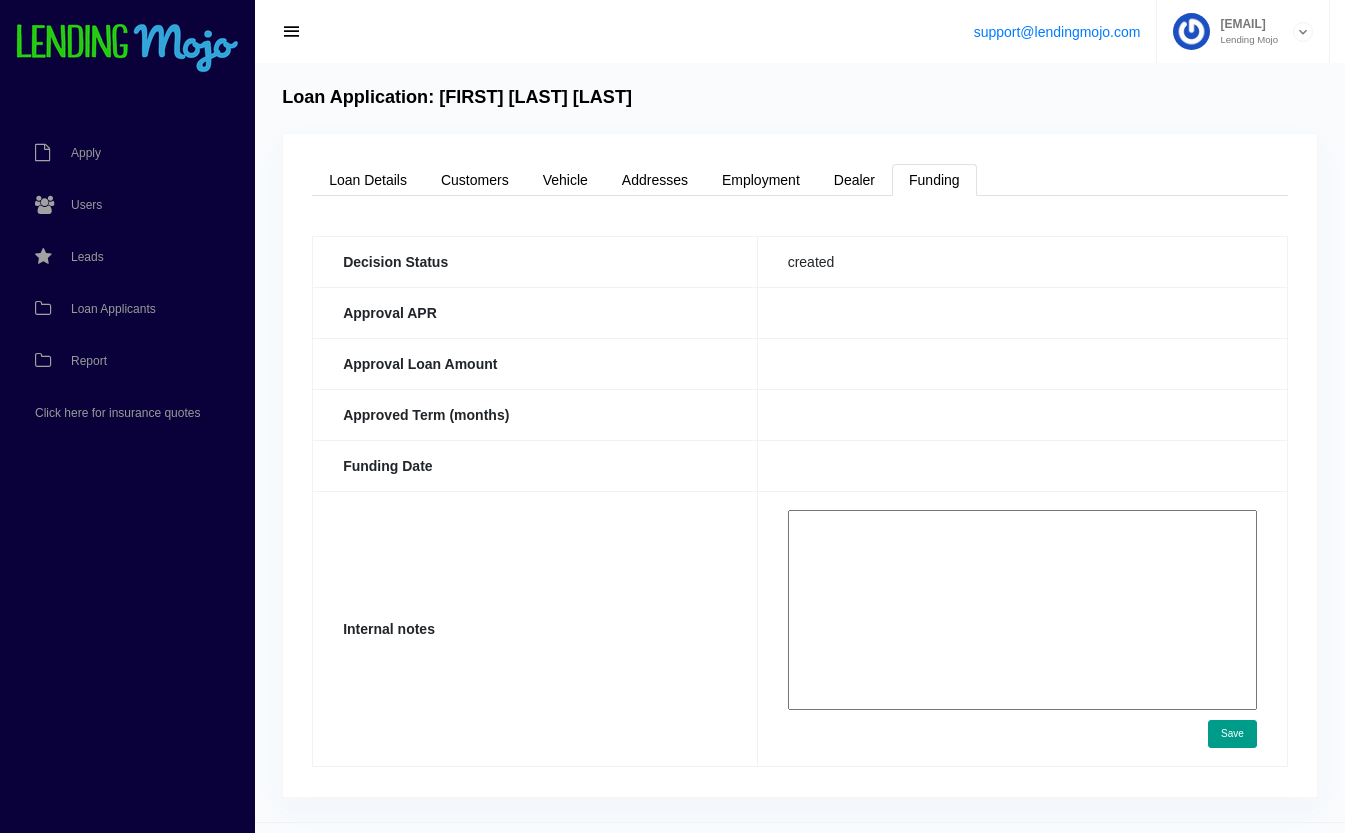 click at bounding box center (1022, 610) 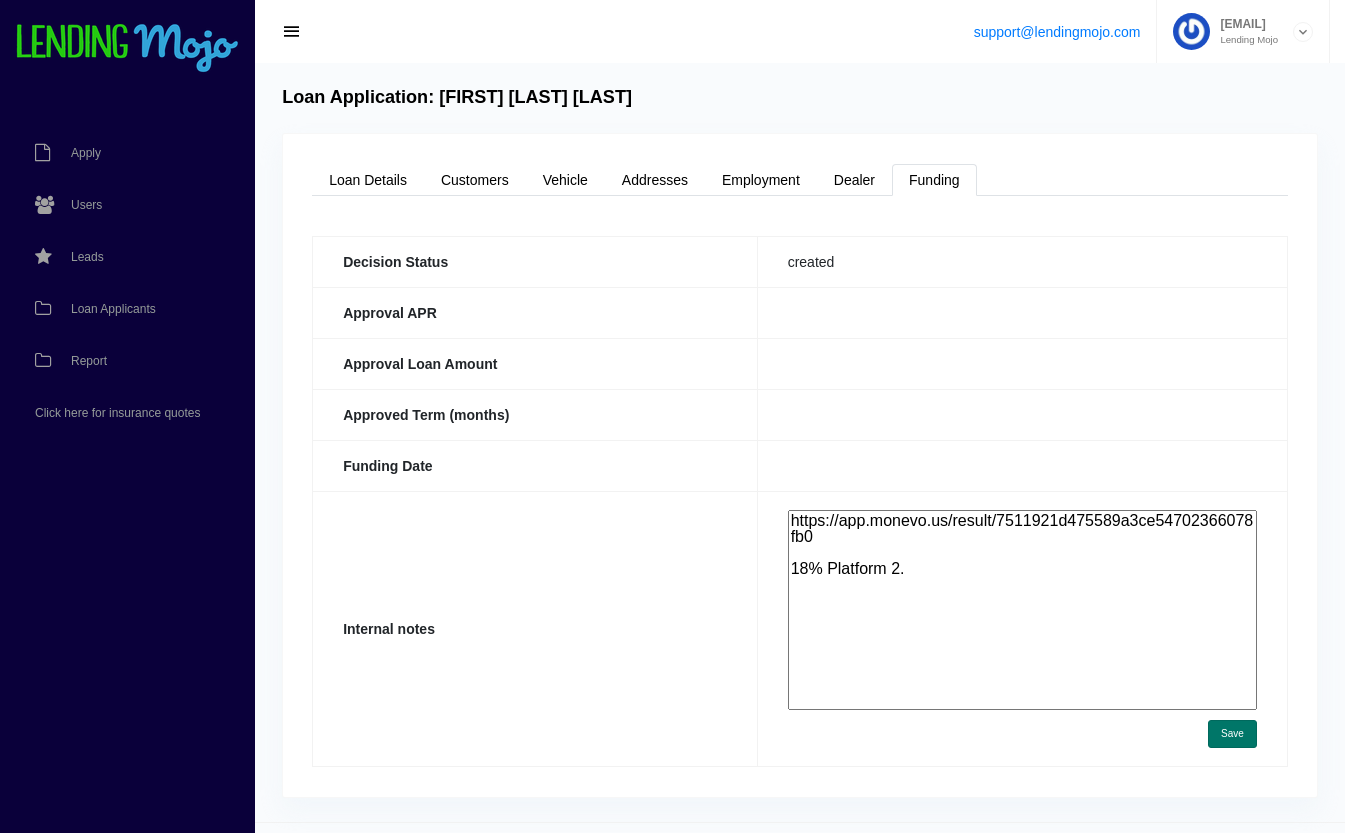 type on "https://app.monevo.us/result/7511921d475589a3ce54702366078fb0
18% Platform 2." 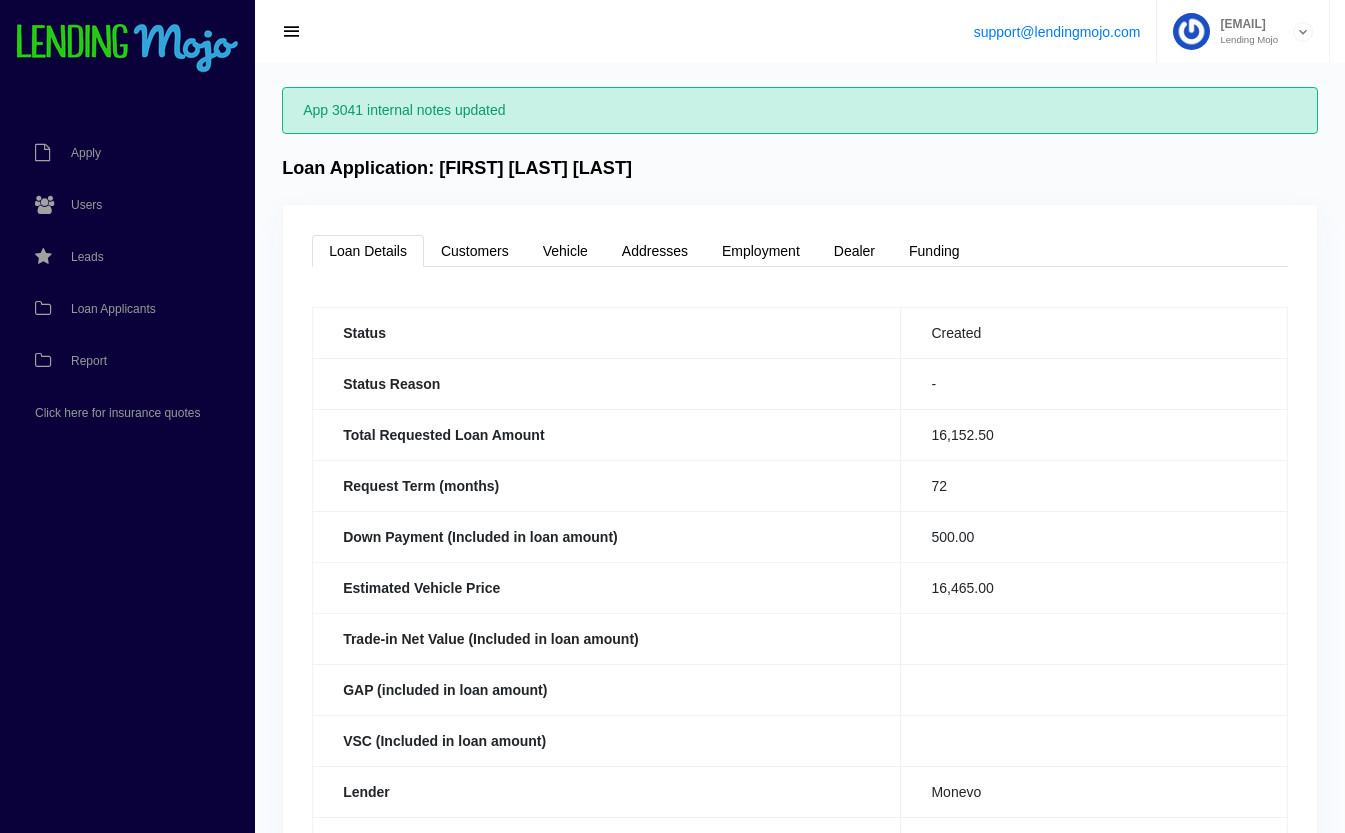 scroll, scrollTop: 0, scrollLeft: 0, axis: both 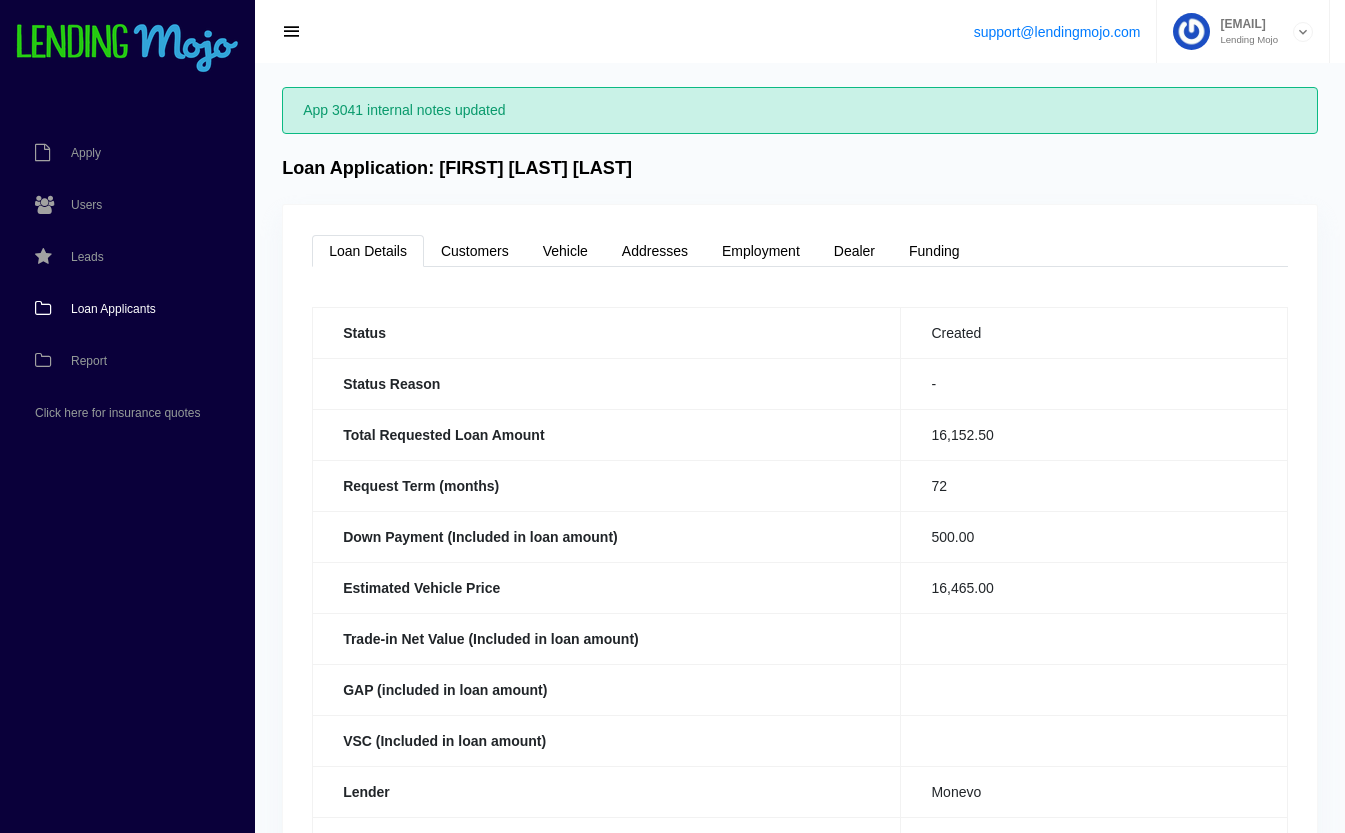 click on "Loan Applicants" at bounding box center [113, 309] 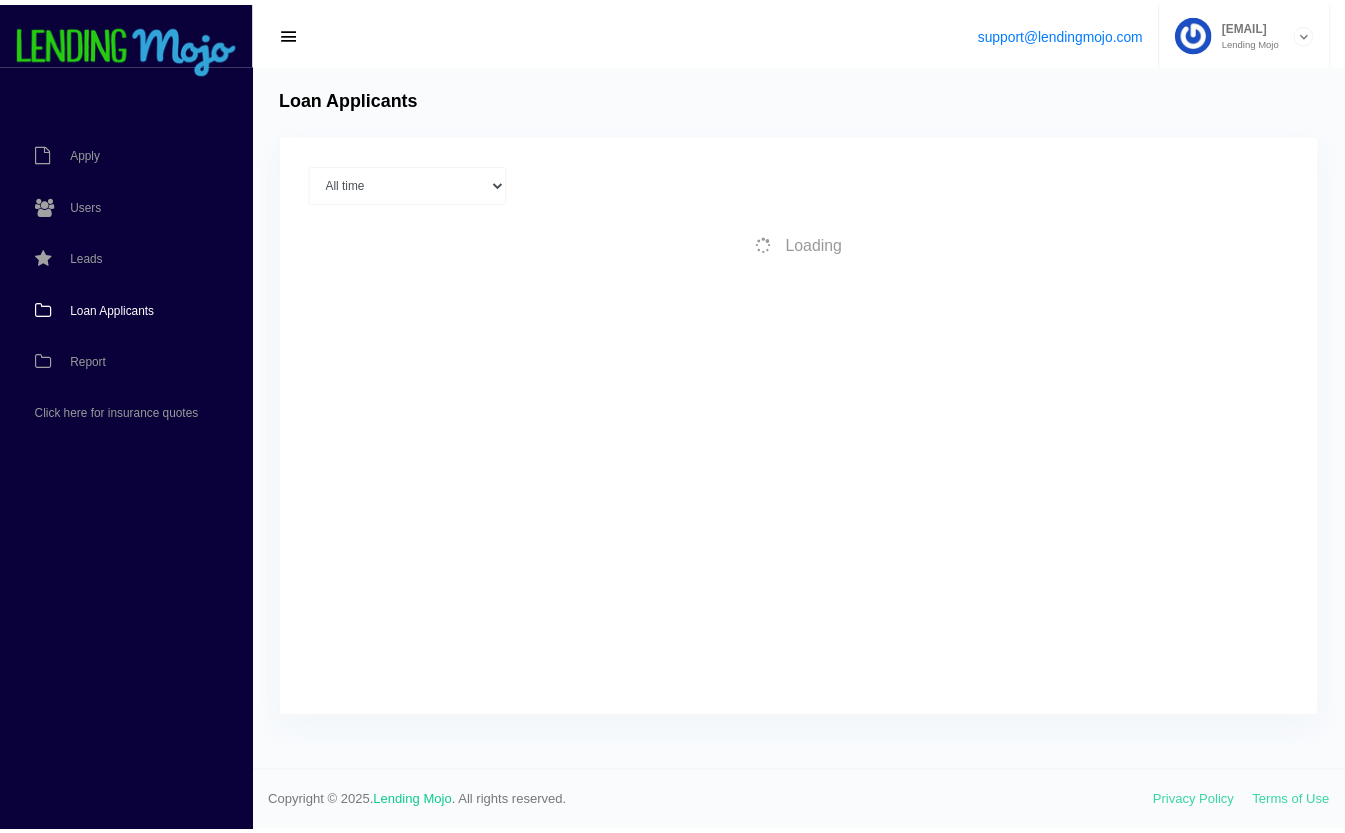 scroll, scrollTop: 0, scrollLeft: 0, axis: both 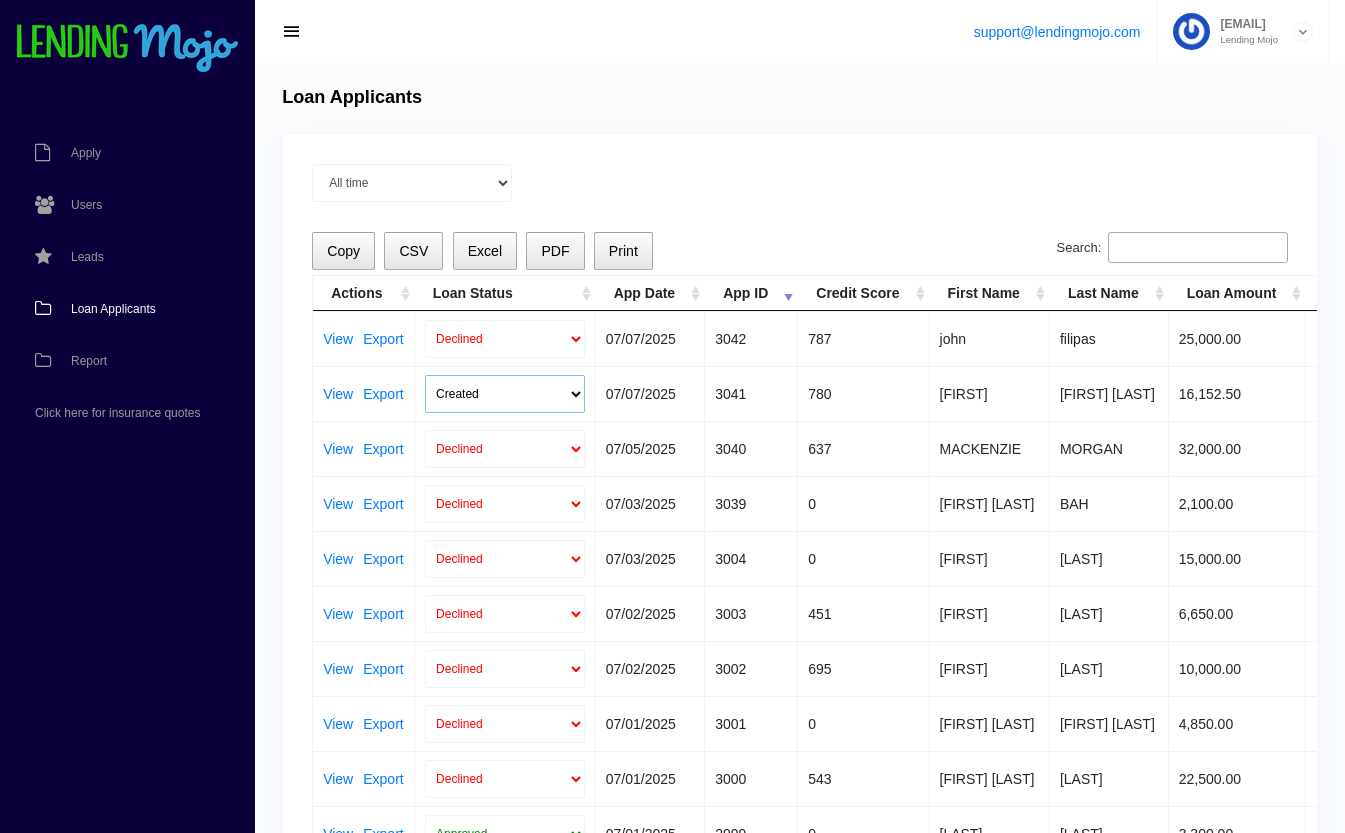 click on "Created Submitted" at bounding box center (505, 394) 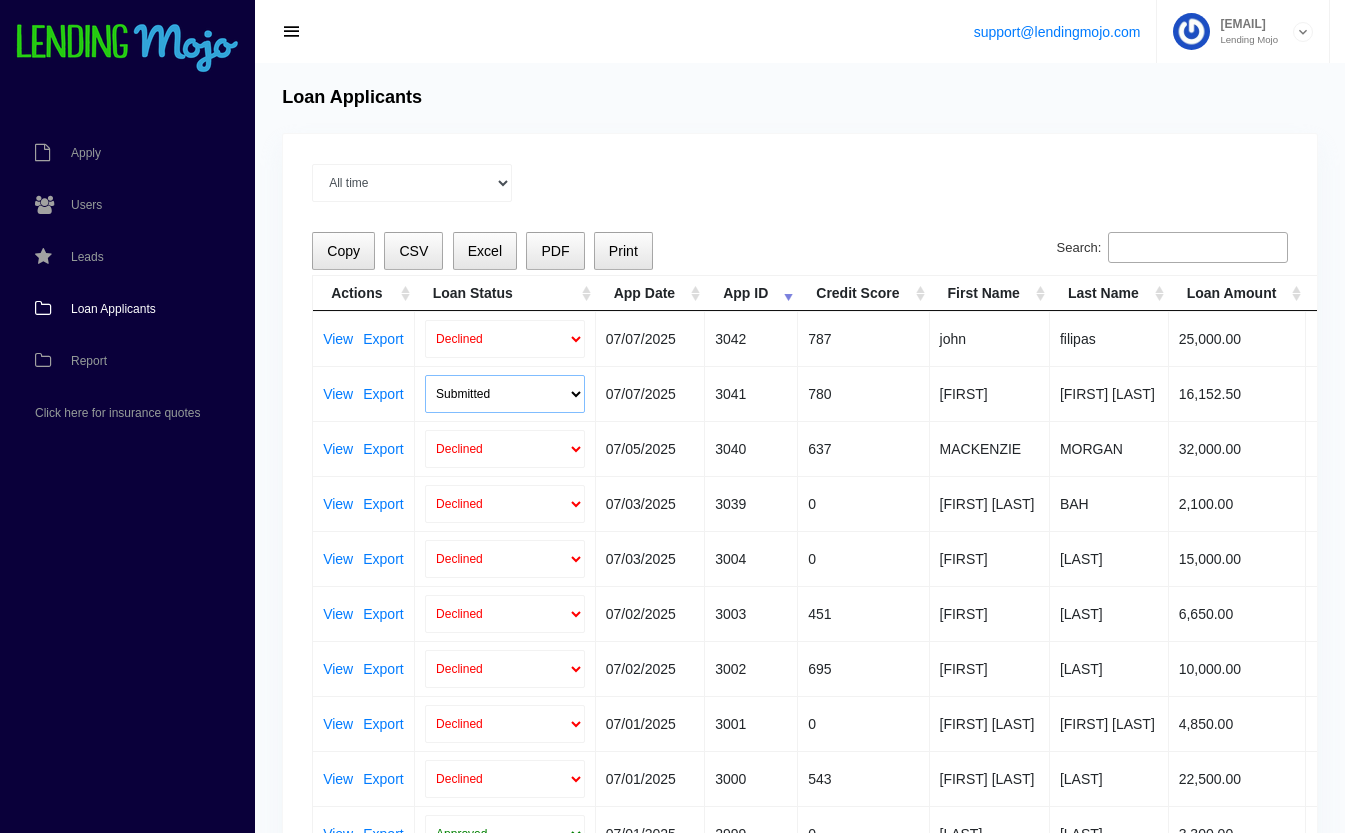 click on "Created Submitted" at bounding box center [505, 394] 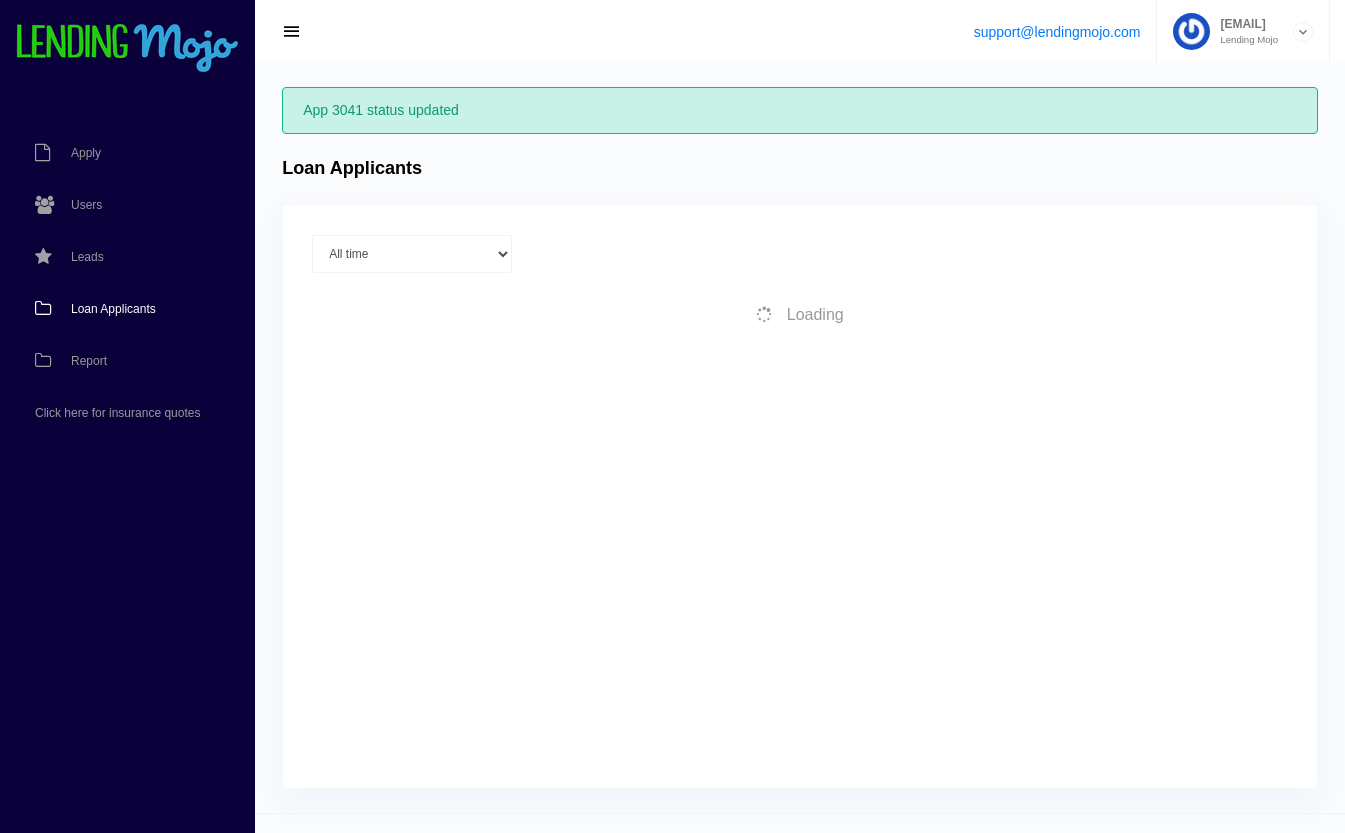 scroll, scrollTop: 0, scrollLeft: 0, axis: both 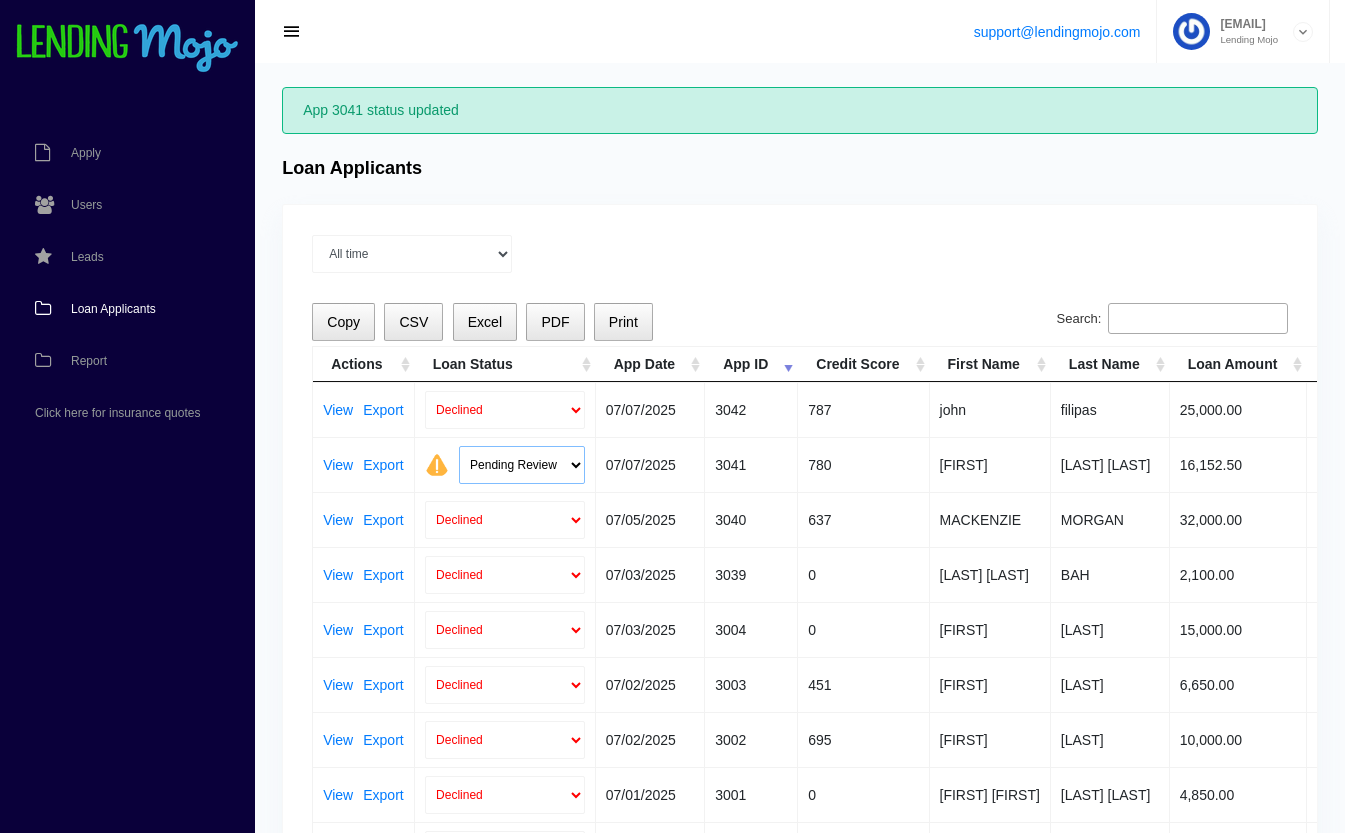 click on "Pending Review Approve Decline Unqualified" at bounding box center (522, 465) 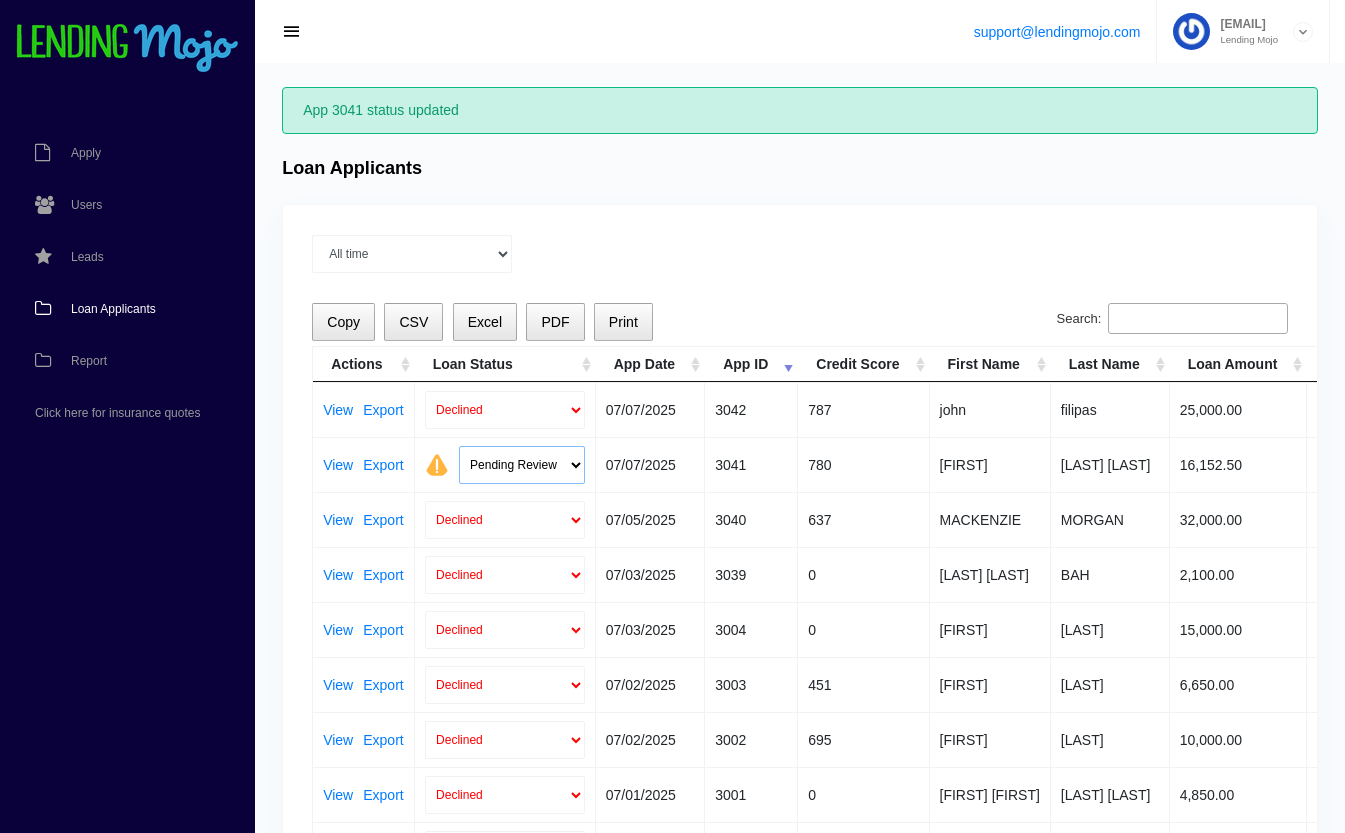 select on "approved" 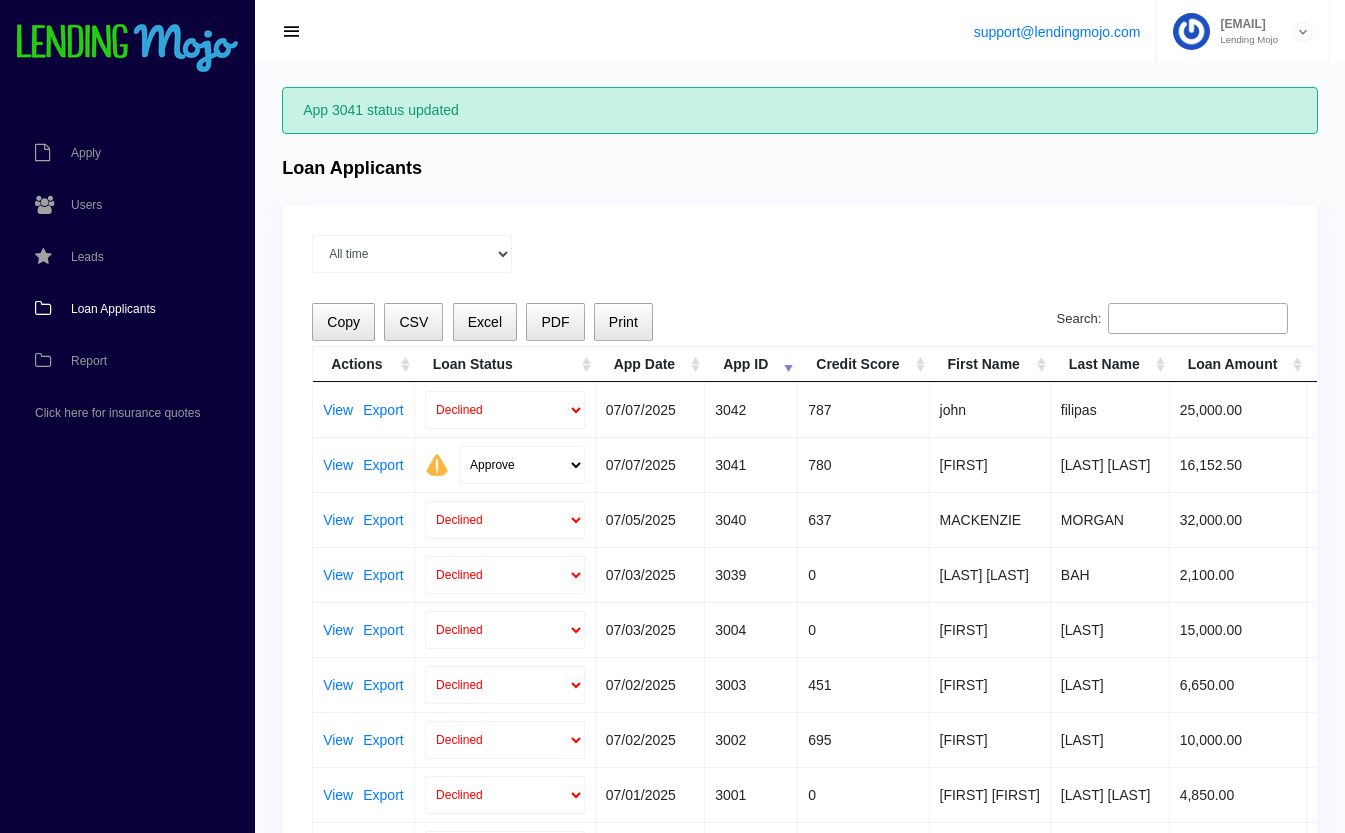 click on "Pending Review Approve Decline Unqualified" at bounding box center [522, 465] 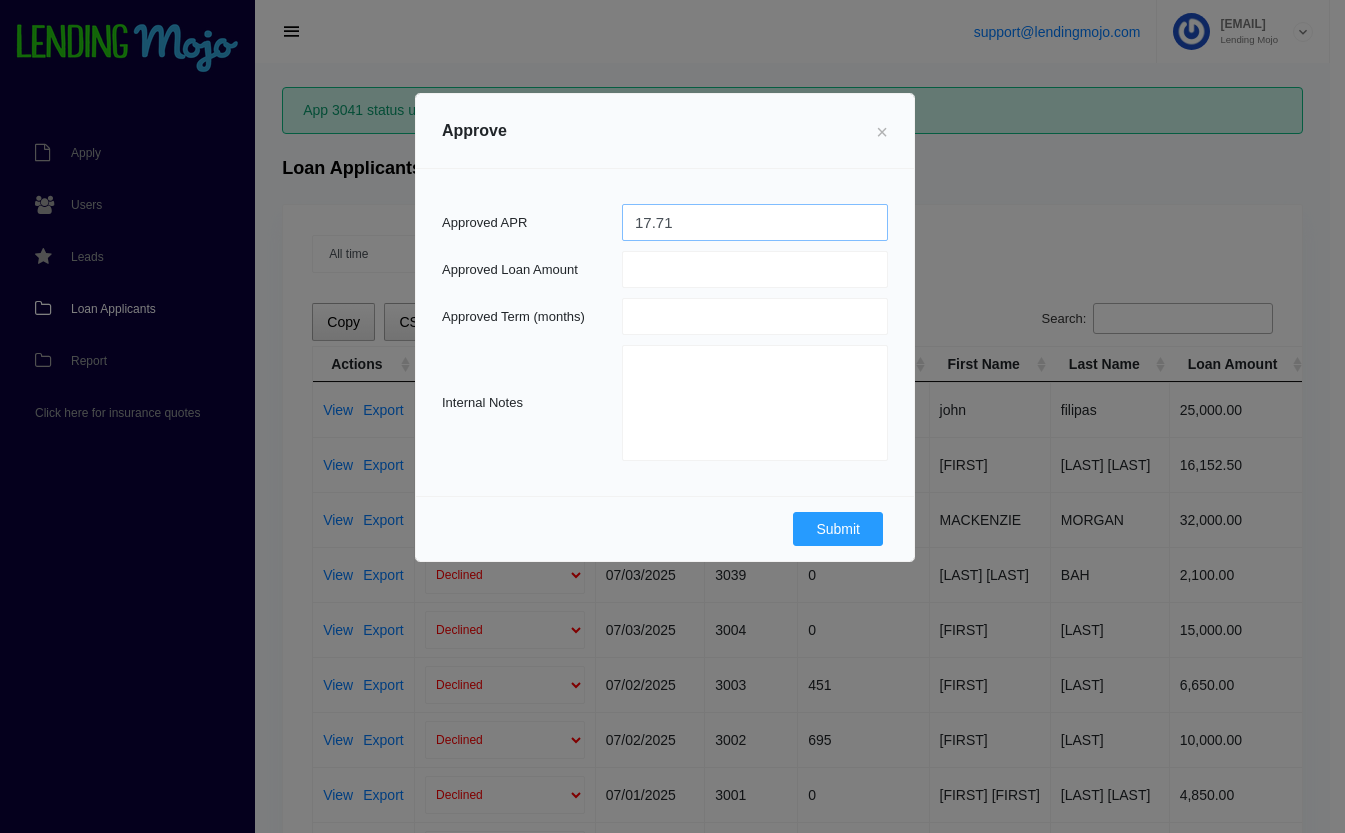 type on "17.71" 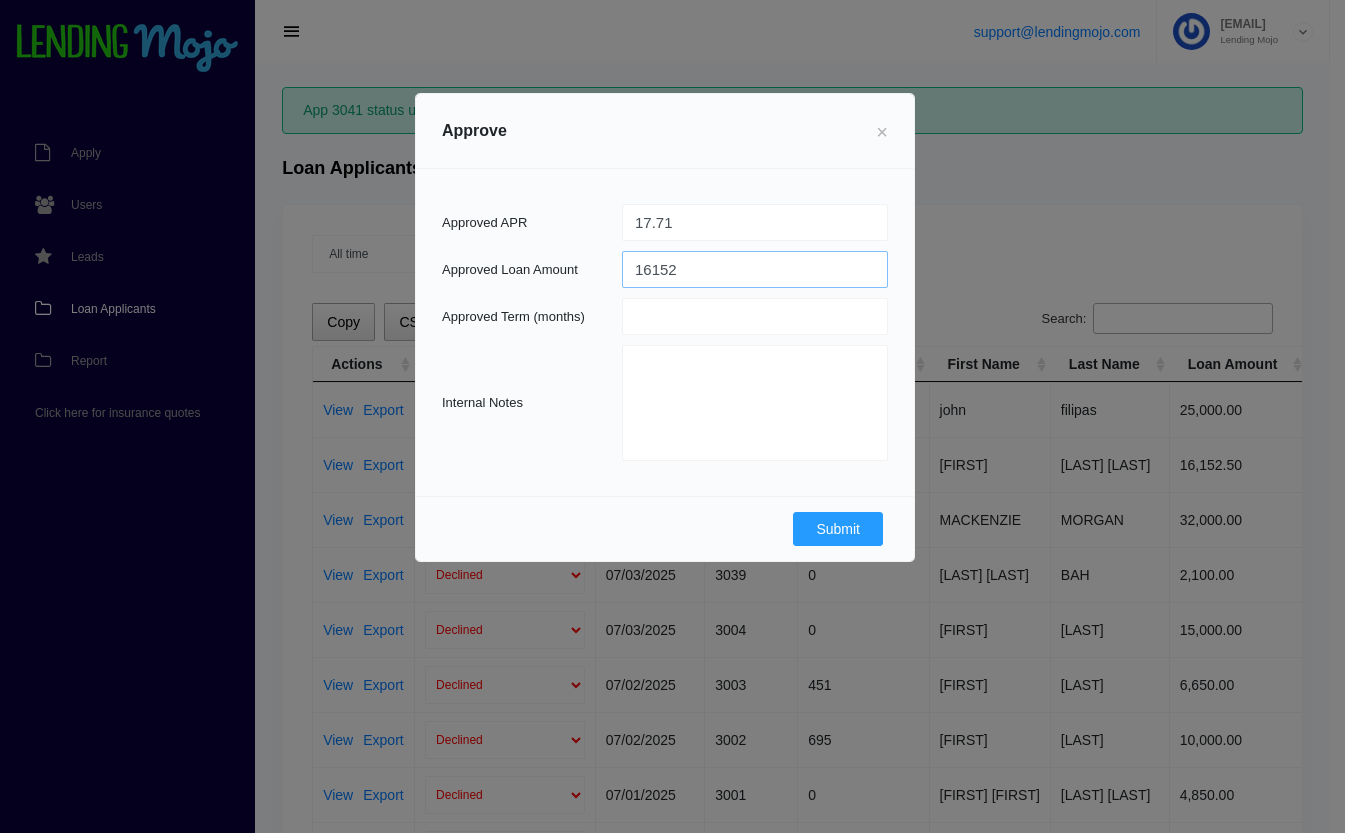 type on "16152" 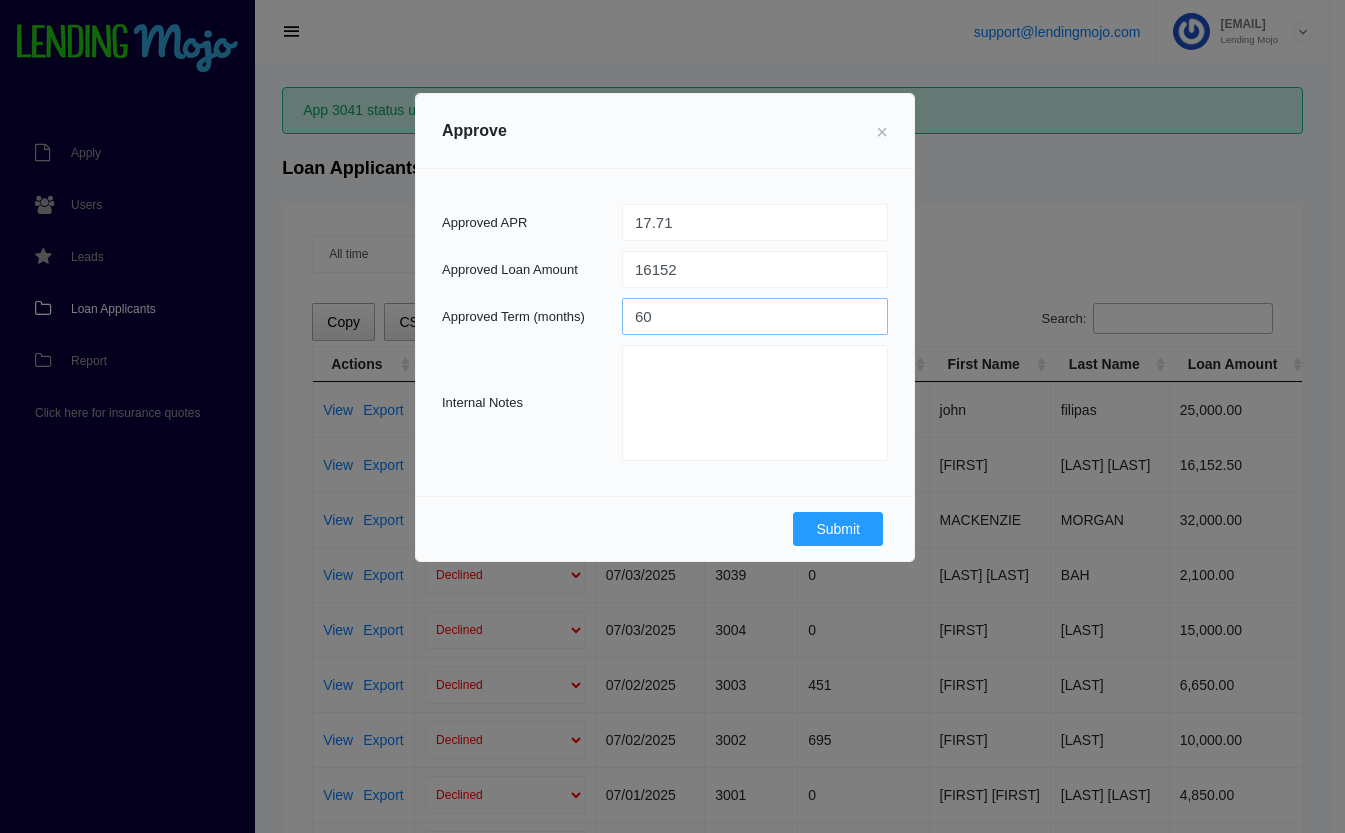 type on "60" 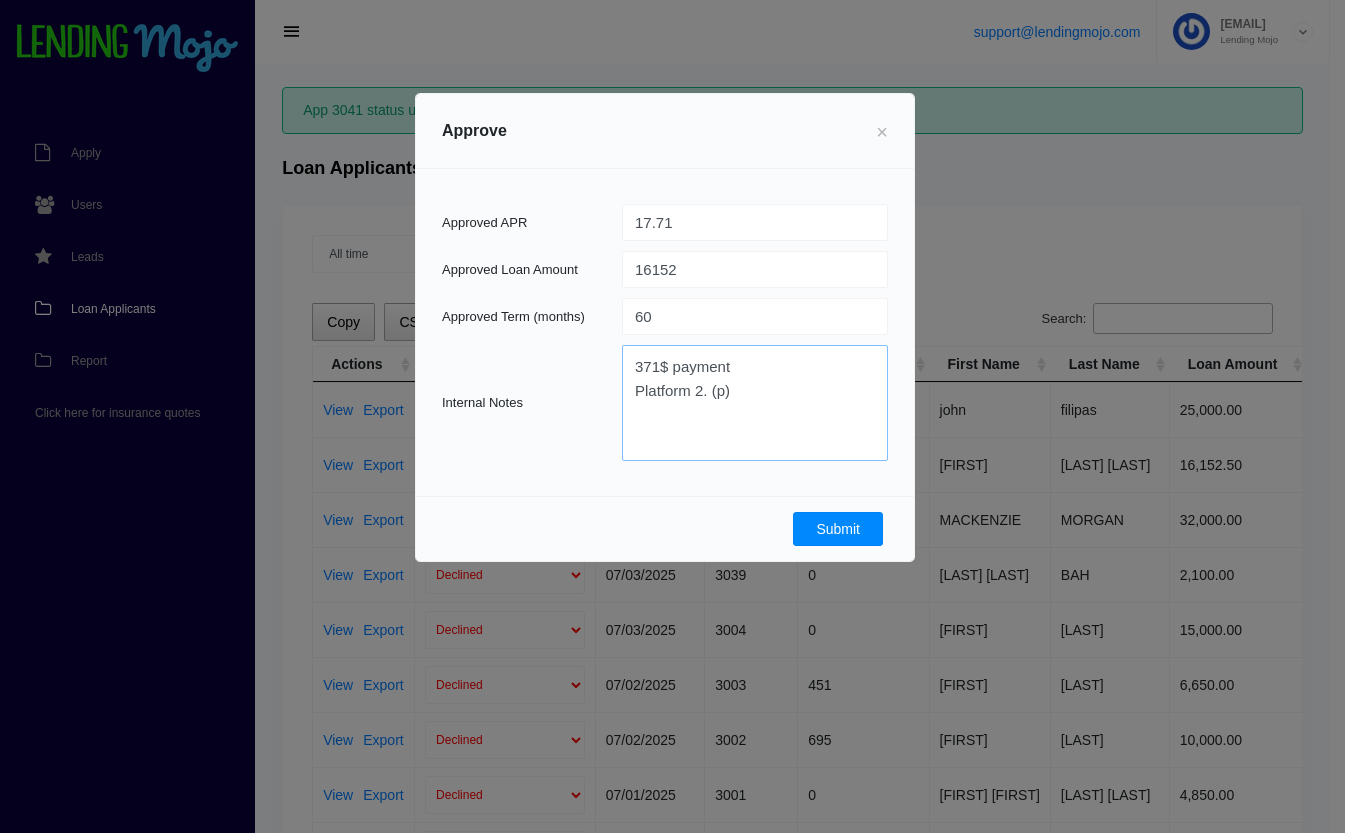 type on "371$ payment
Platform 2. (p)" 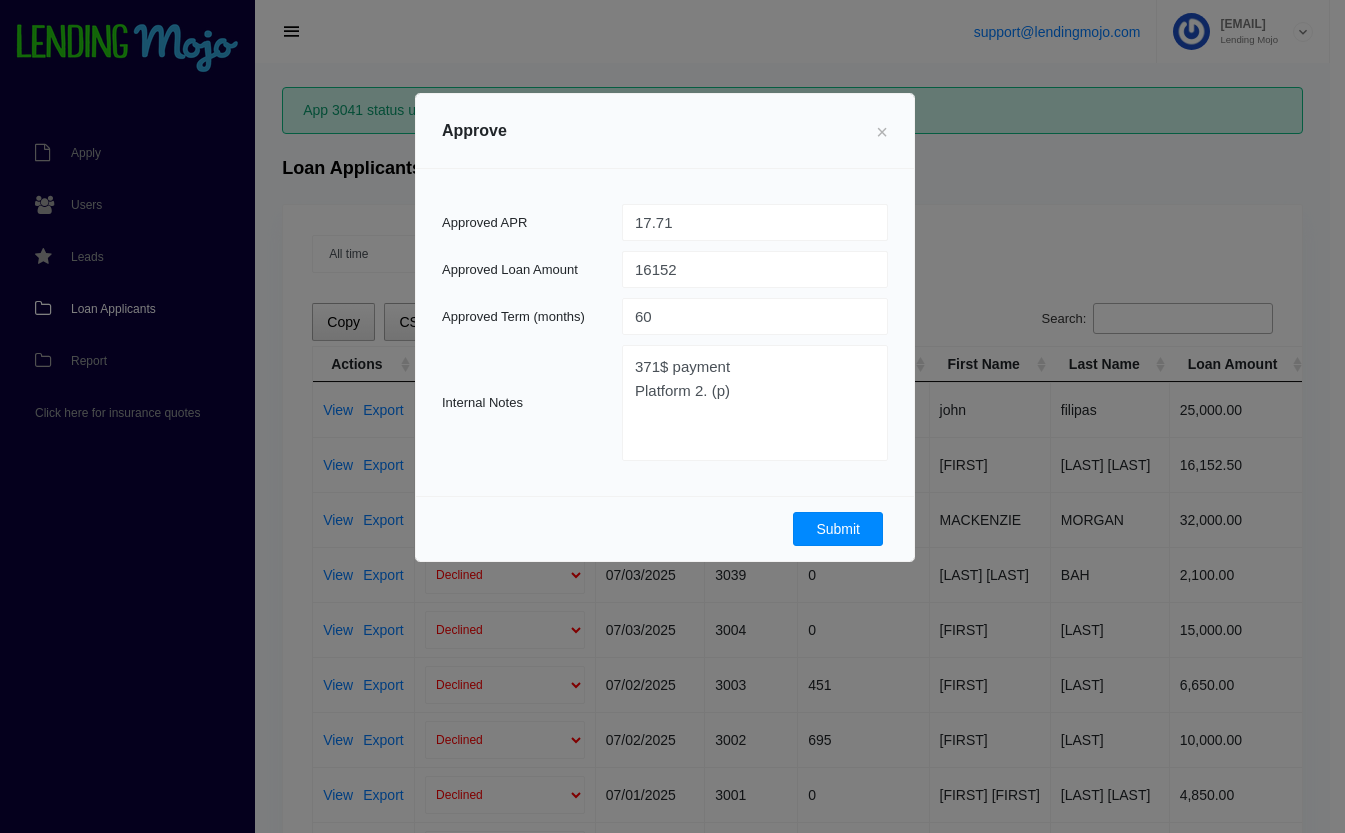 click on "Submit" at bounding box center (838, 529) 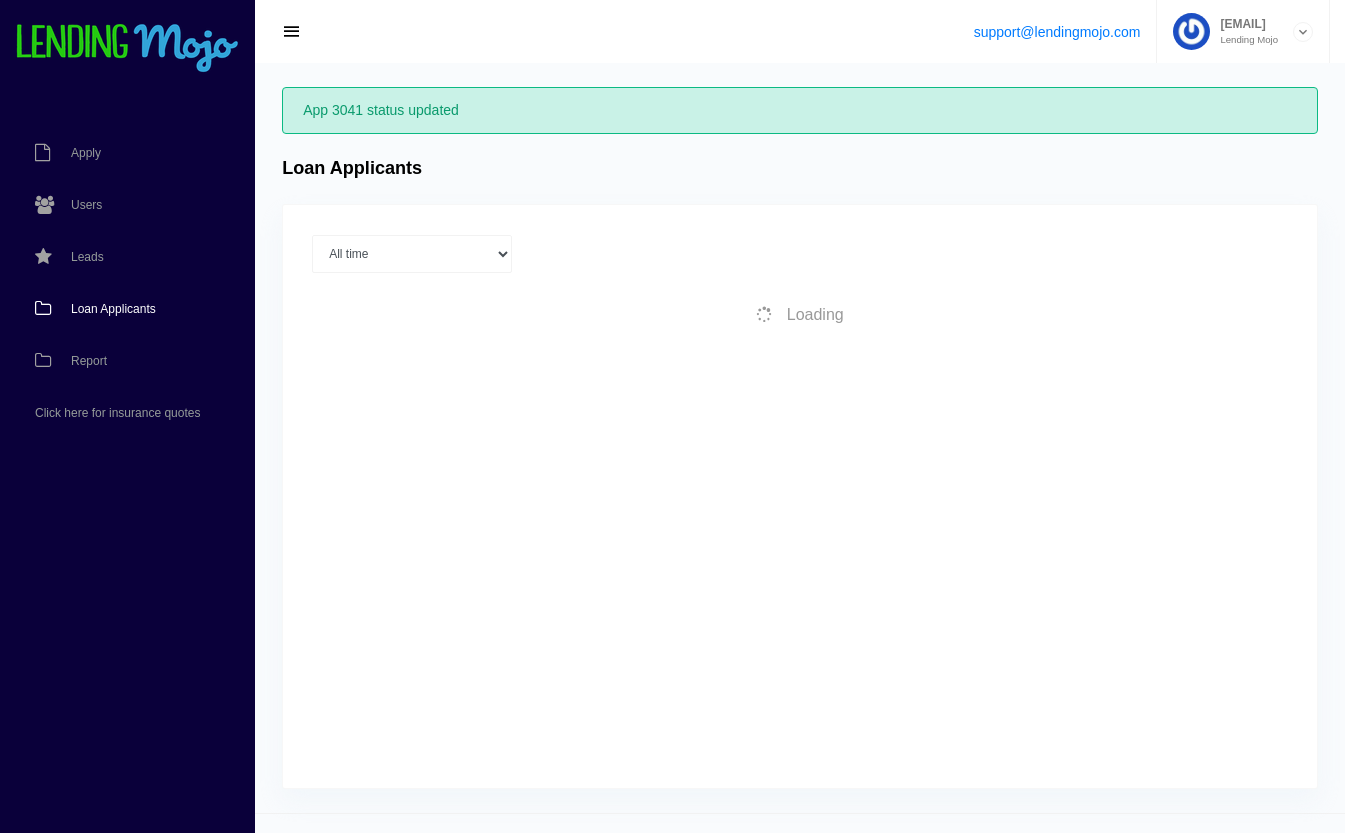 scroll, scrollTop: 0, scrollLeft: 0, axis: both 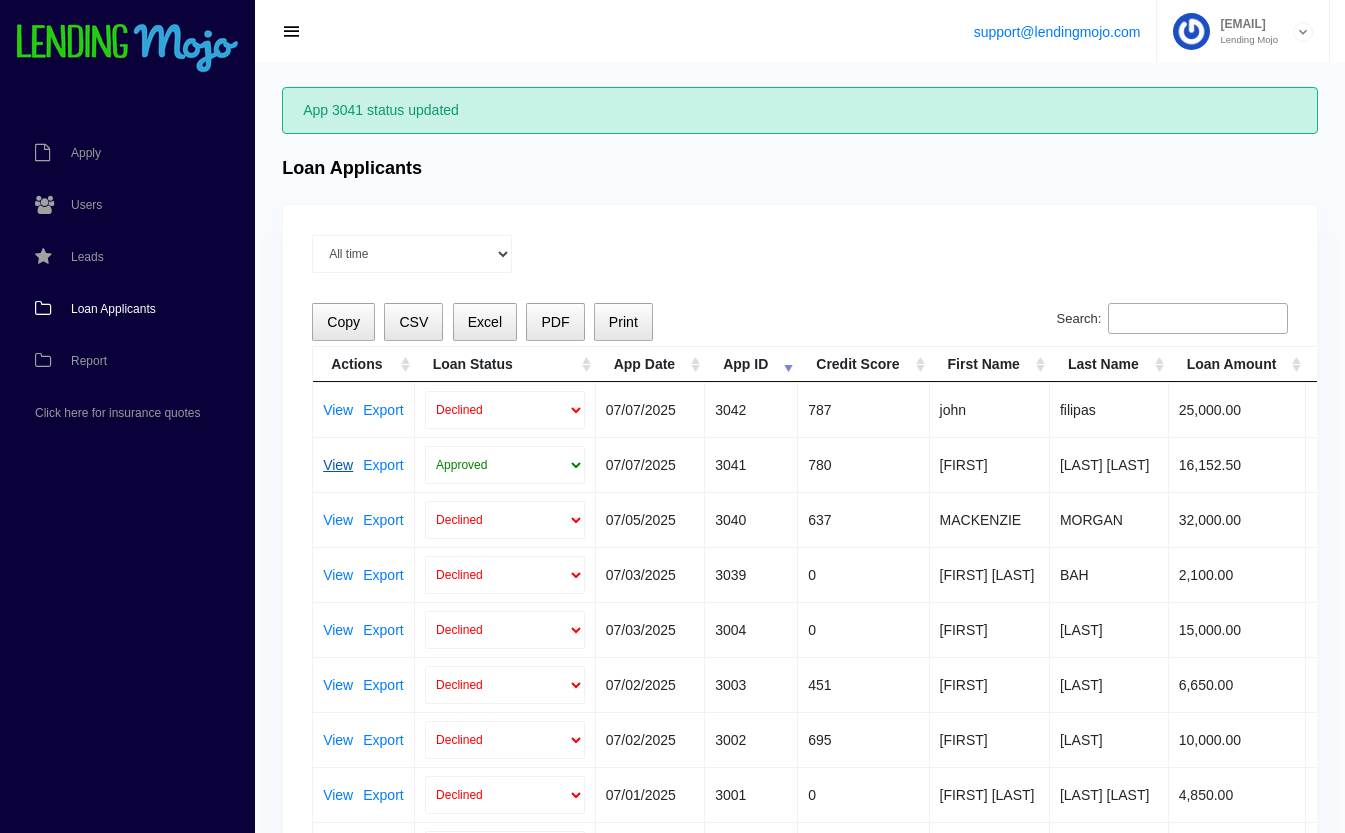 click on "View" at bounding box center [338, 465] 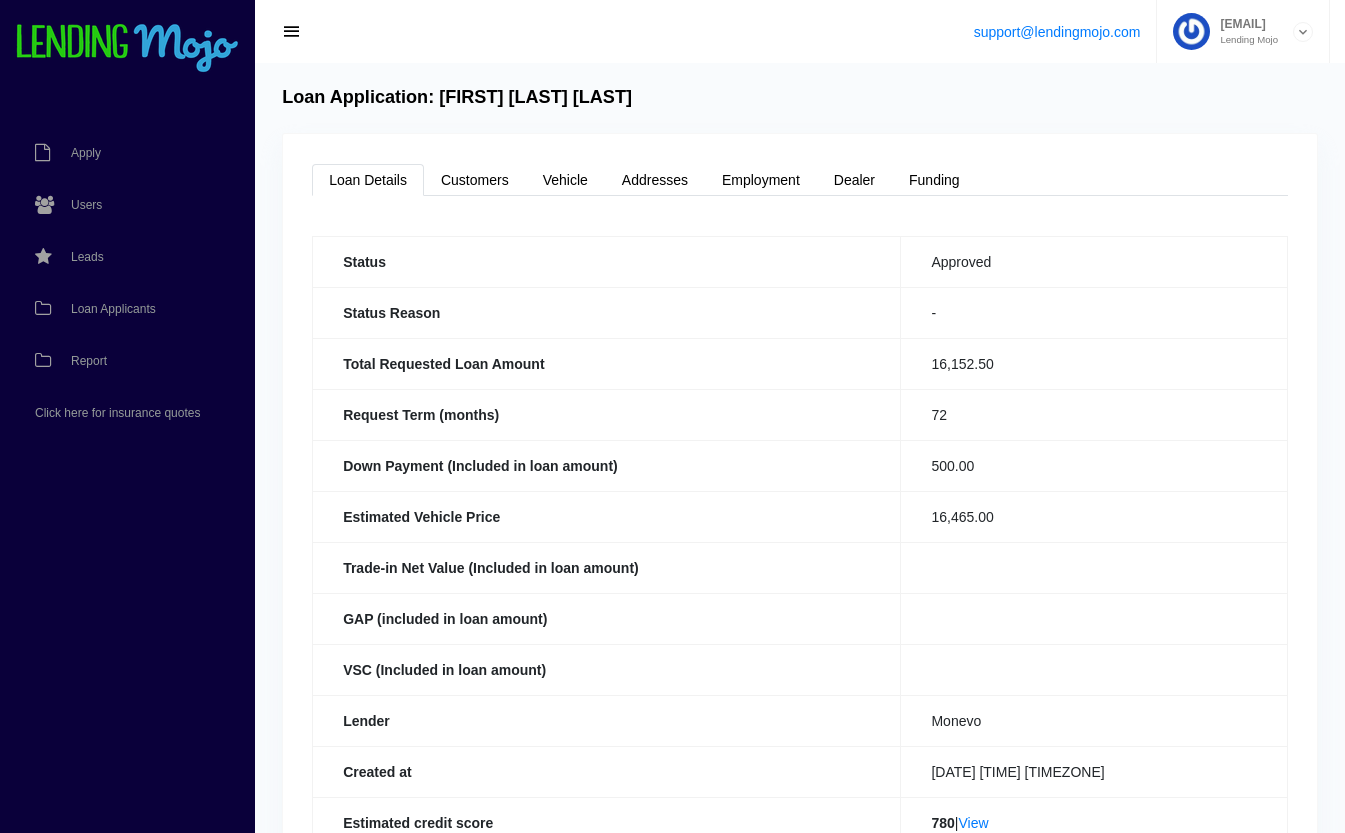 scroll, scrollTop: 0, scrollLeft: 0, axis: both 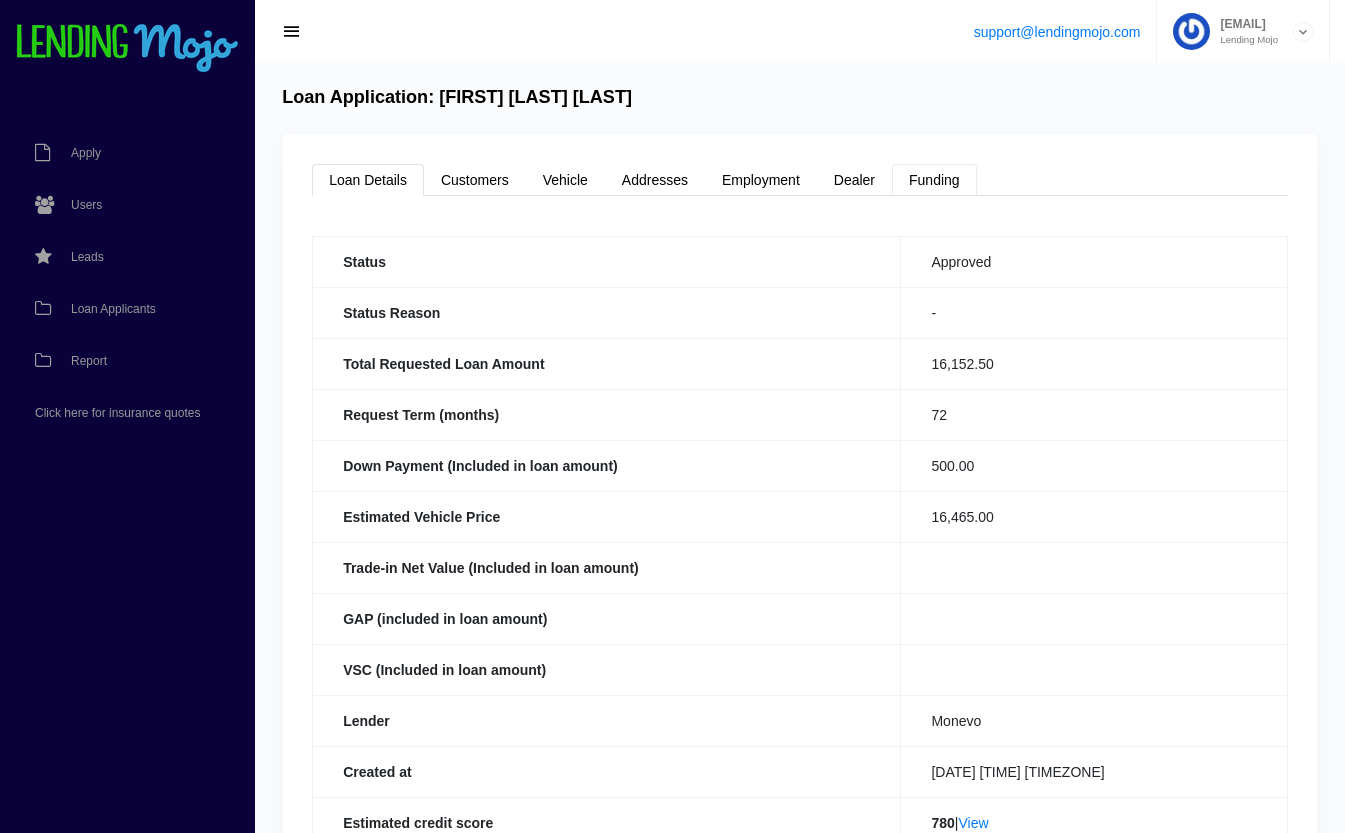 click on "Funding" at bounding box center [934, 180] 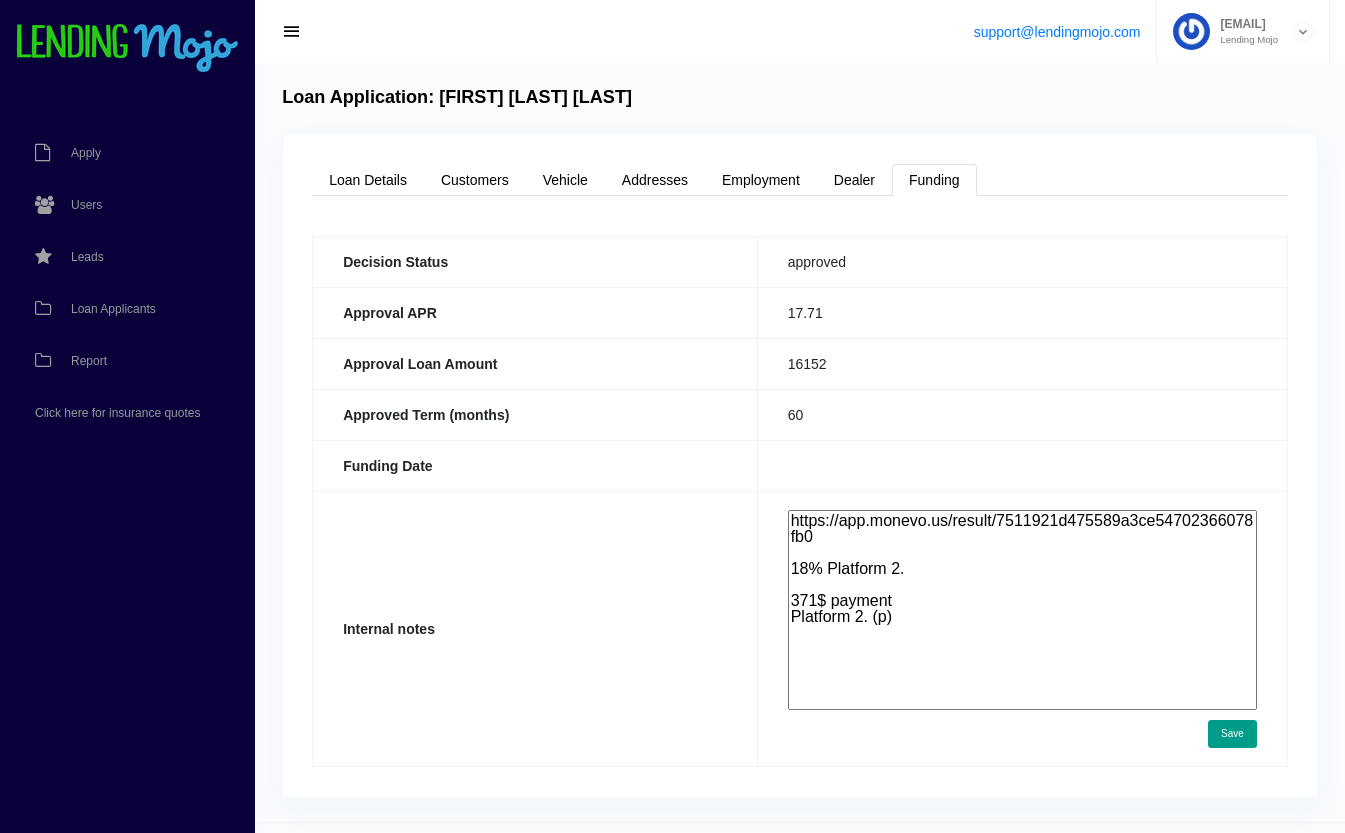 click on "https://app.monevo.us/result/7511921d475589a3ce54702366078fb0
18% Platform 2.
371$ payment
Platform 2. (p)" at bounding box center [1022, 610] 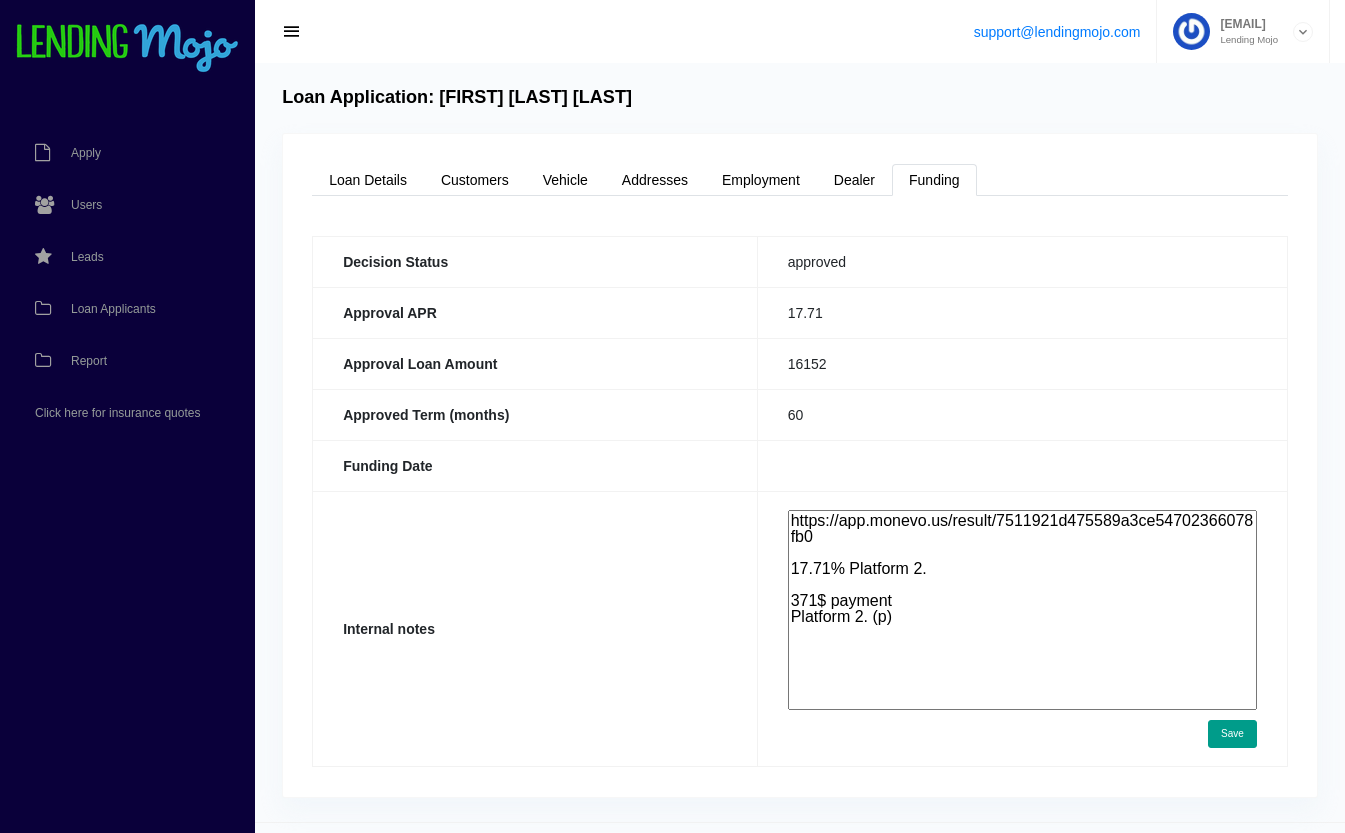 click on "https://app.monevo.us/result/7511921d475589a3ce54702366078fb0
18% Platform 2.
371$ payment
Platform 2. (p)" at bounding box center [1022, 610] 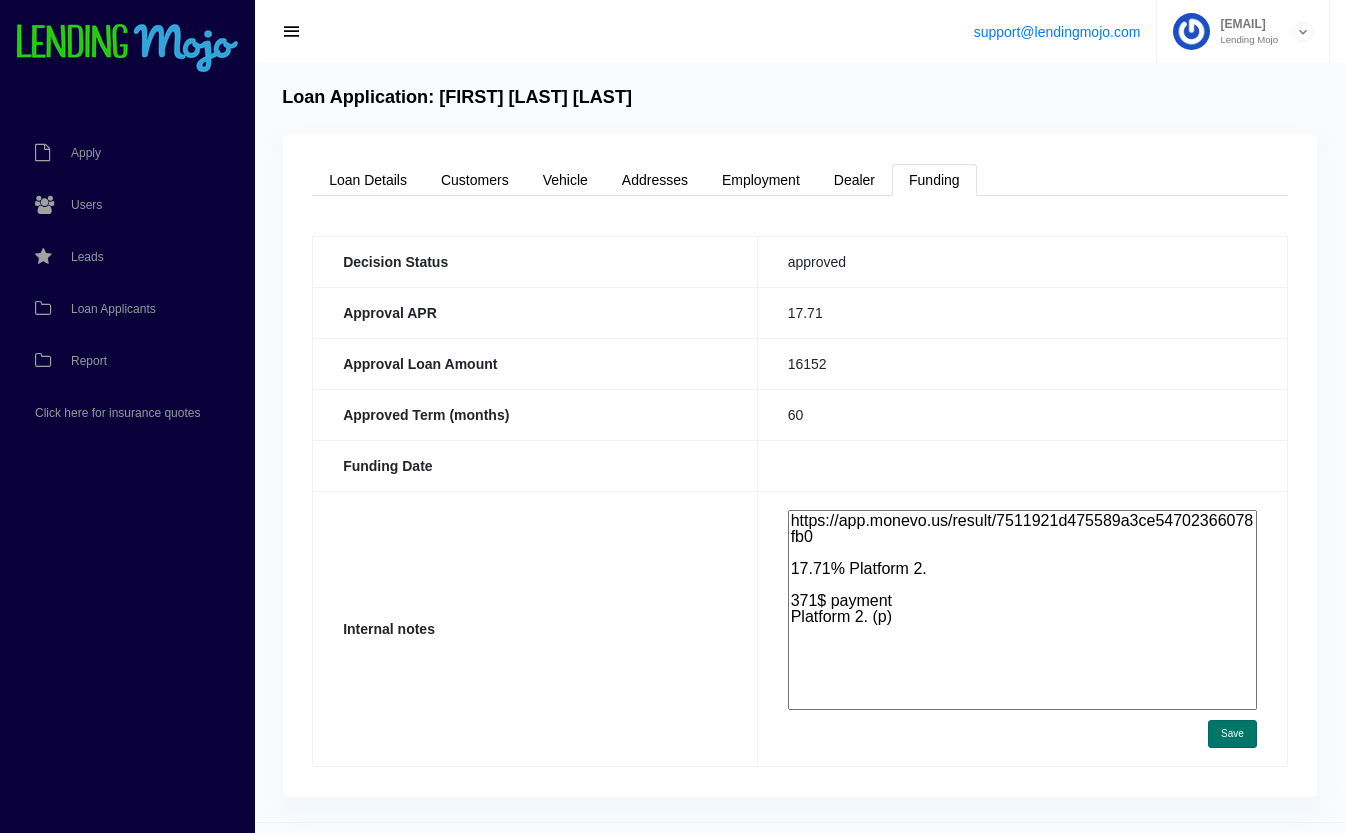 type on "https://app.monevo.us/result/7511921d475589a3ce54702366078fb0
17.71% Platform 2.
371$ payment
Platform 2. (p)" 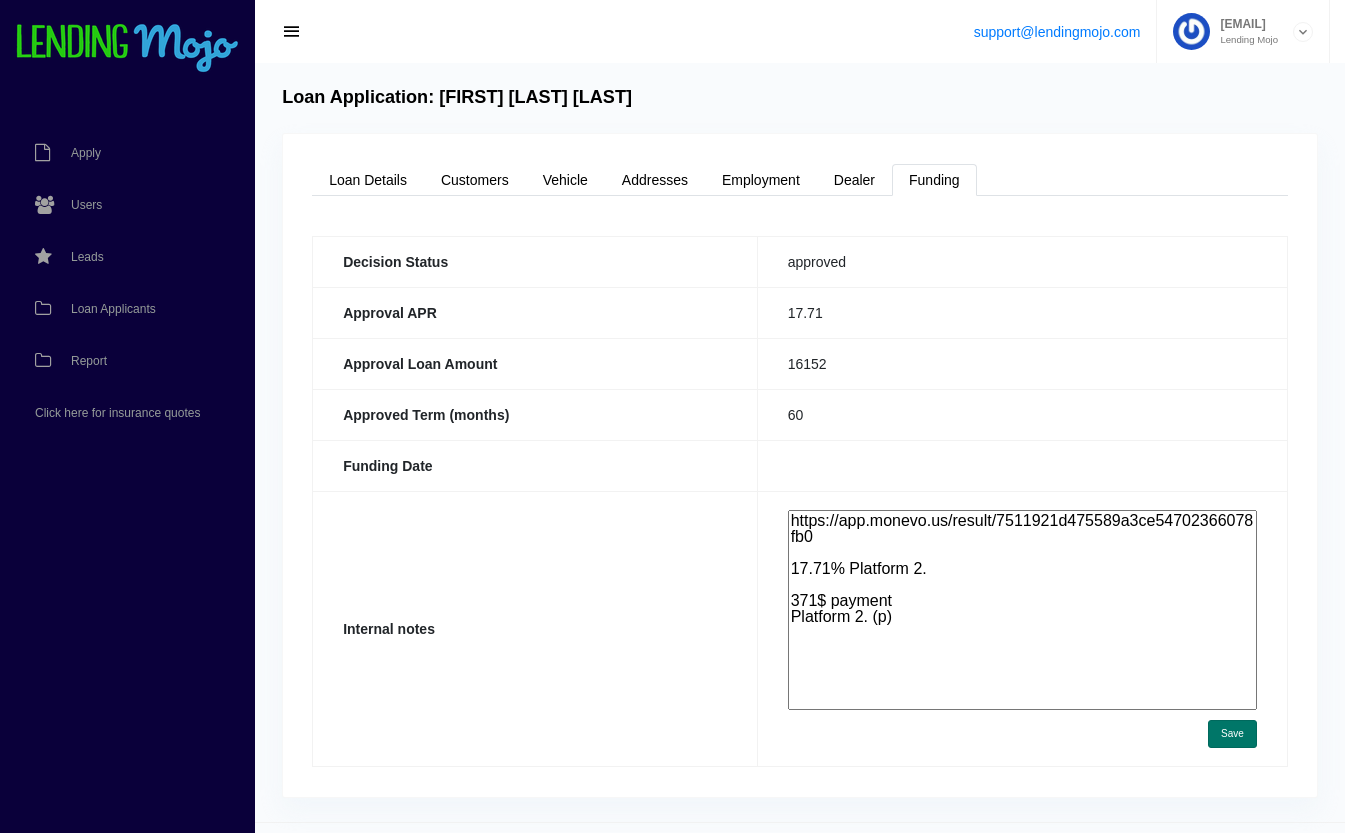 click on "Save" at bounding box center (1232, 734) 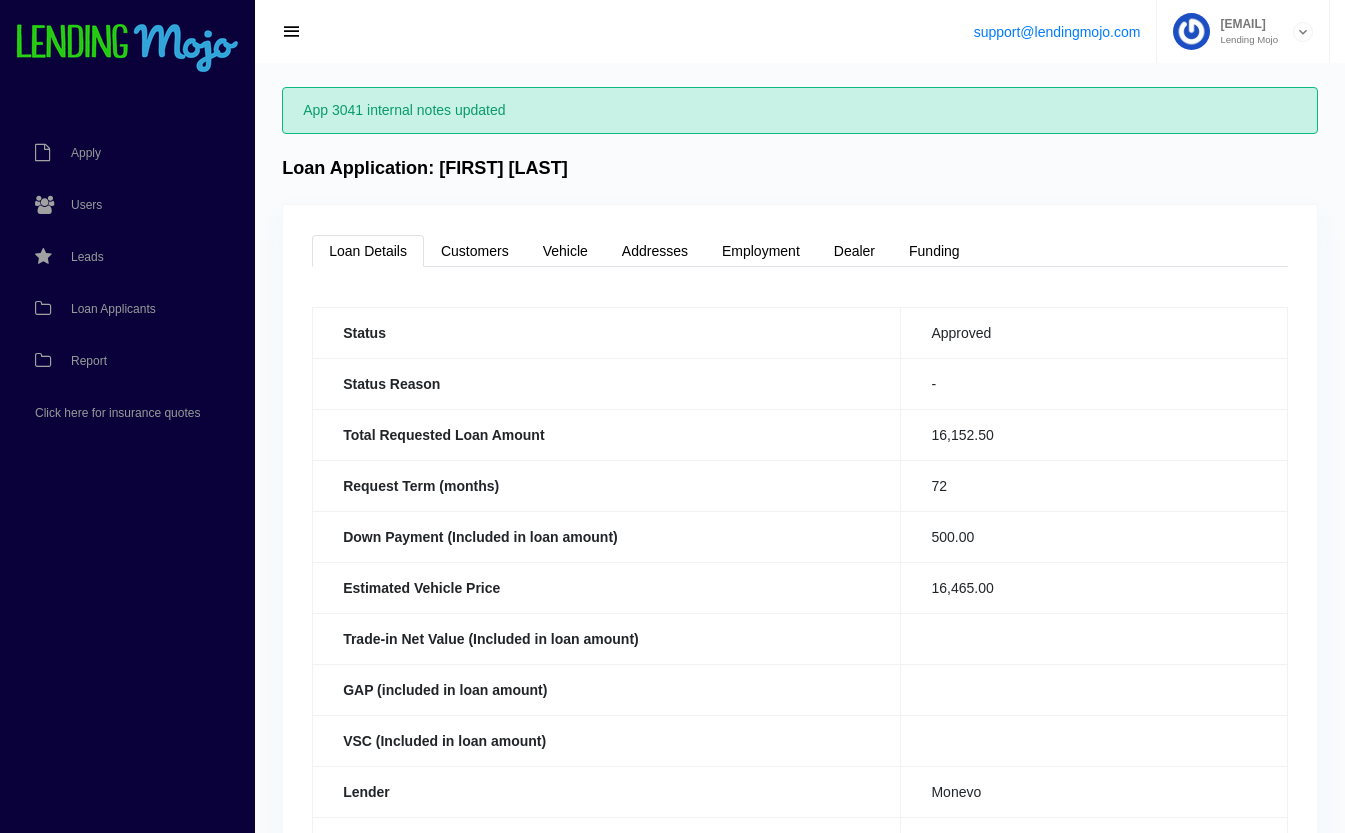 scroll, scrollTop: 0, scrollLeft: 0, axis: both 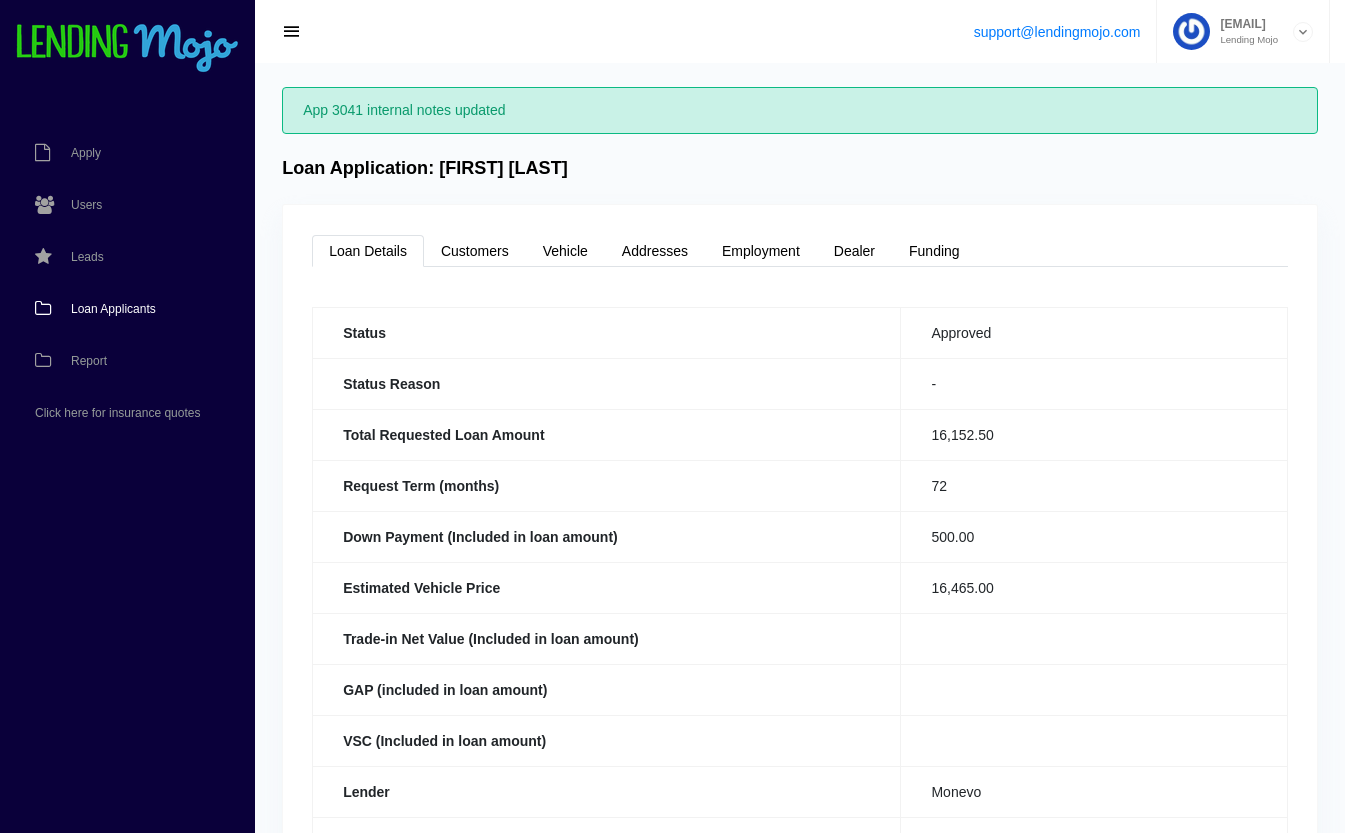 click on "Loan Applicants" at bounding box center (113, 309) 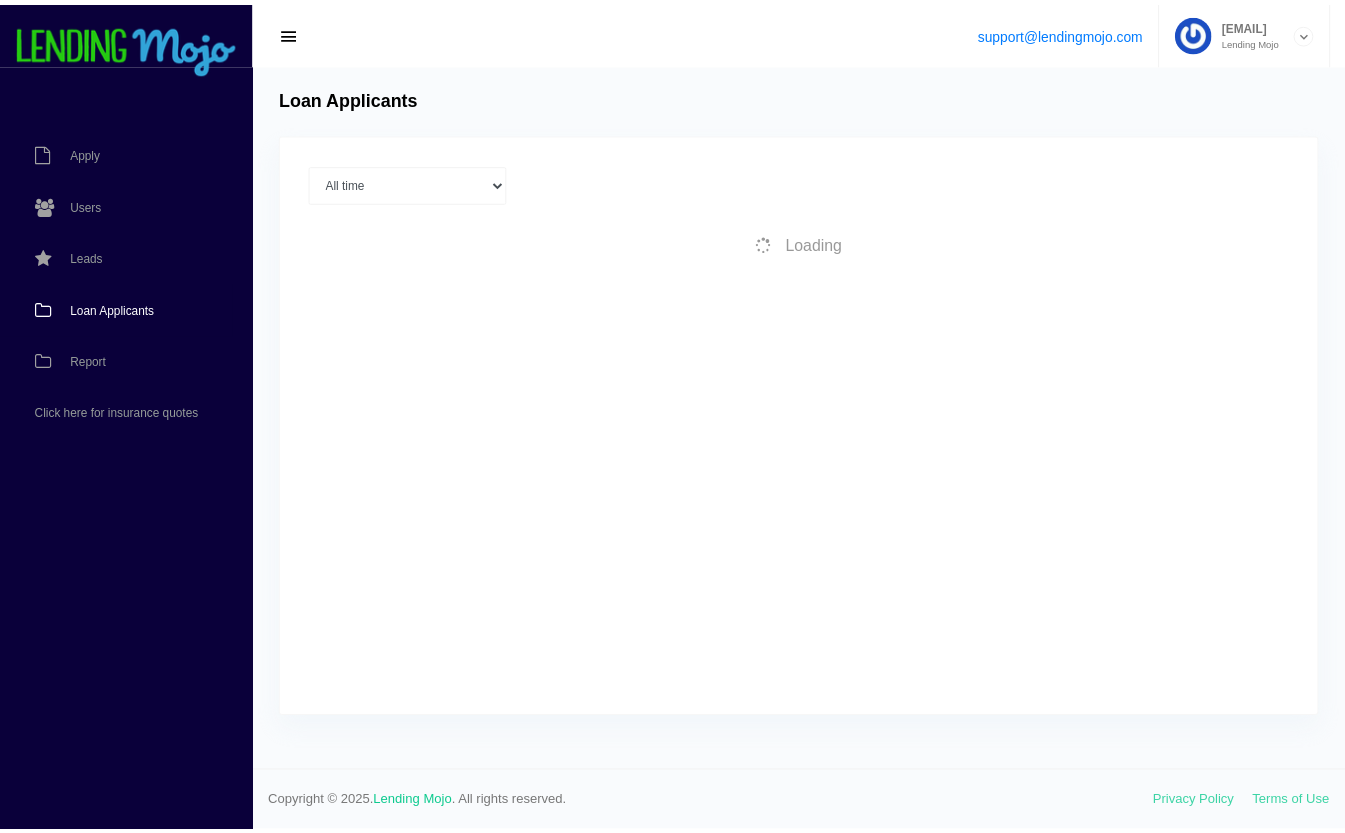 scroll, scrollTop: 0, scrollLeft: 0, axis: both 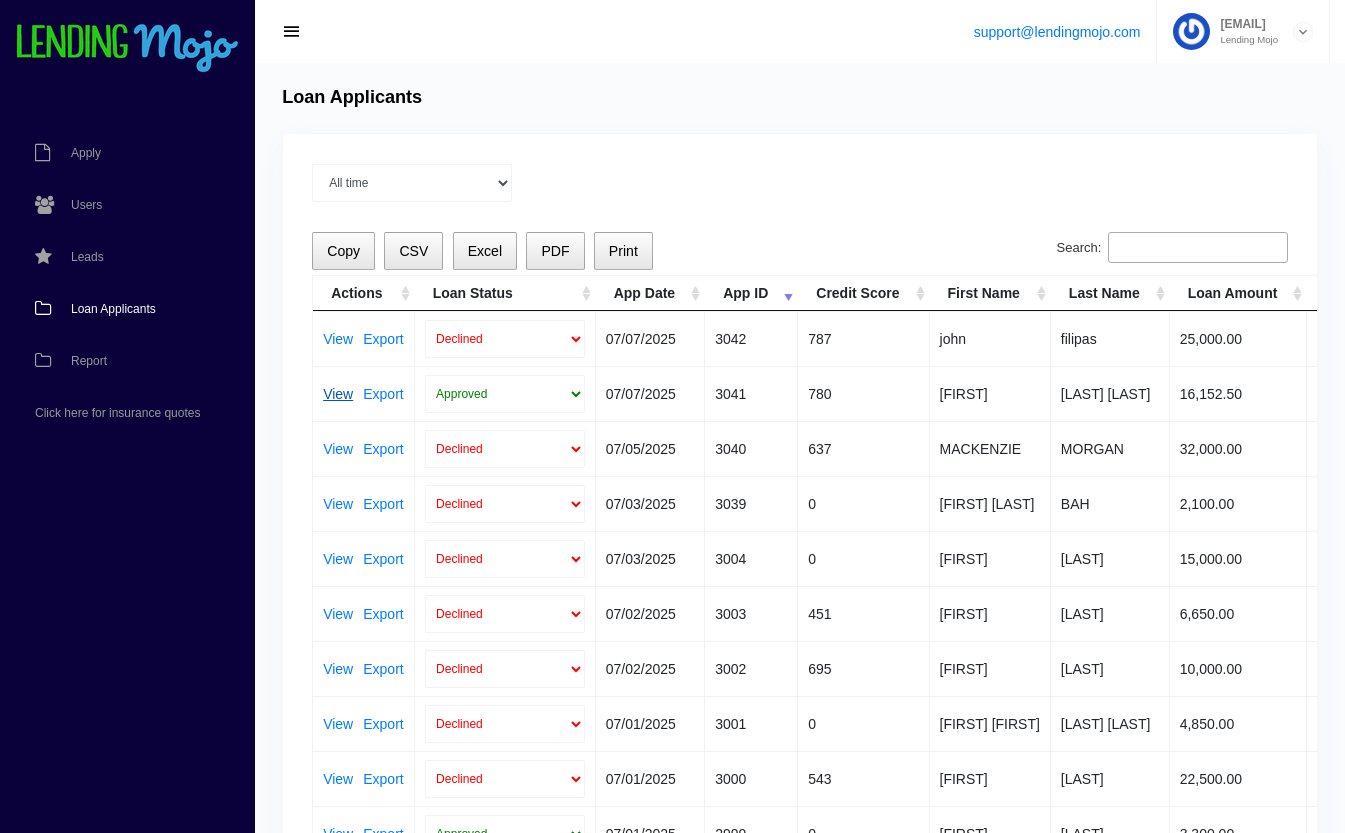 click on "View" at bounding box center (338, 394) 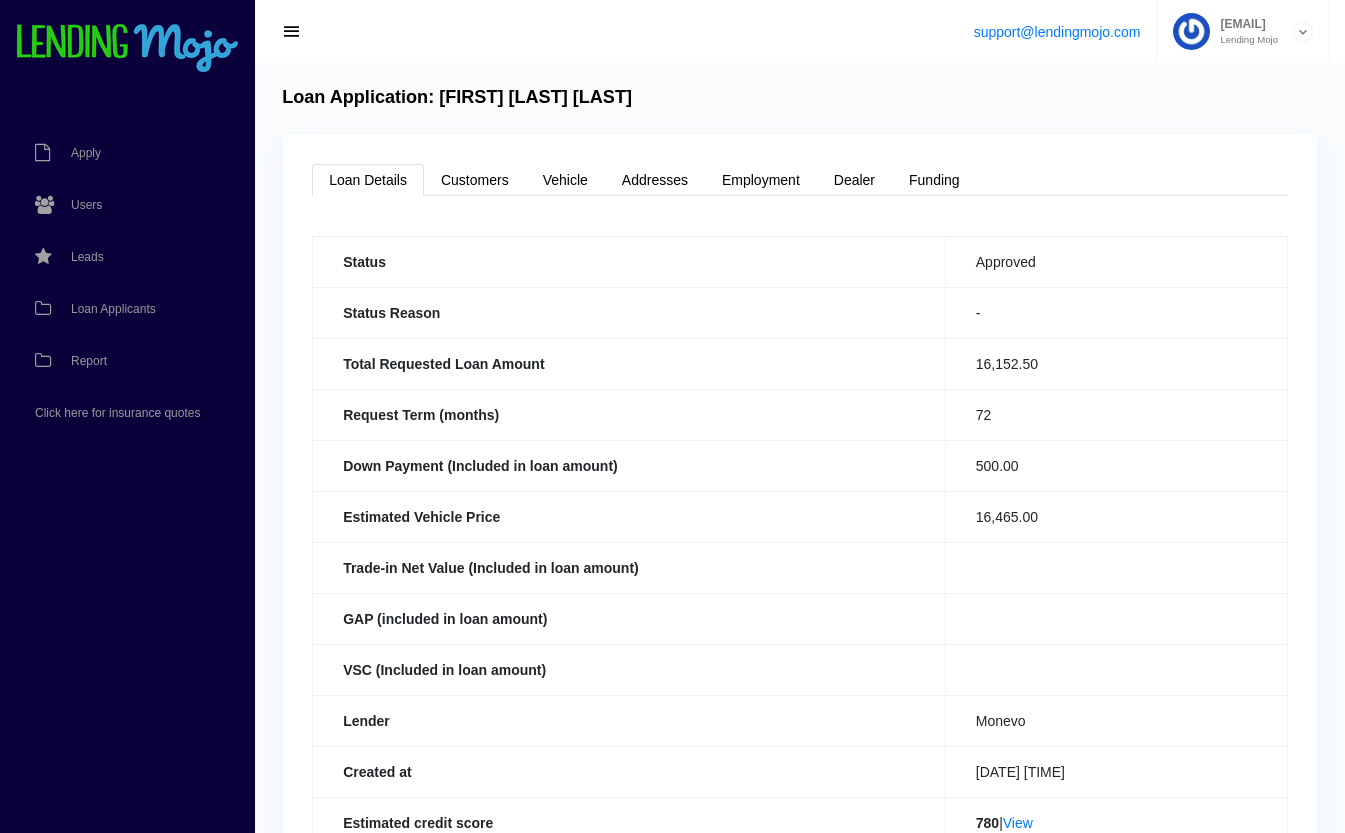 scroll, scrollTop: 0, scrollLeft: 0, axis: both 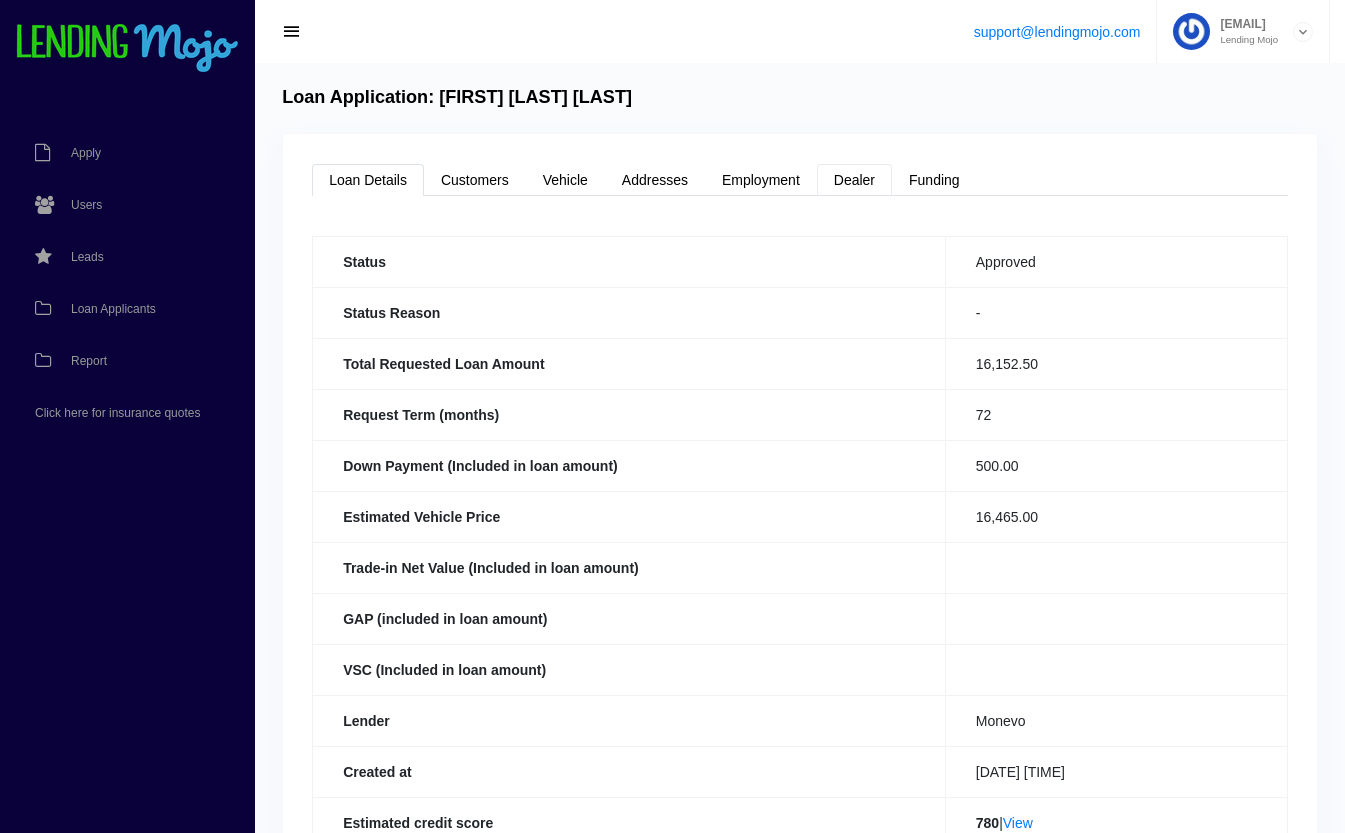 click on "Dealer" at bounding box center (854, 180) 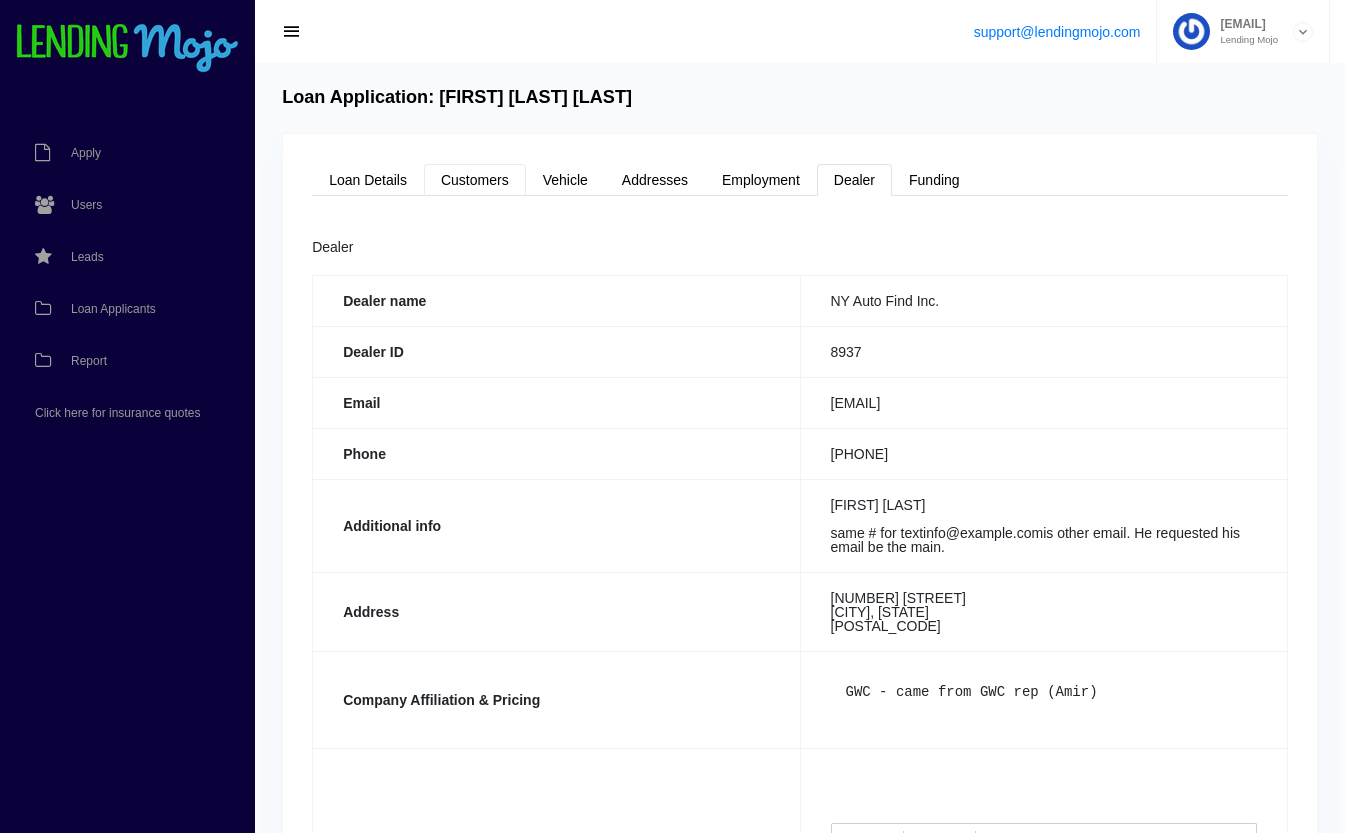 click on "Customers" at bounding box center [475, 180] 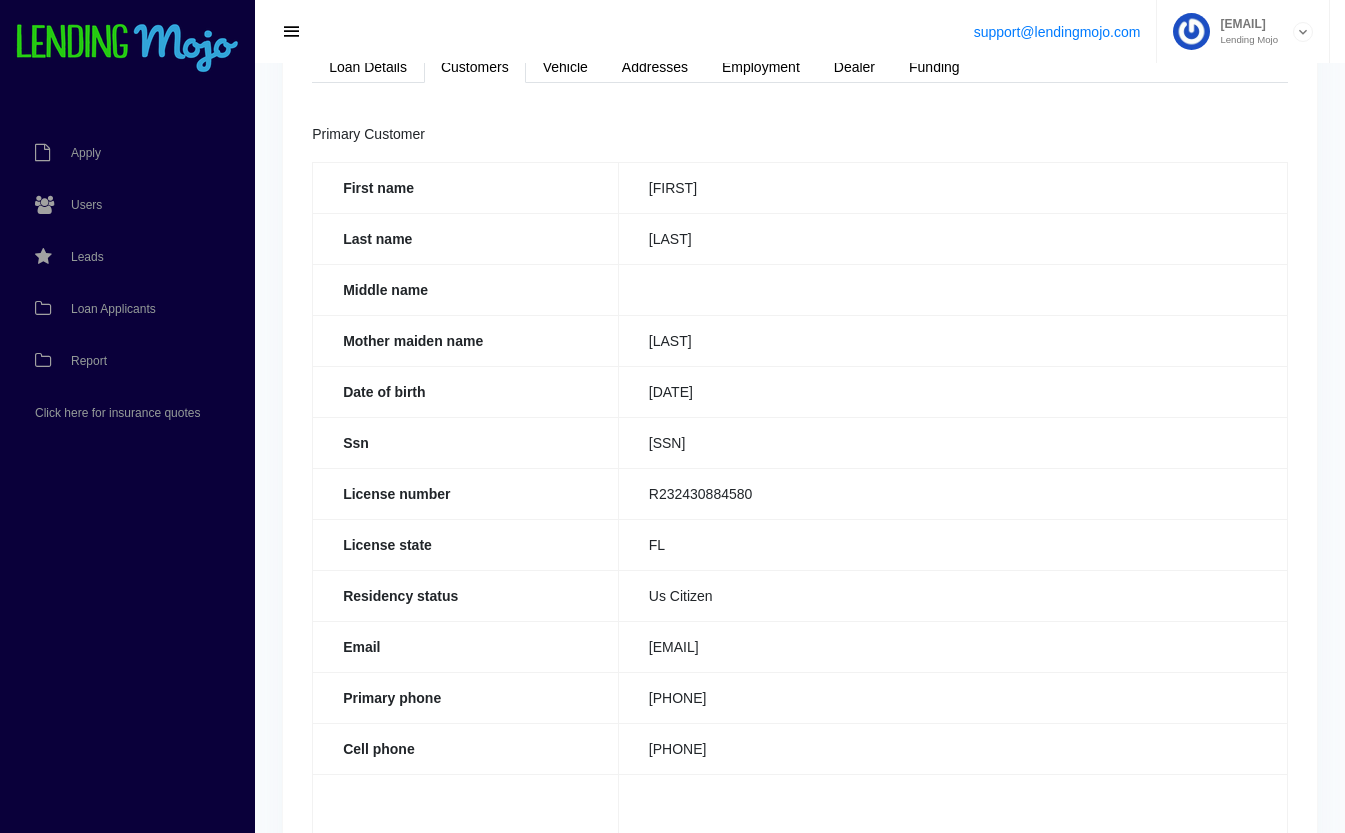 scroll, scrollTop: 0, scrollLeft: 0, axis: both 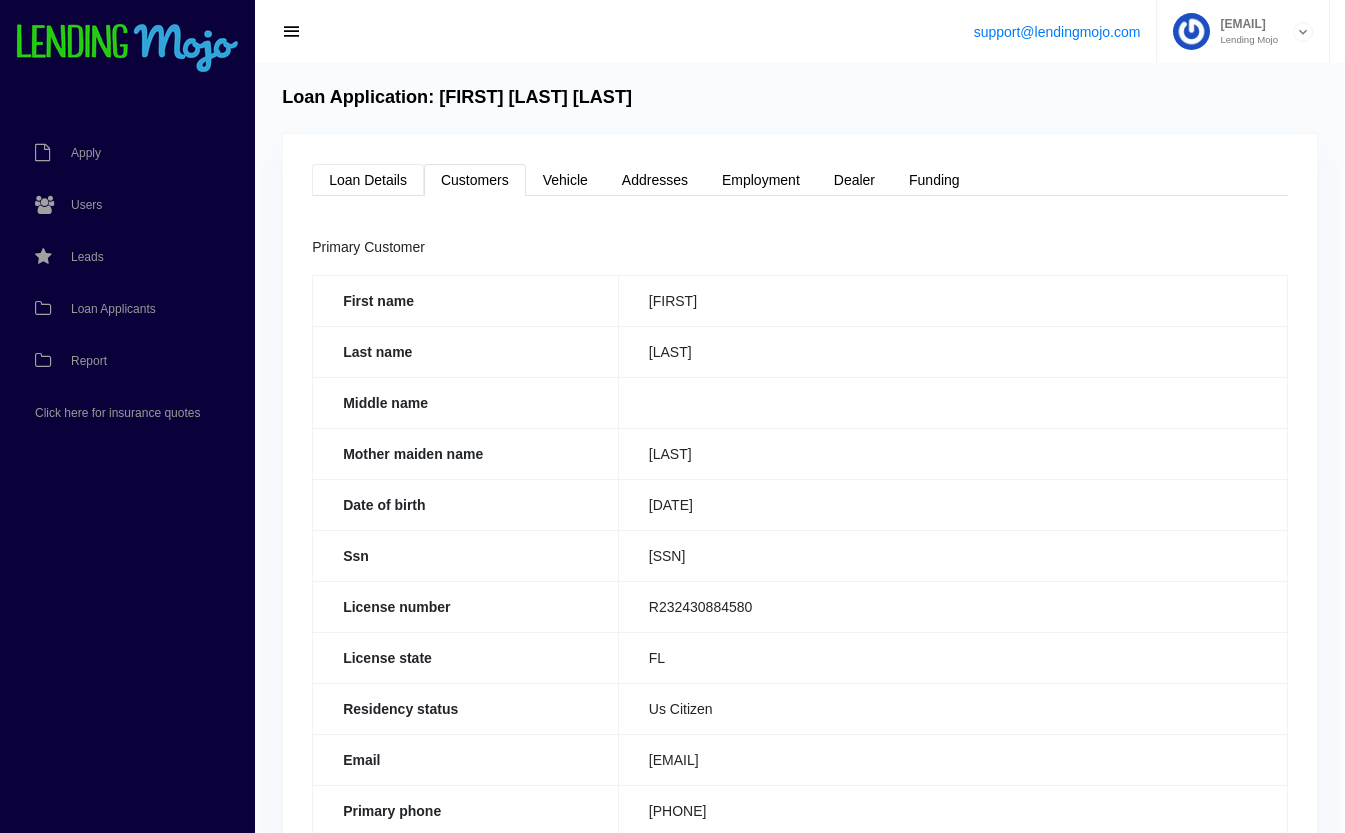 click on "Loan Details" at bounding box center [368, 180] 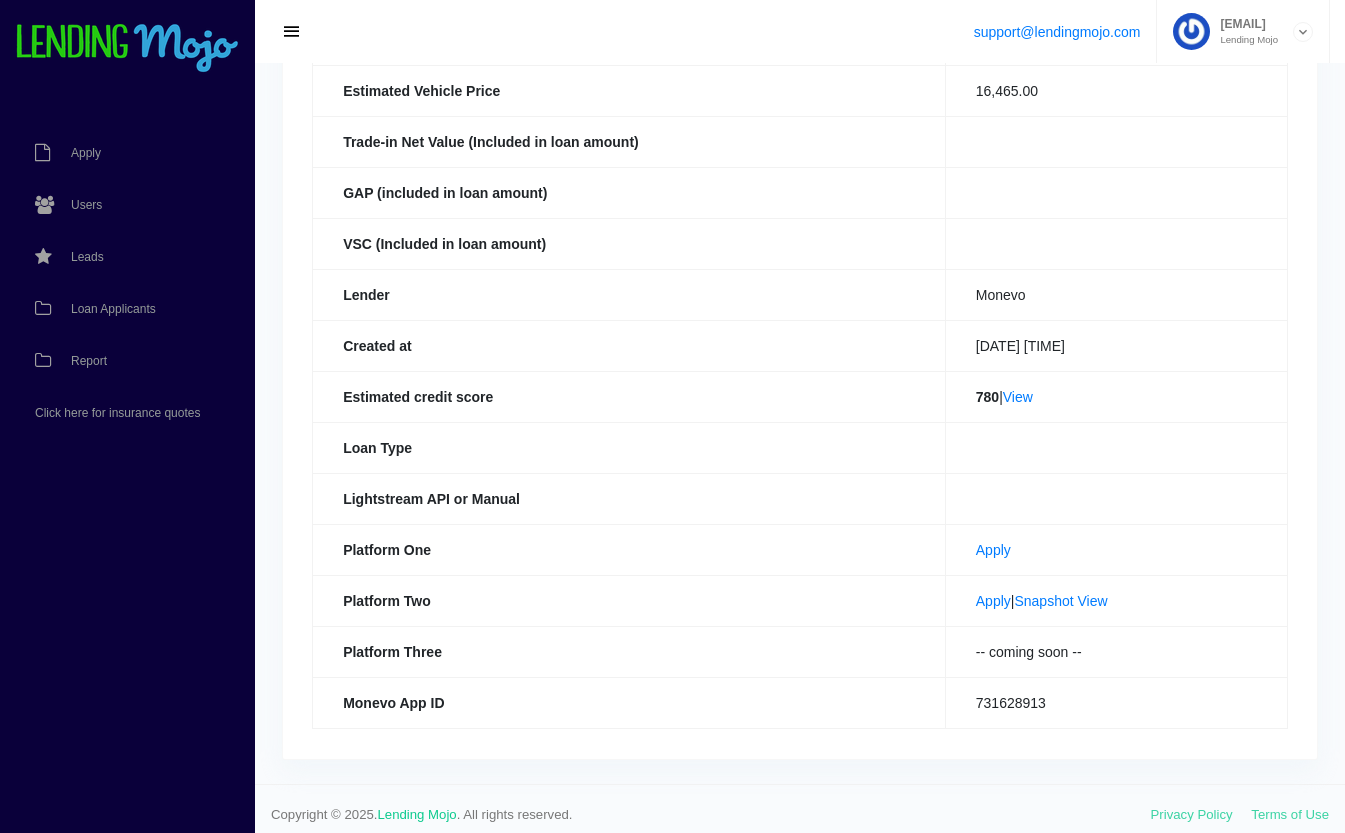 scroll, scrollTop: 437, scrollLeft: 0, axis: vertical 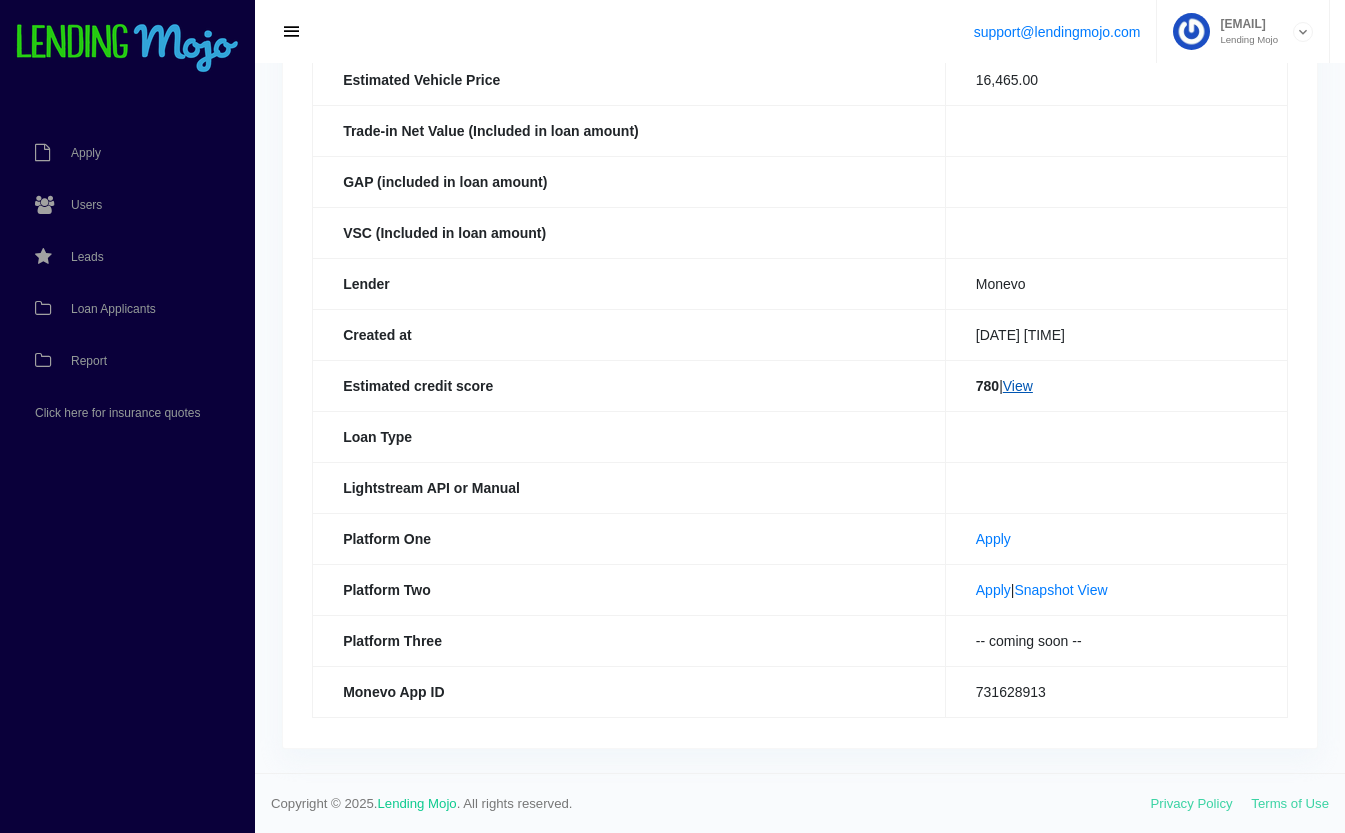 click on "View" at bounding box center [1018, 386] 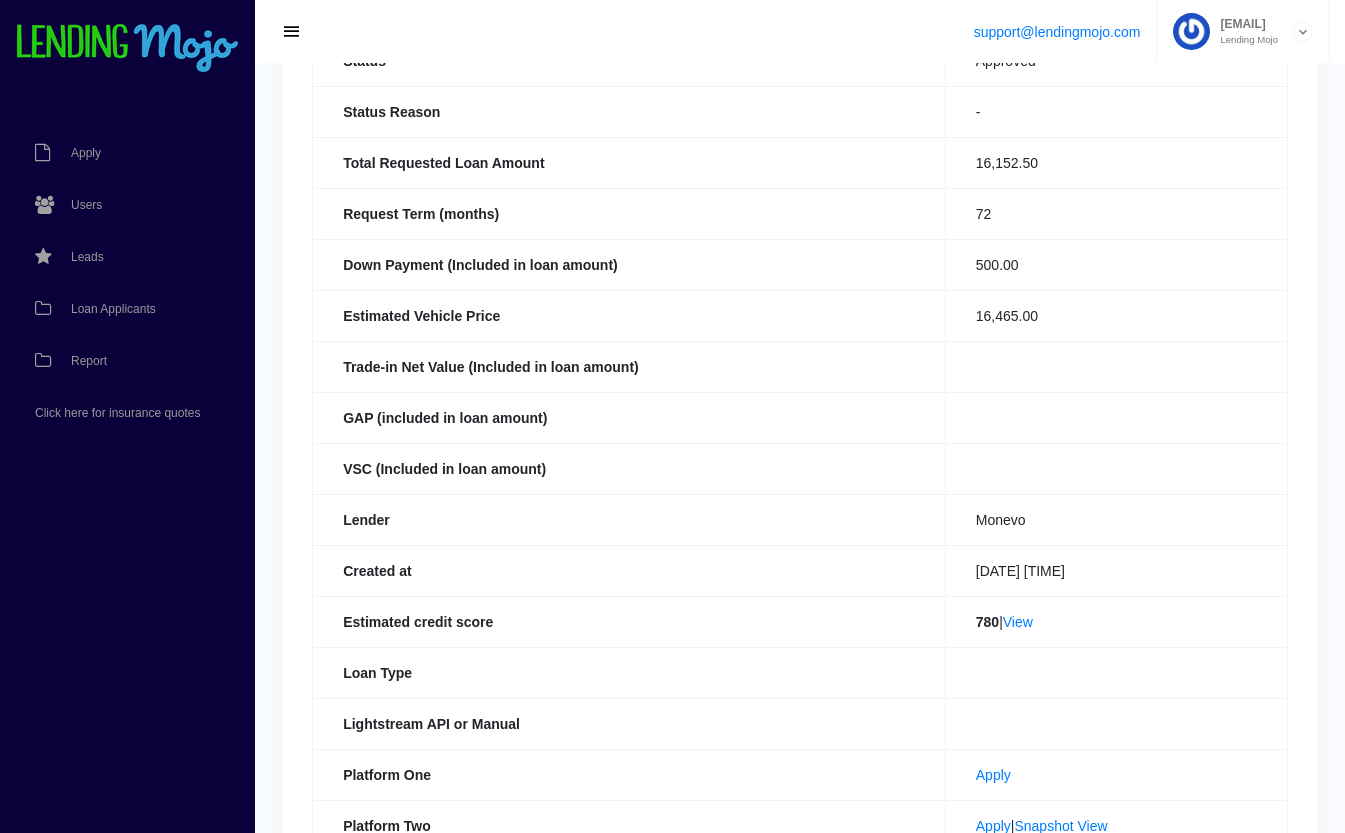 scroll, scrollTop: 0, scrollLeft: 0, axis: both 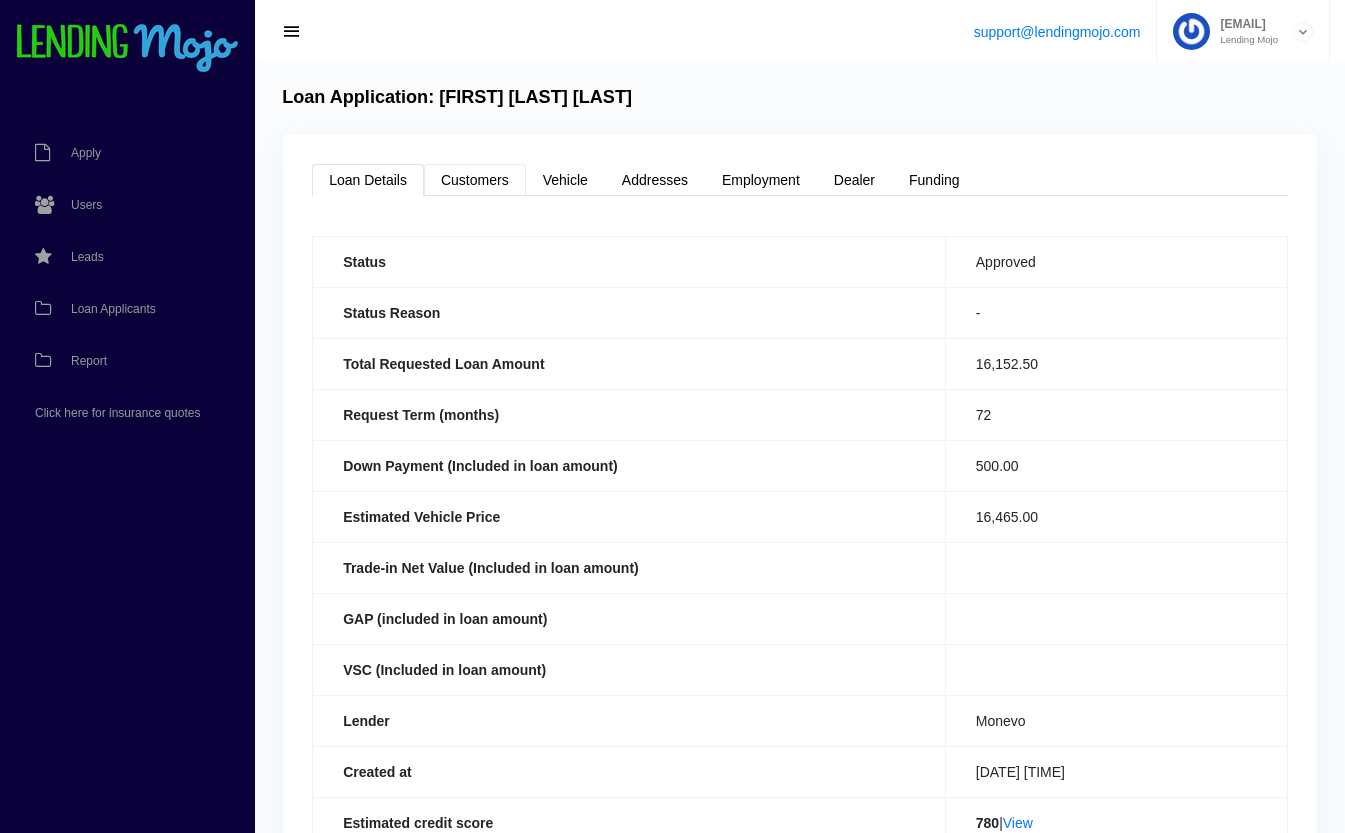click on "Customers" at bounding box center [475, 180] 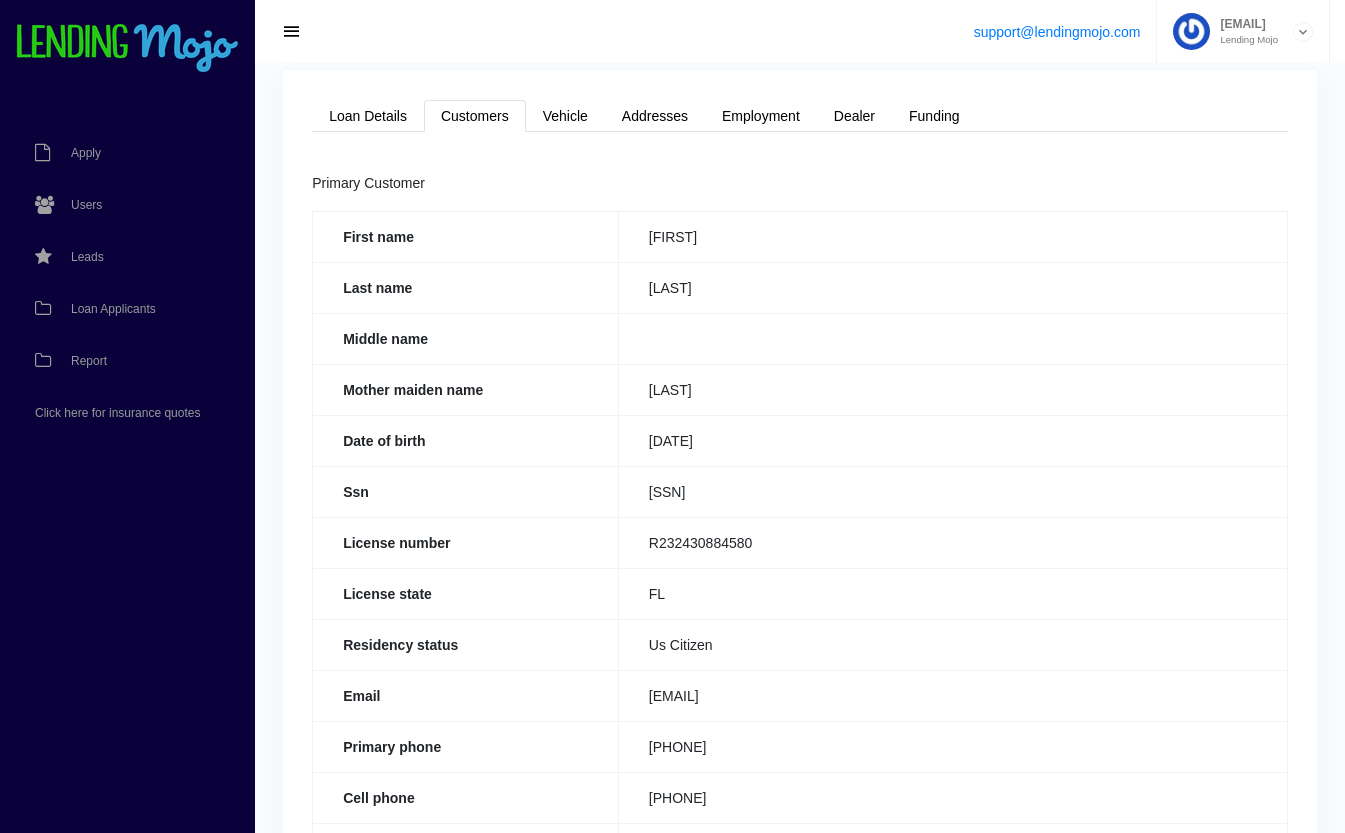 scroll, scrollTop: 60, scrollLeft: 0, axis: vertical 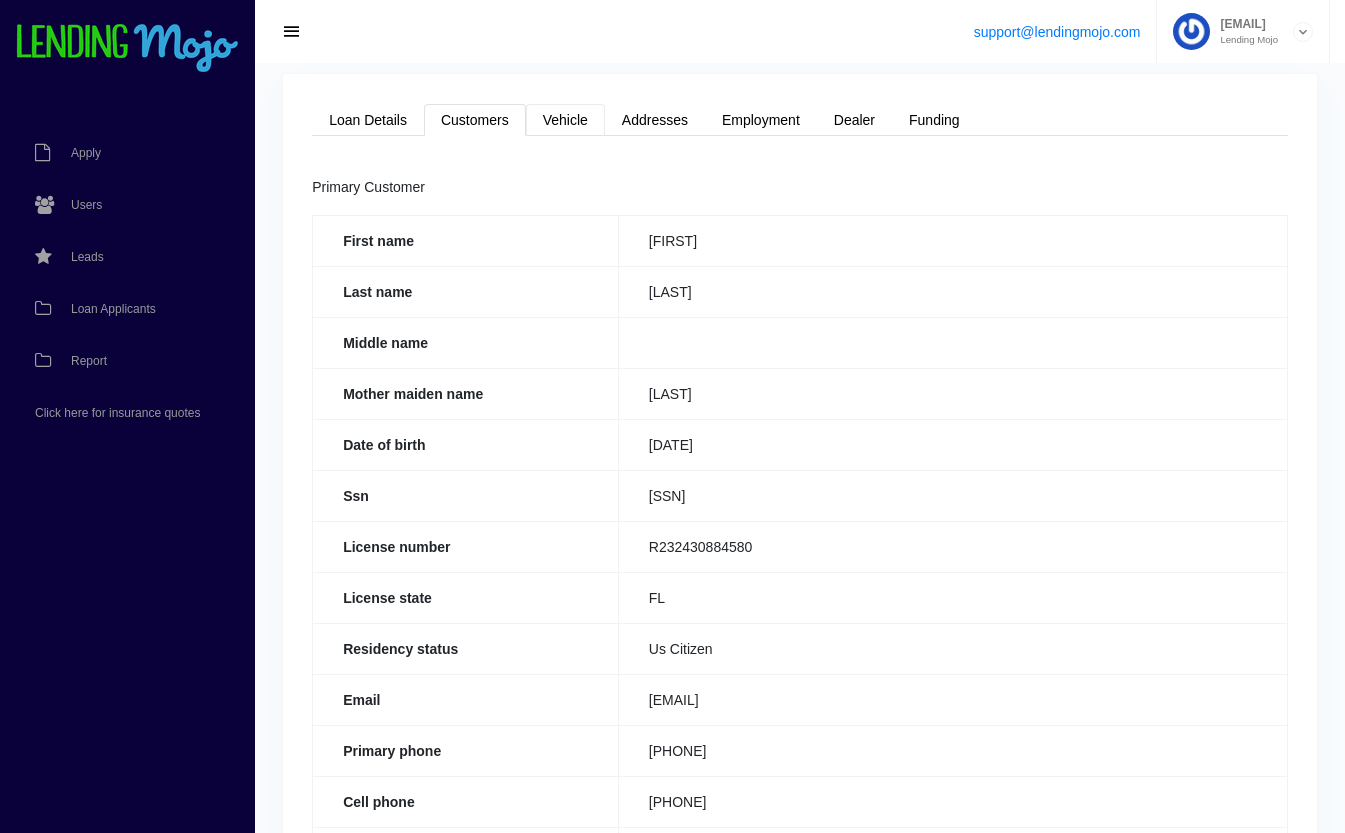 click on "Vehicle" at bounding box center [565, 120] 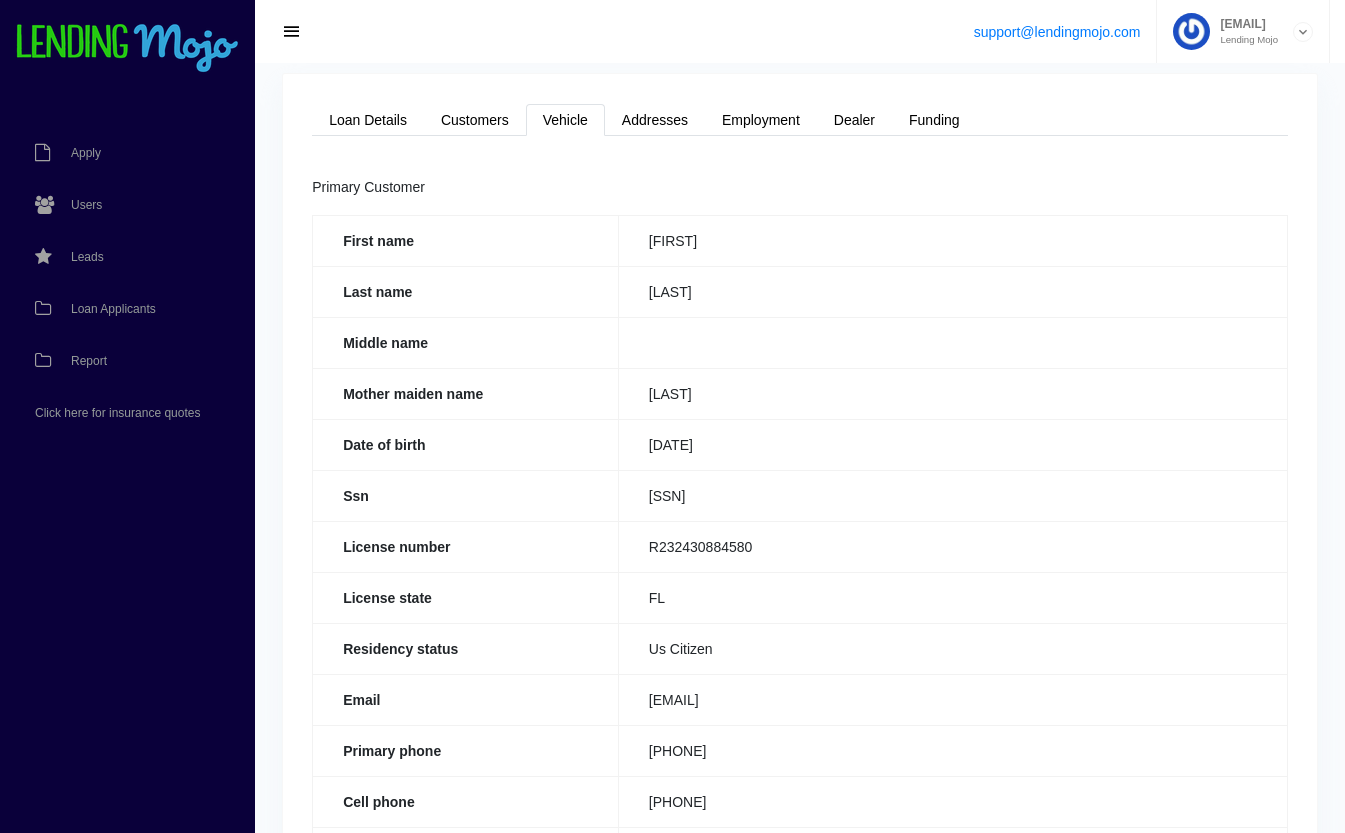scroll, scrollTop: 0, scrollLeft: 0, axis: both 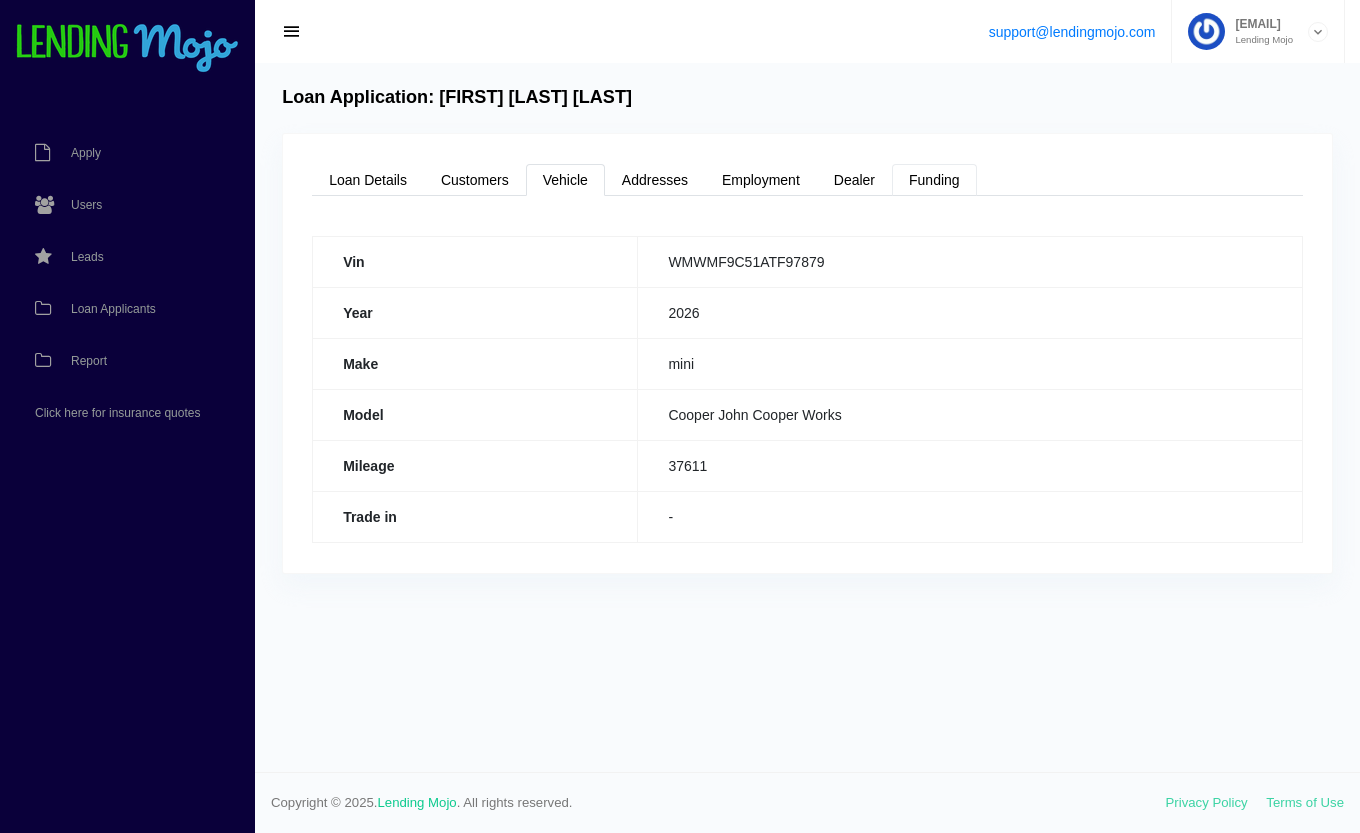 click on "Funding" at bounding box center [934, 180] 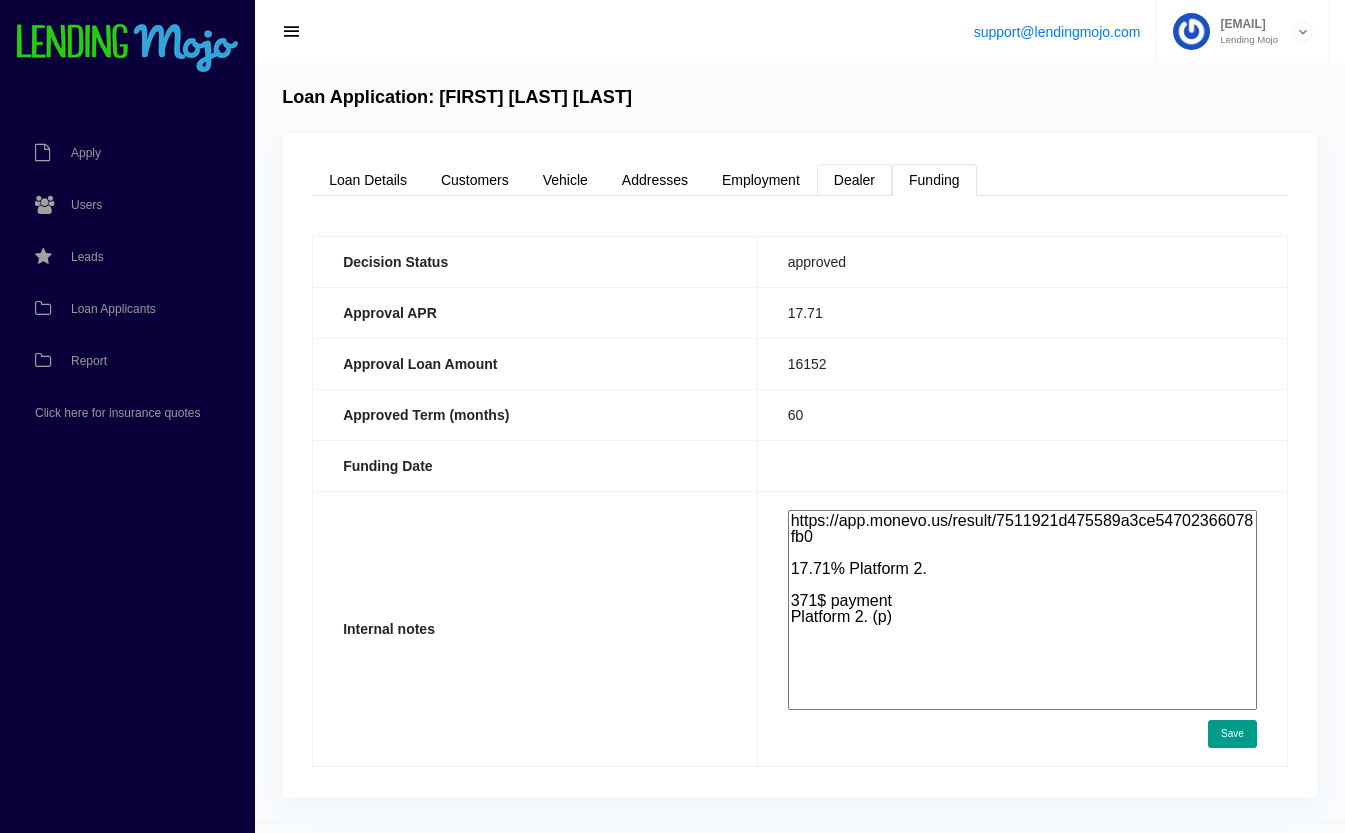 click on "Dealer" at bounding box center (854, 180) 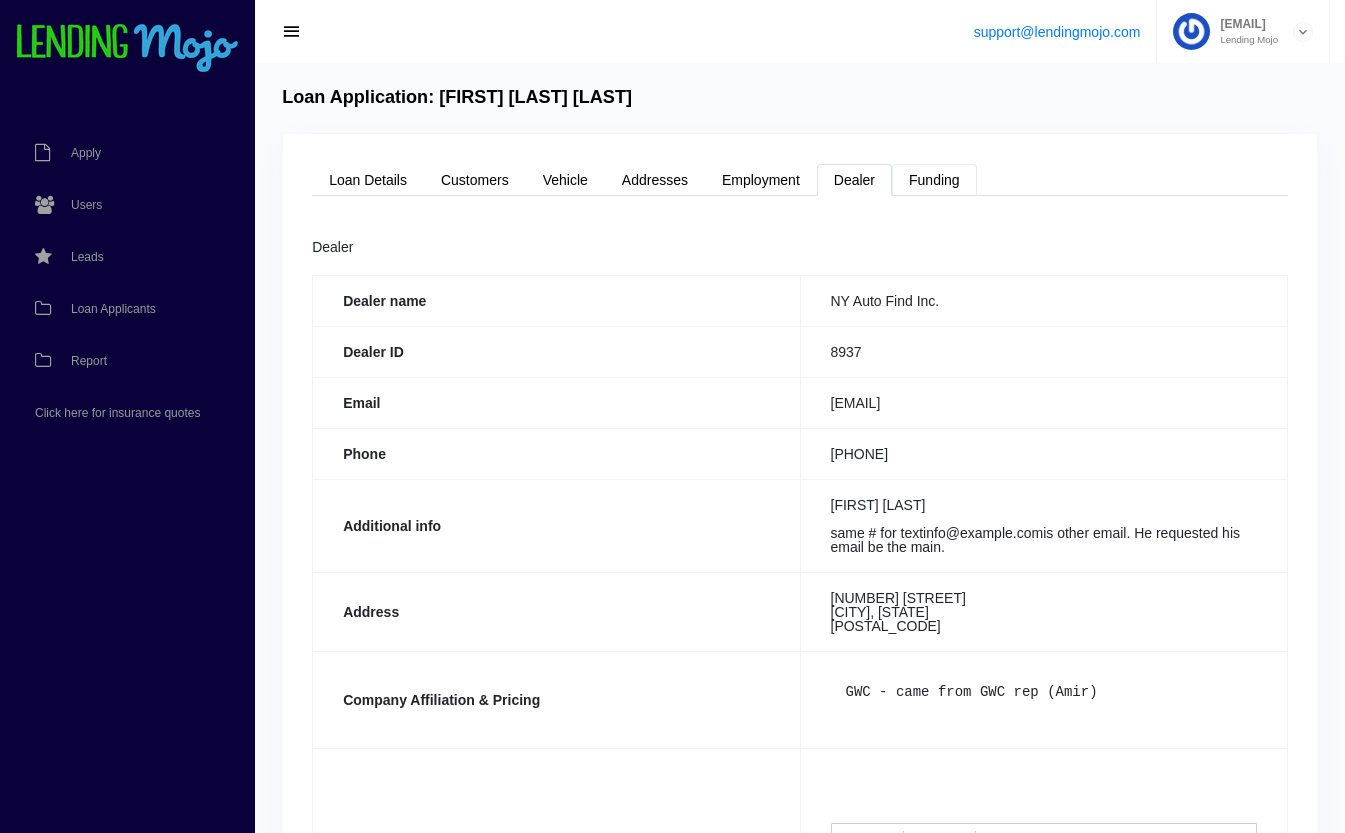 click on "Funding" at bounding box center (934, 180) 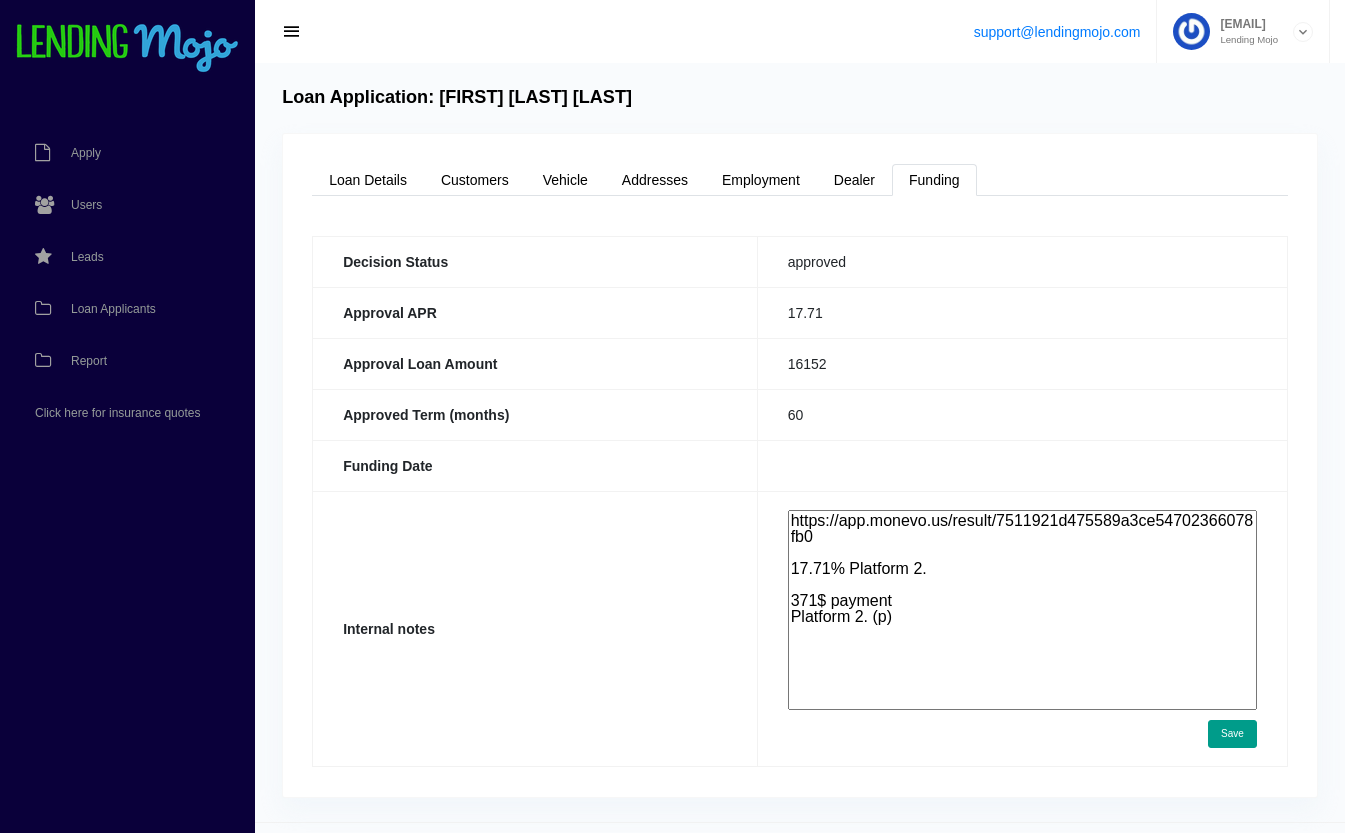 click on "https://app.monevo.us/result/7511921d475589a3ce54702366078fb0
17.71% Platform 2.
371$ payment
Platform 2. (p)" at bounding box center [1022, 610] 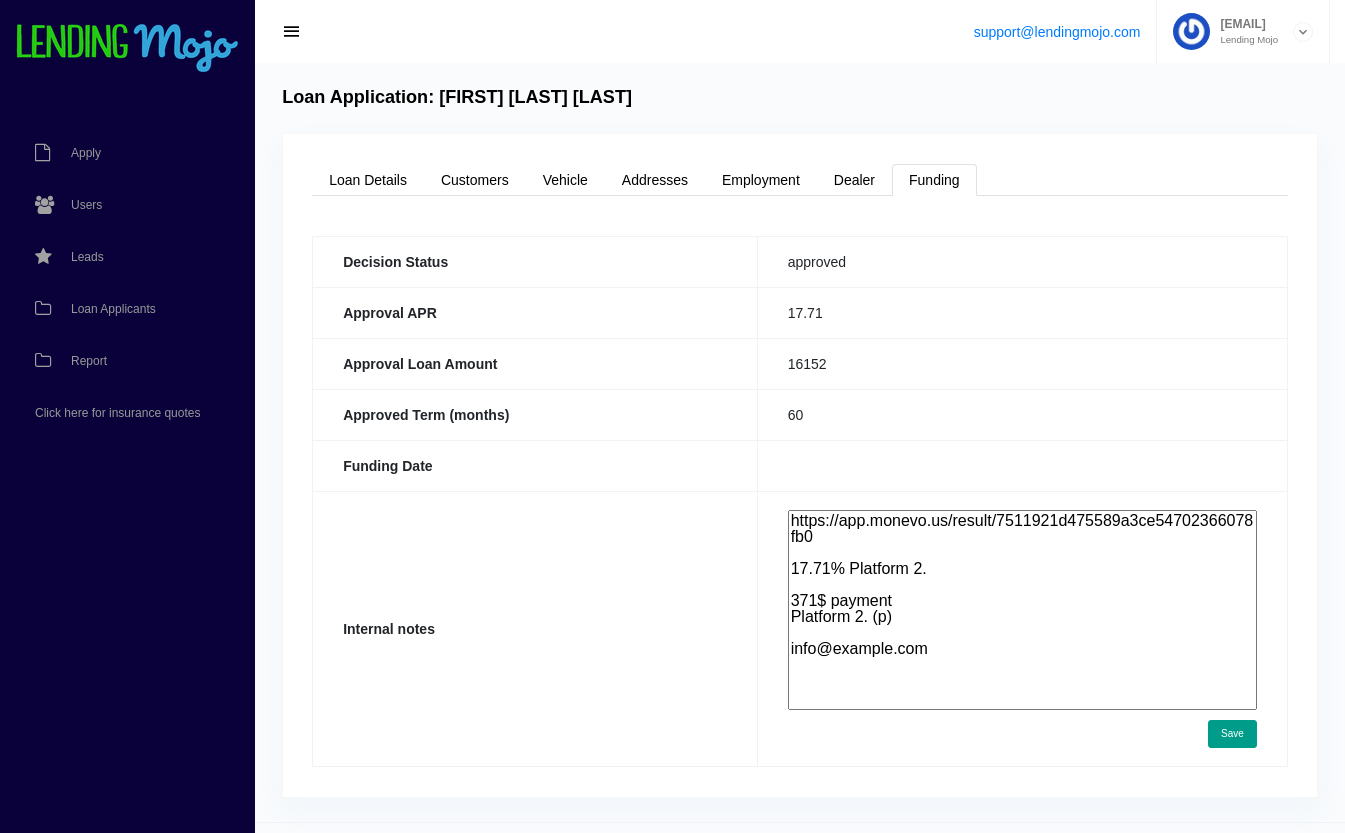 click on "https://app.monevo.us/result/7511921d475589a3ce54702366078fb0
17.71% Platform 2.
371$ payment
Platform 2. (p)" at bounding box center (1022, 610) 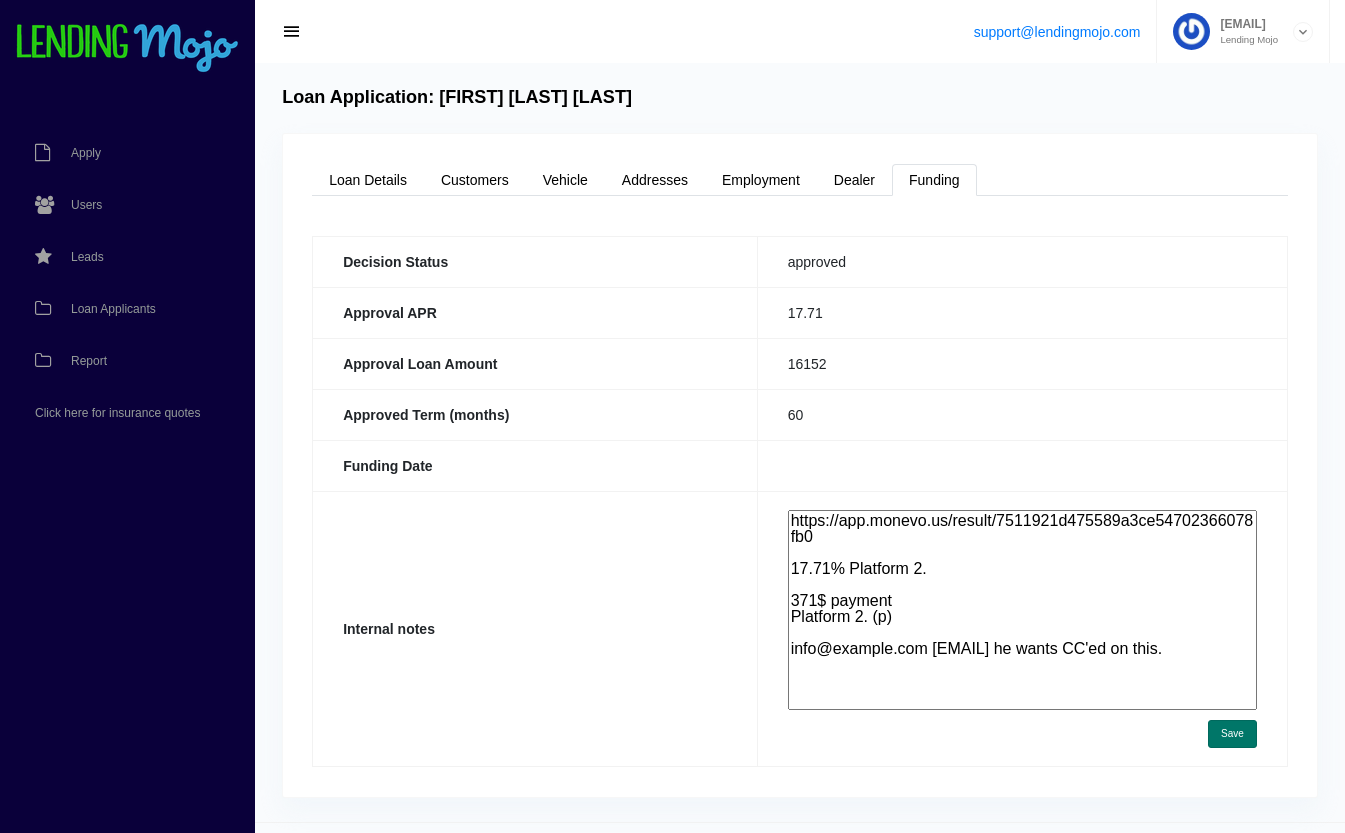 type on "https://app.monevo.us/result/7511921d475589a3ce54702366078fb0
17.71% Platform 2.
371$ payment
Platform 2. (p)
info@nyautofind.com he wants CC'ed on this." 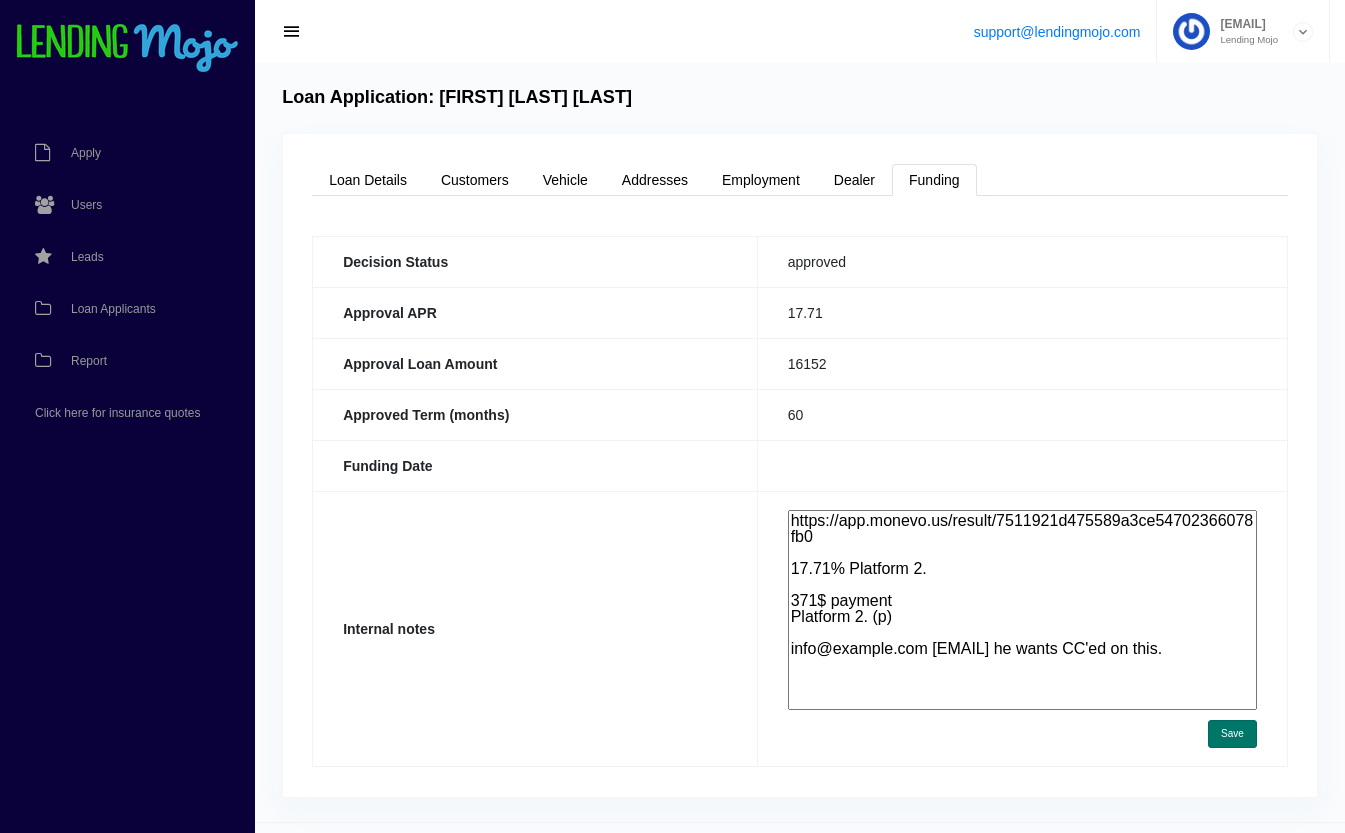 click on "Save" at bounding box center (1232, 734) 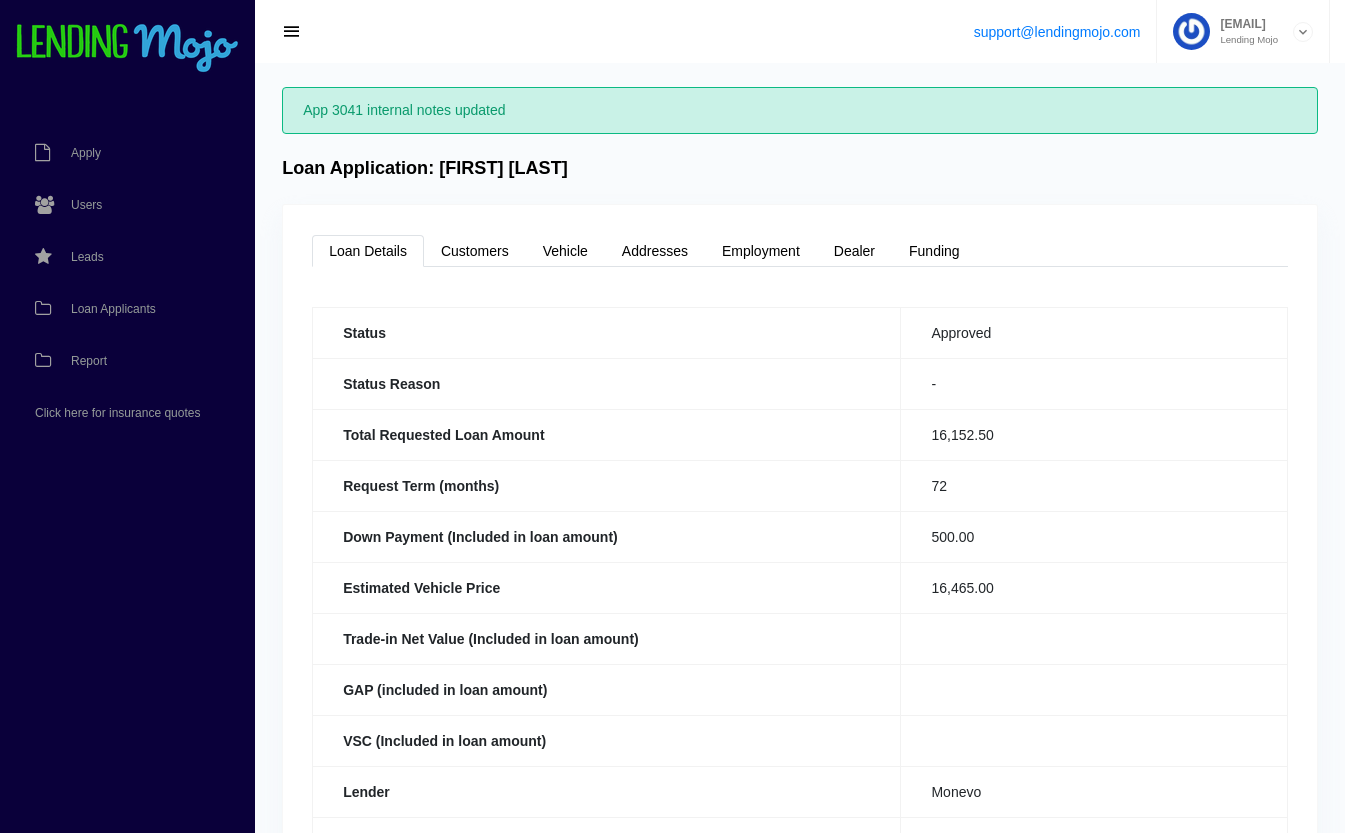 scroll, scrollTop: 0, scrollLeft: 0, axis: both 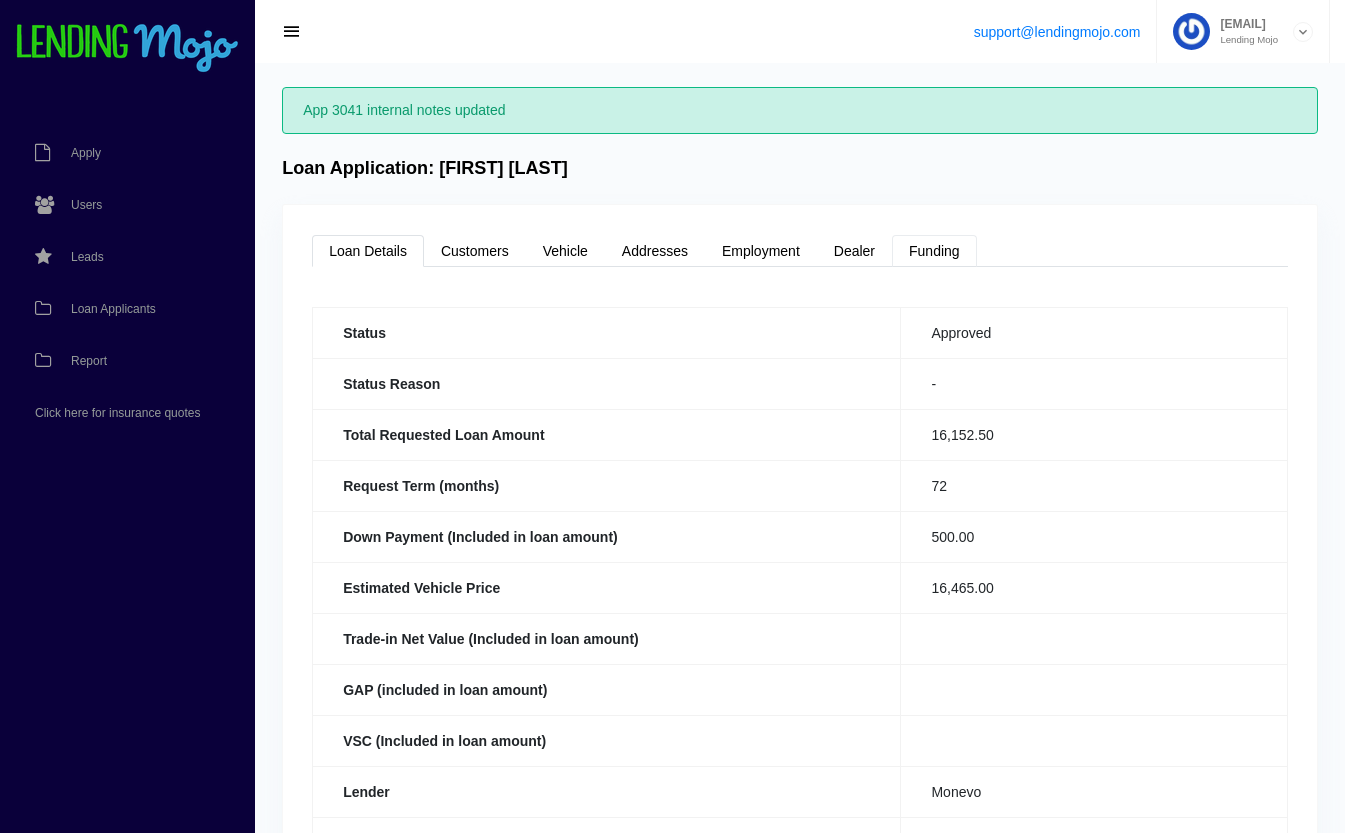 click on "Funding" at bounding box center [934, 251] 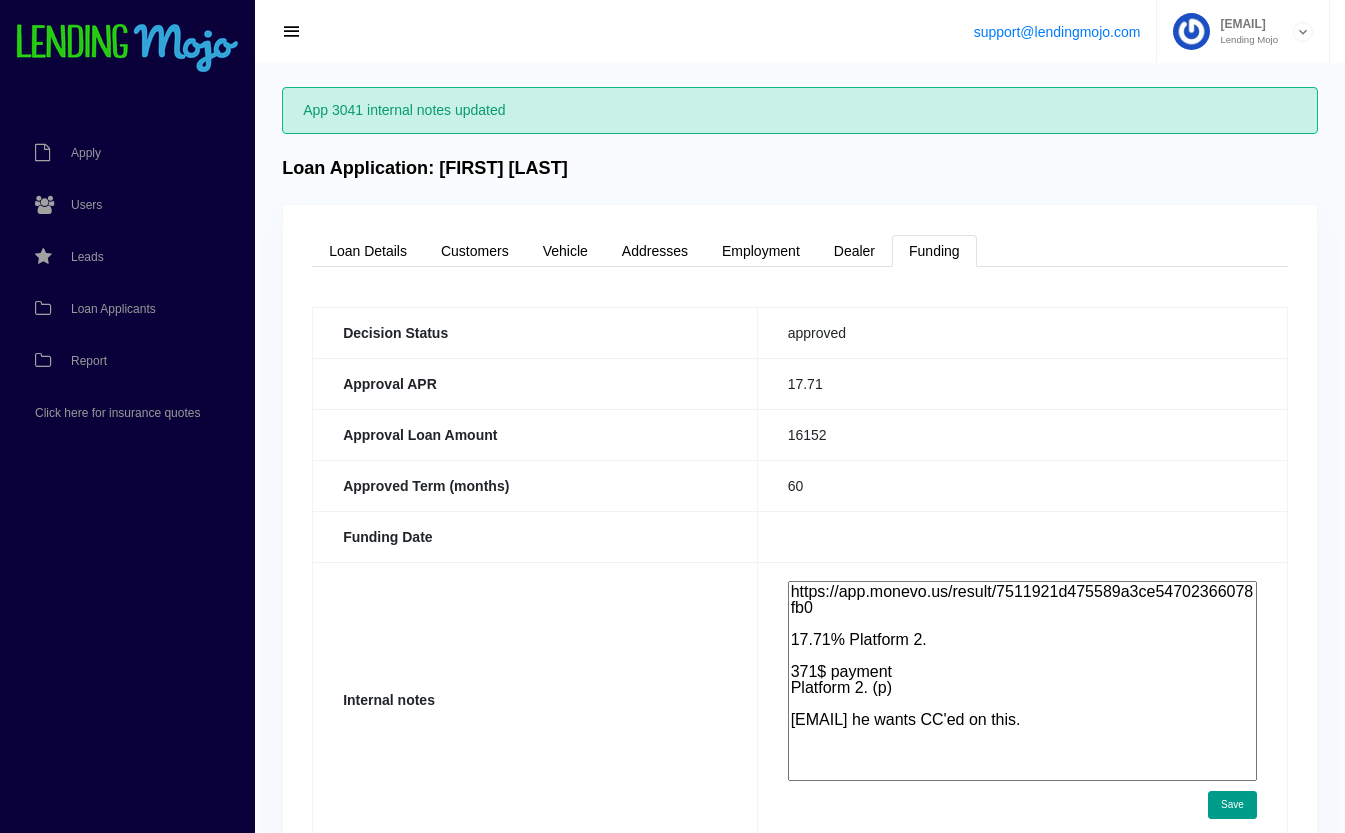 click on "https://app.monevo.us/result/7511921d475589a3ce54702366078fb0
17.71% Platform 2.
371$ payment
Platform 2. (p)
info@nyautofind.com he wants CC'ed on this." at bounding box center (1022, 681) 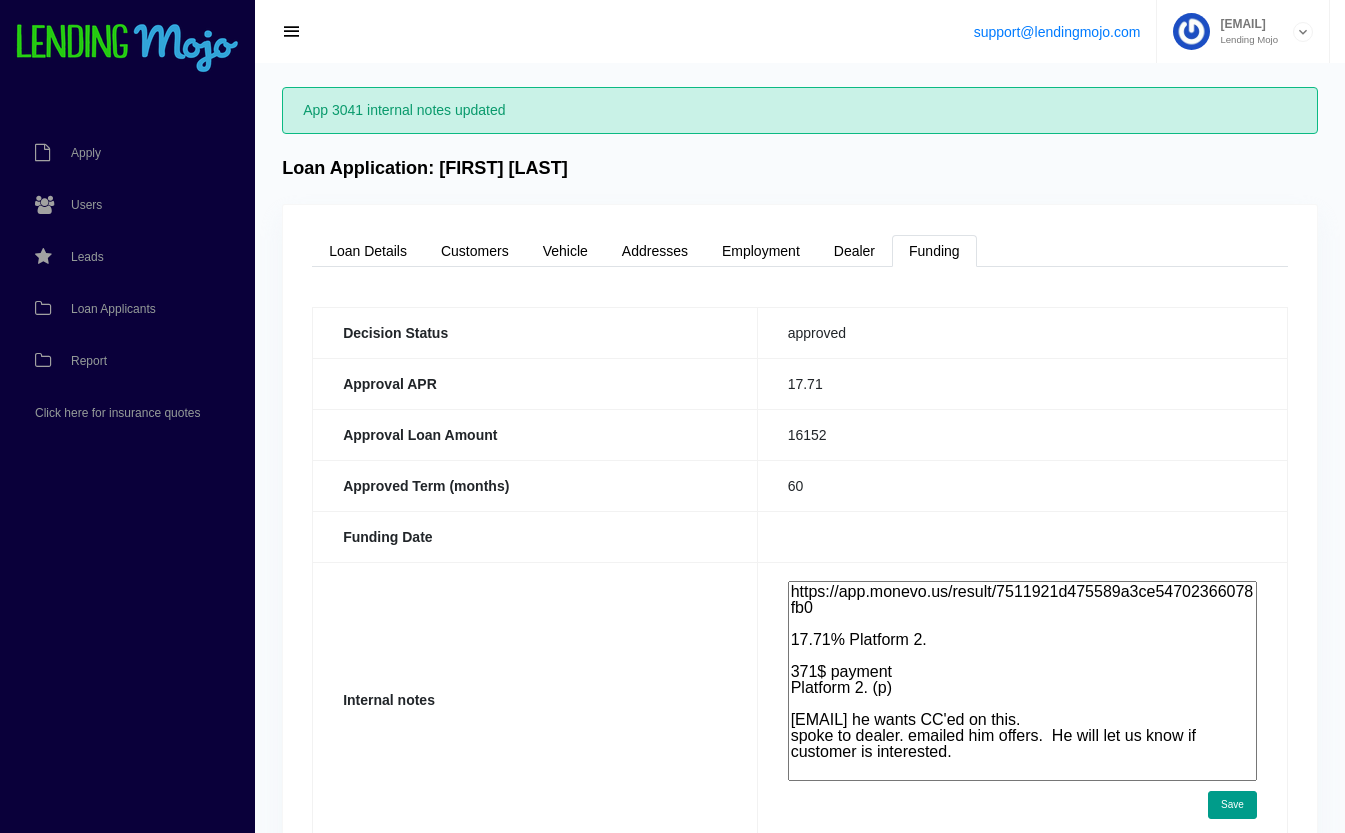 type on "https://app.monevo.us/result/7511921d475589a3ce54702366078fb0
17.71% Platform 2.
371$ payment
Platform 2. (p)
info@nyautofind.com he wants CC'ed on this.
spoke to dealer. emailed him offers.  He will let us know if customer is interested." 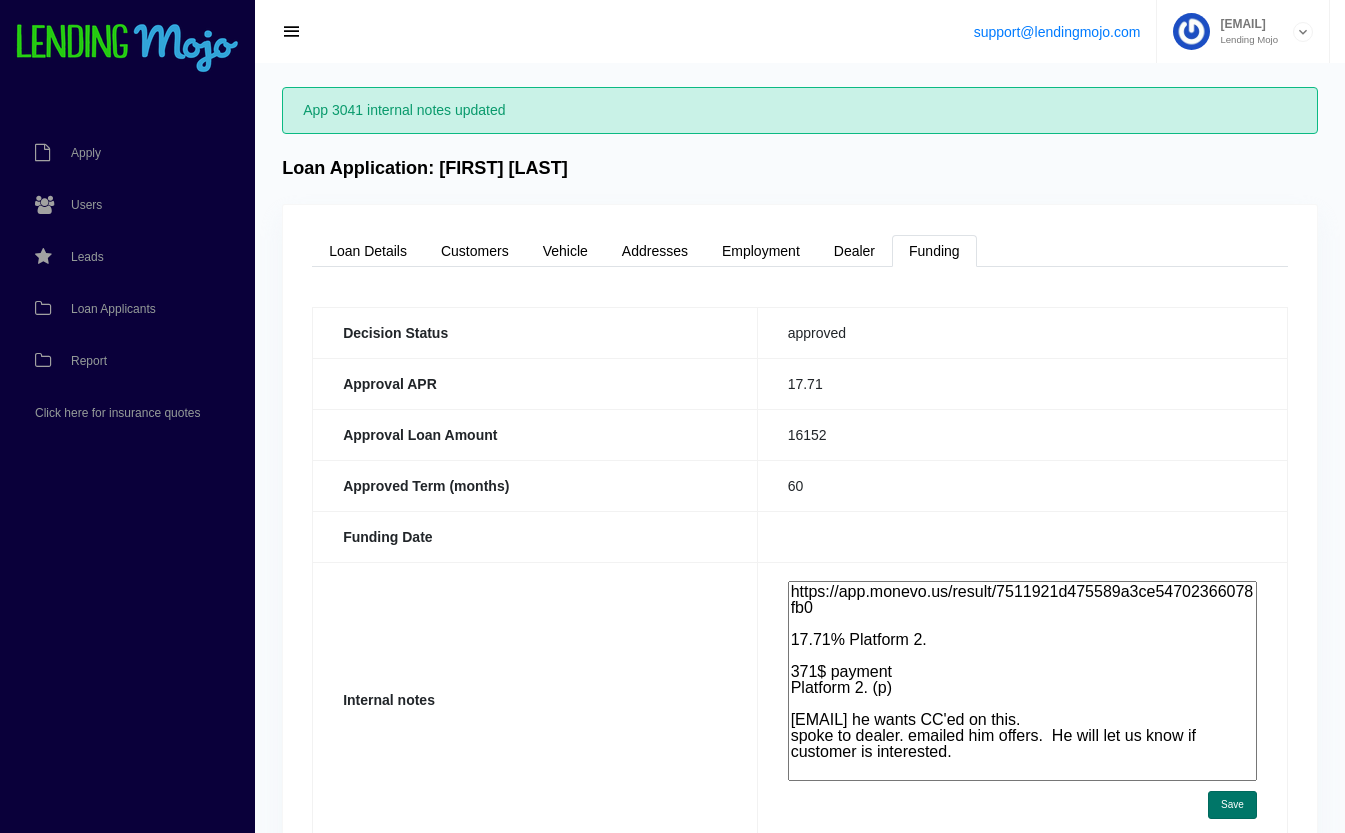 click on "Save" at bounding box center [1232, 805] 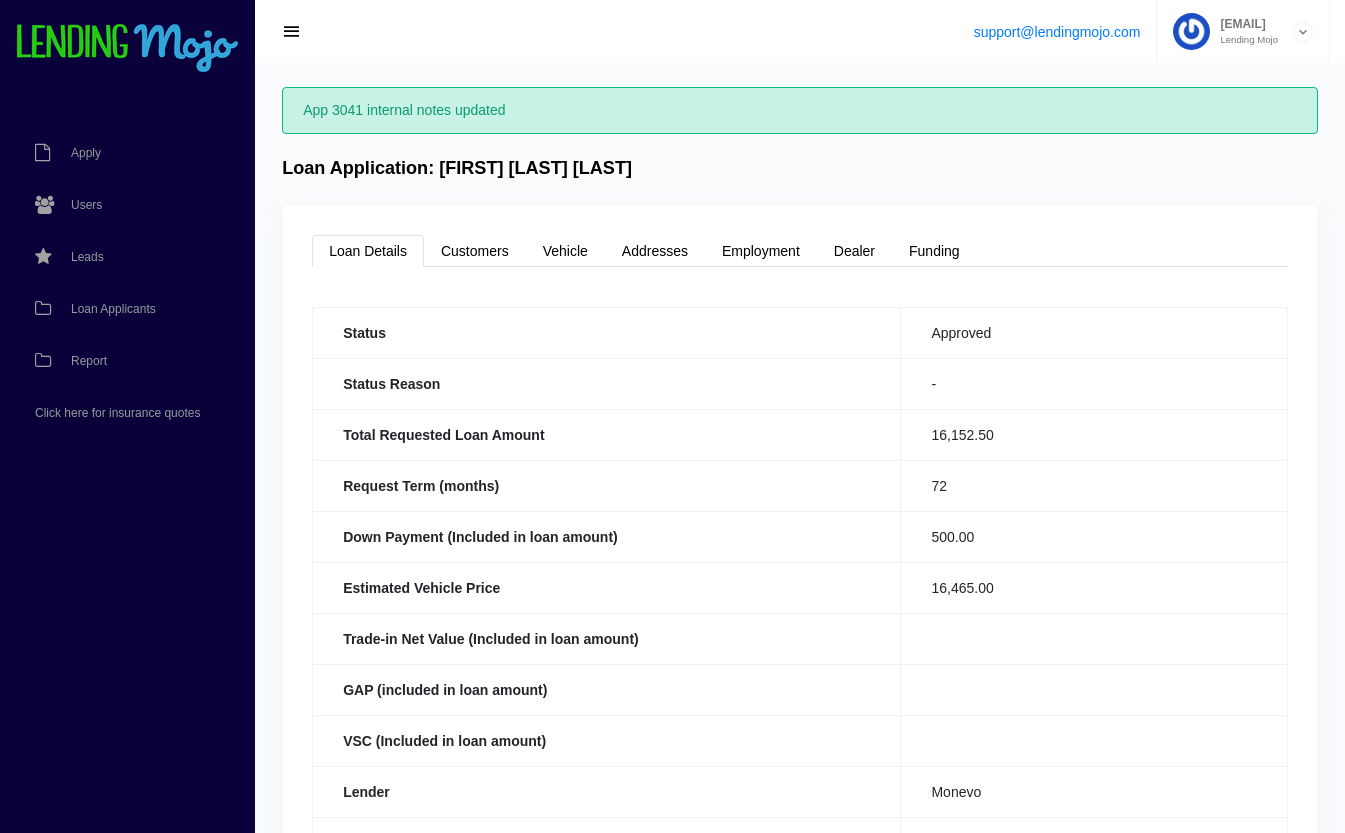 scroll, scrollTop: 0, scrollLeft: 0, axis: both 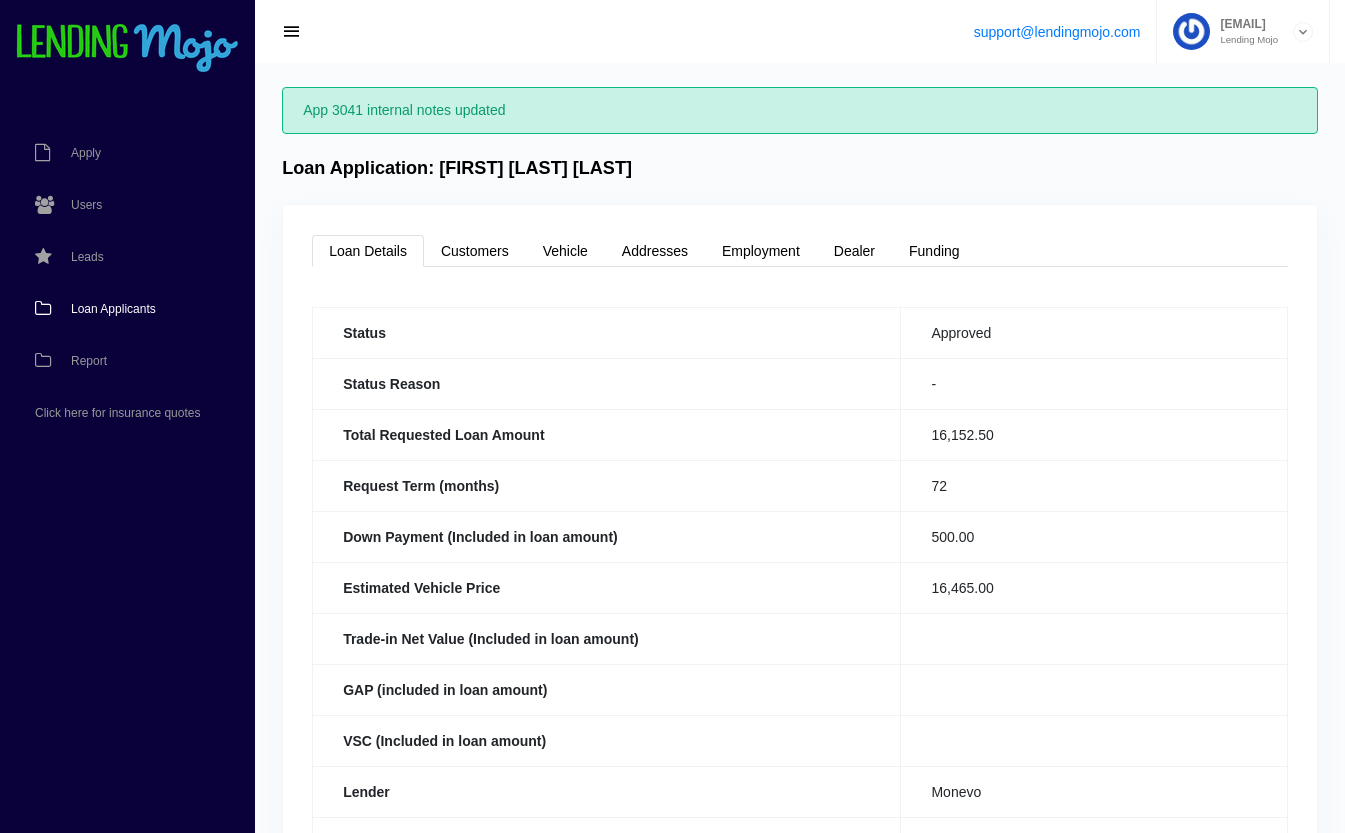 click on "Loan Applicants" at bounding box center [113, 309] 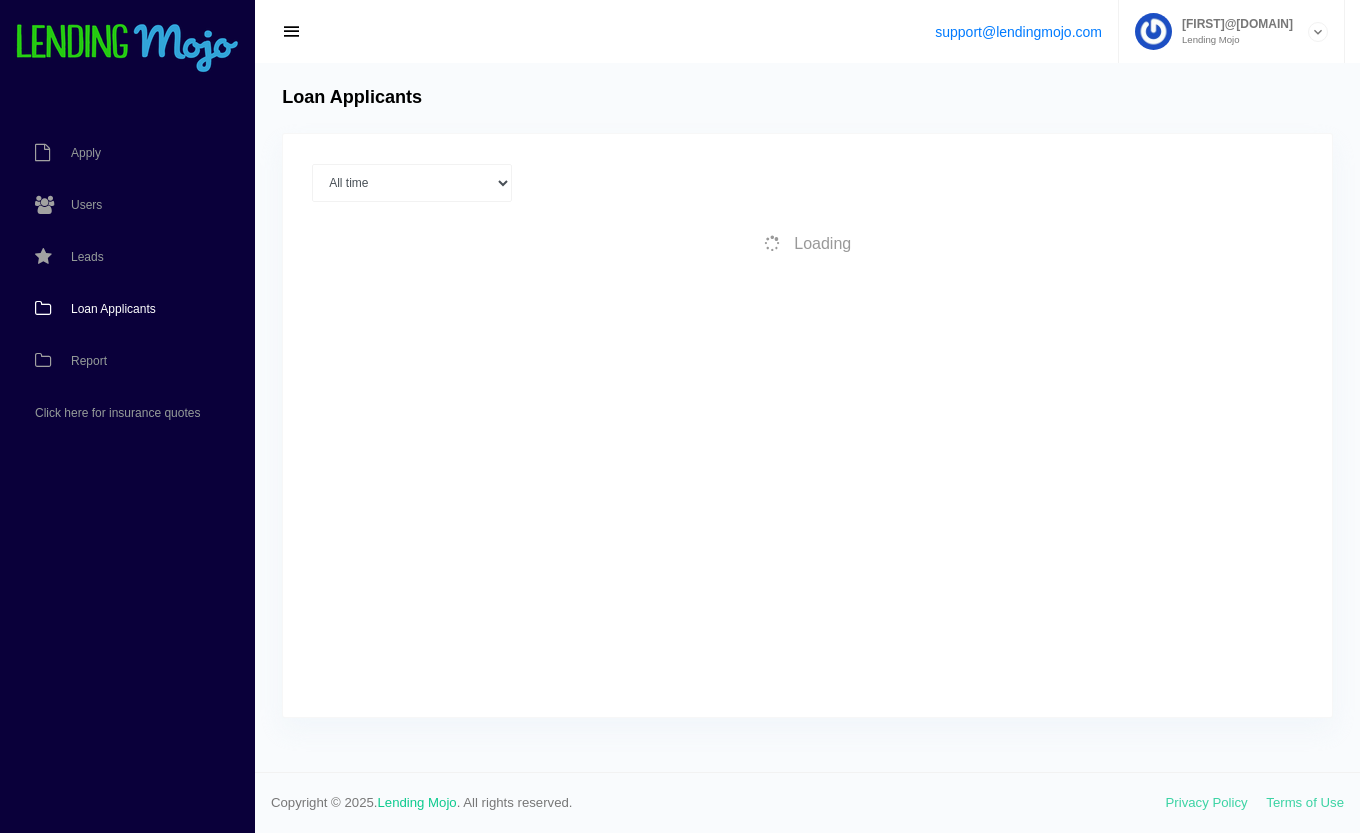 scroll, scrollTop: 0, scrollLeft: 0, axis: both 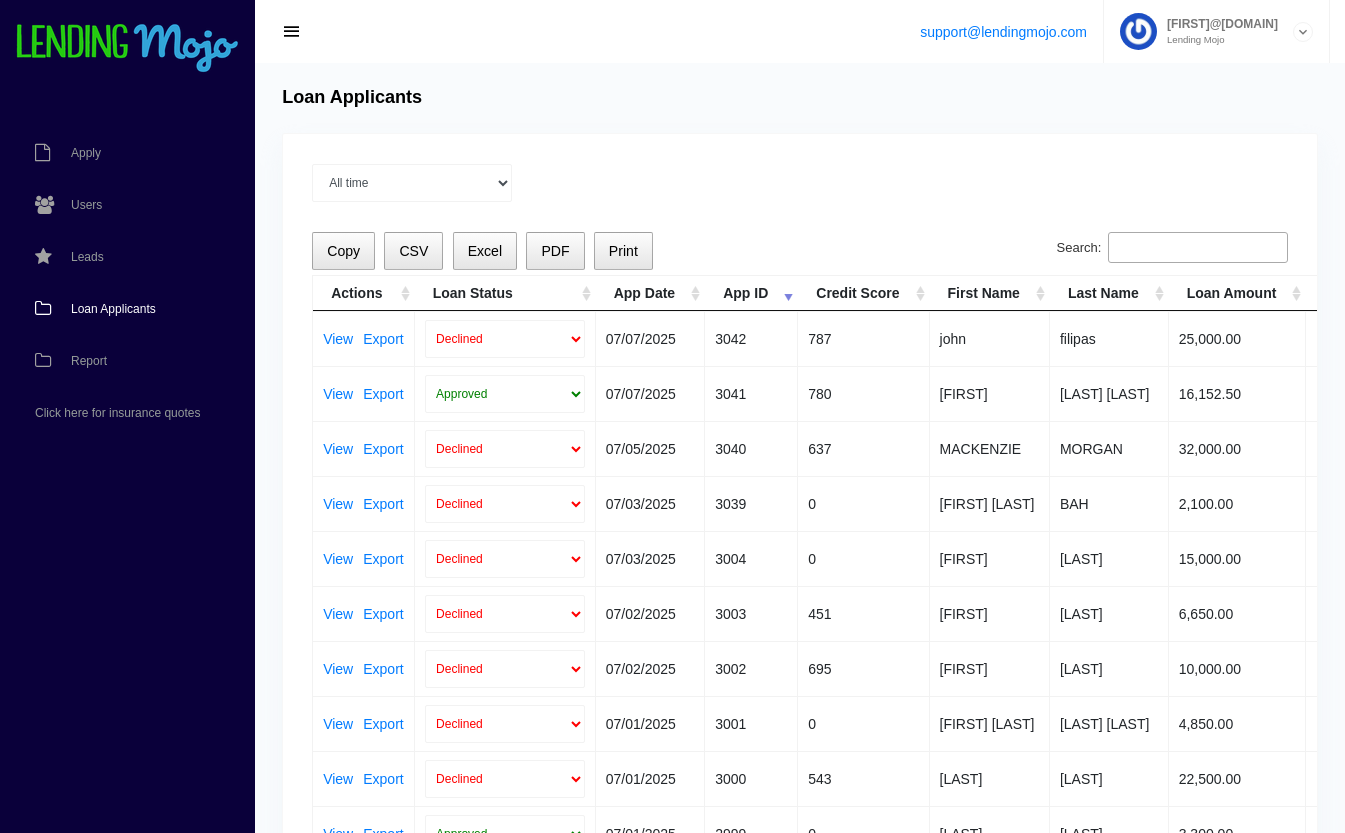 click on "Search:" at bounding box center [1198, 248] 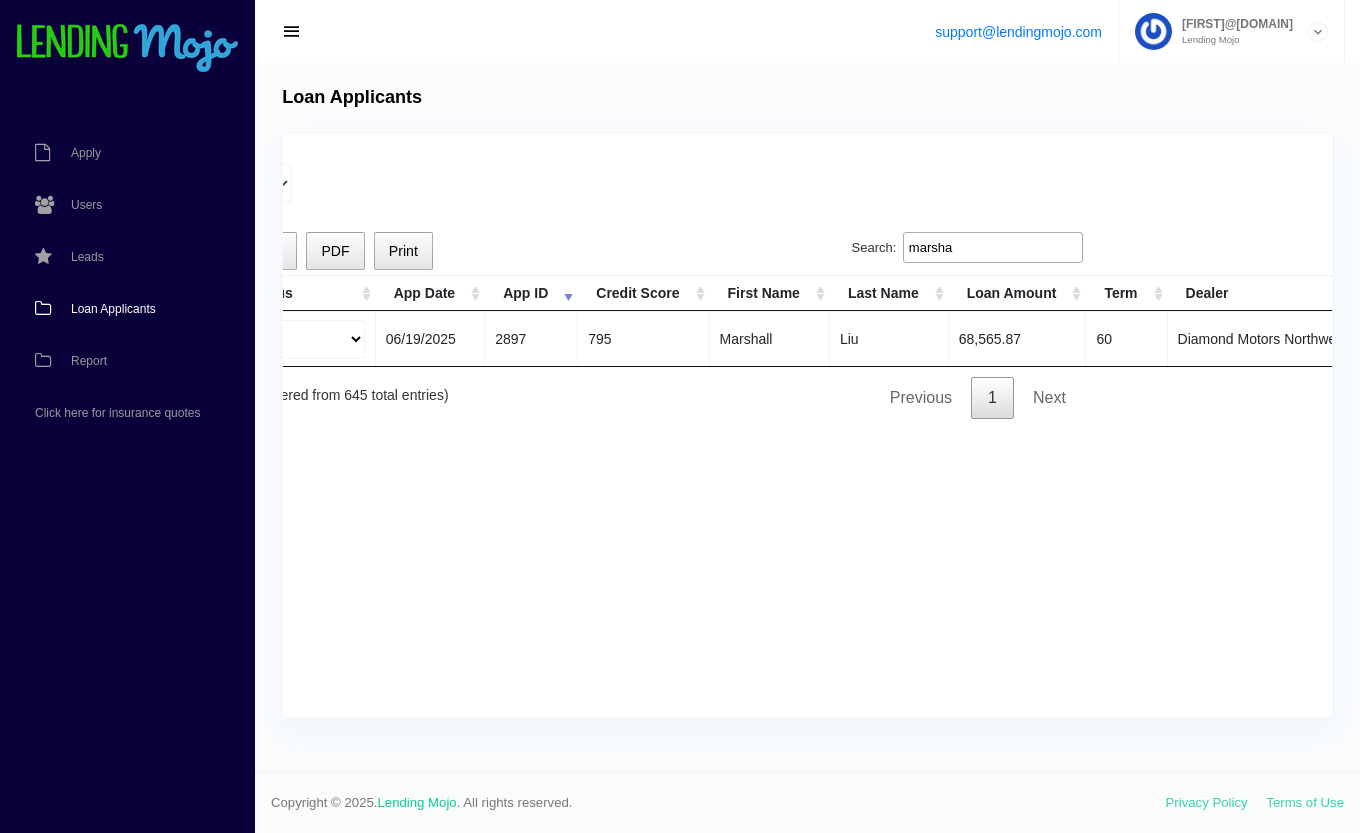 scroll, scrollTop: 0, scrollLeft: 0, axis: both 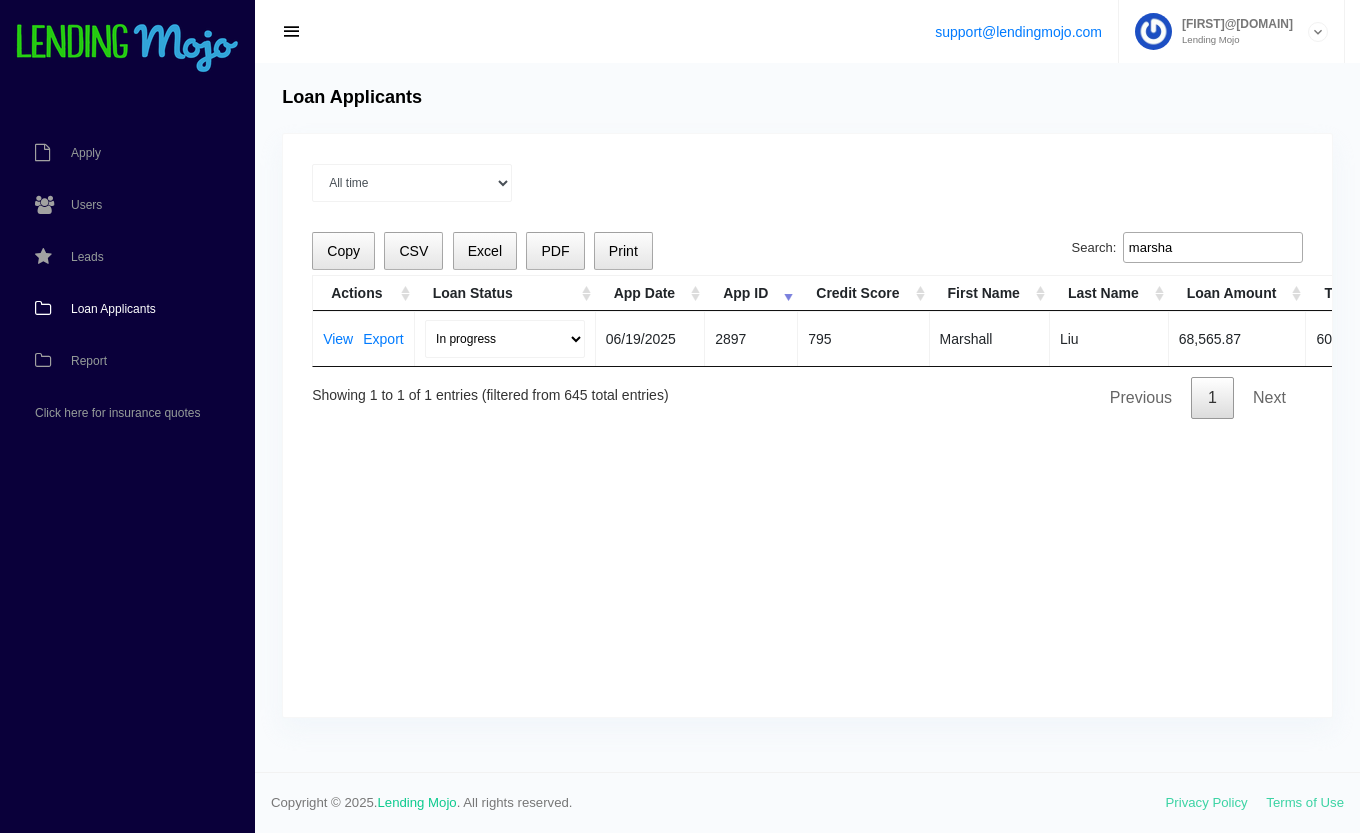 type on "marsha" 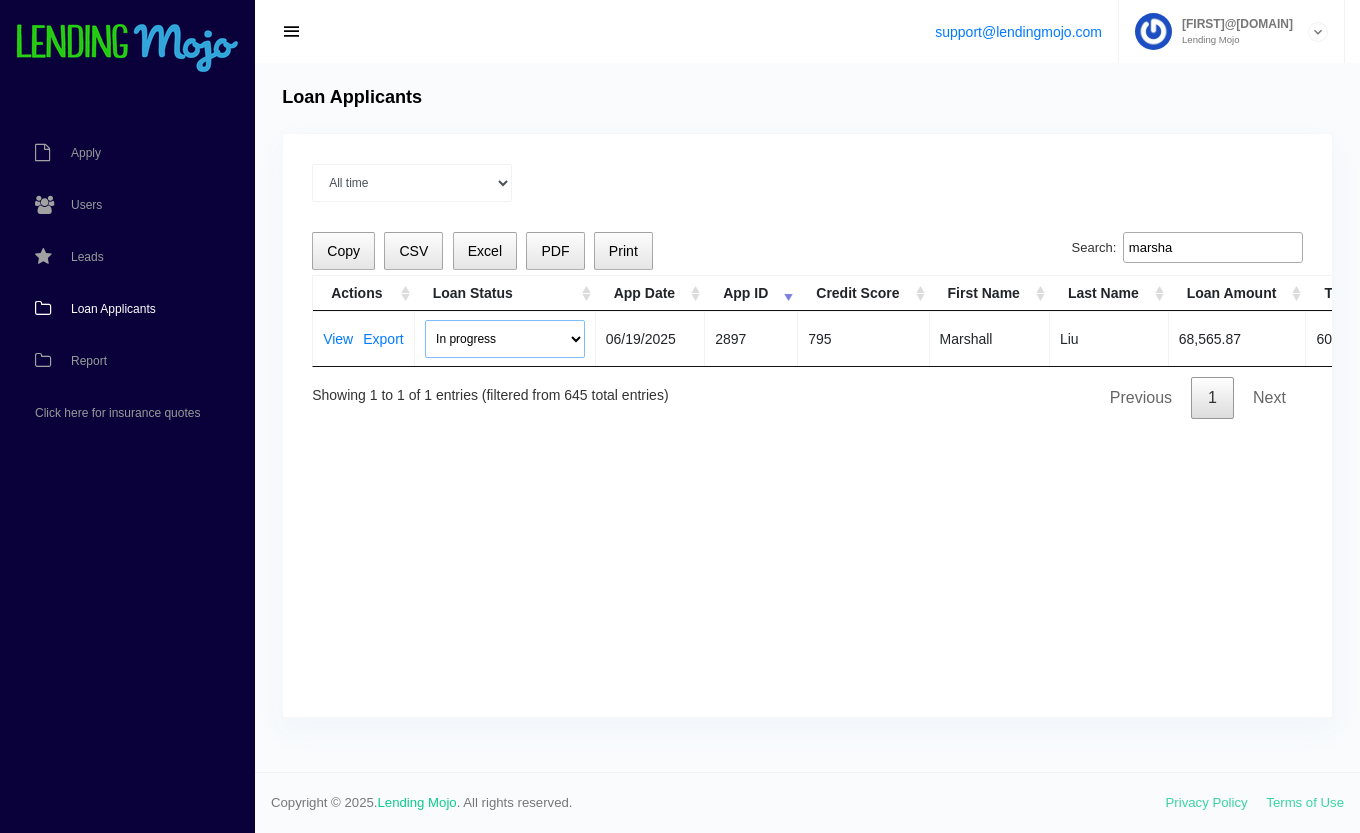 click on "In progress Funded Did not fund" at bounding box center (505, 339) 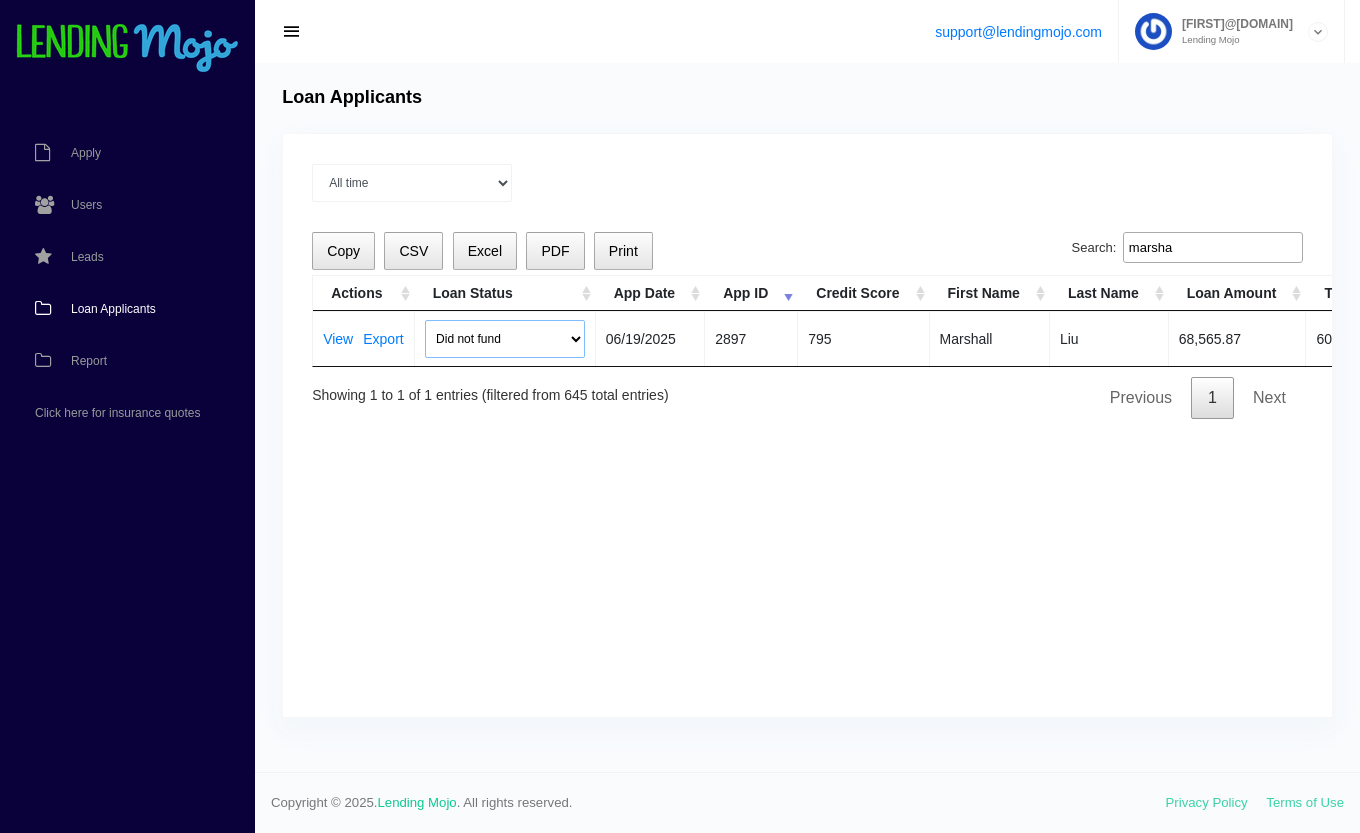 click on "In progress Funded Did not fund" at bounding box center (505, 339) 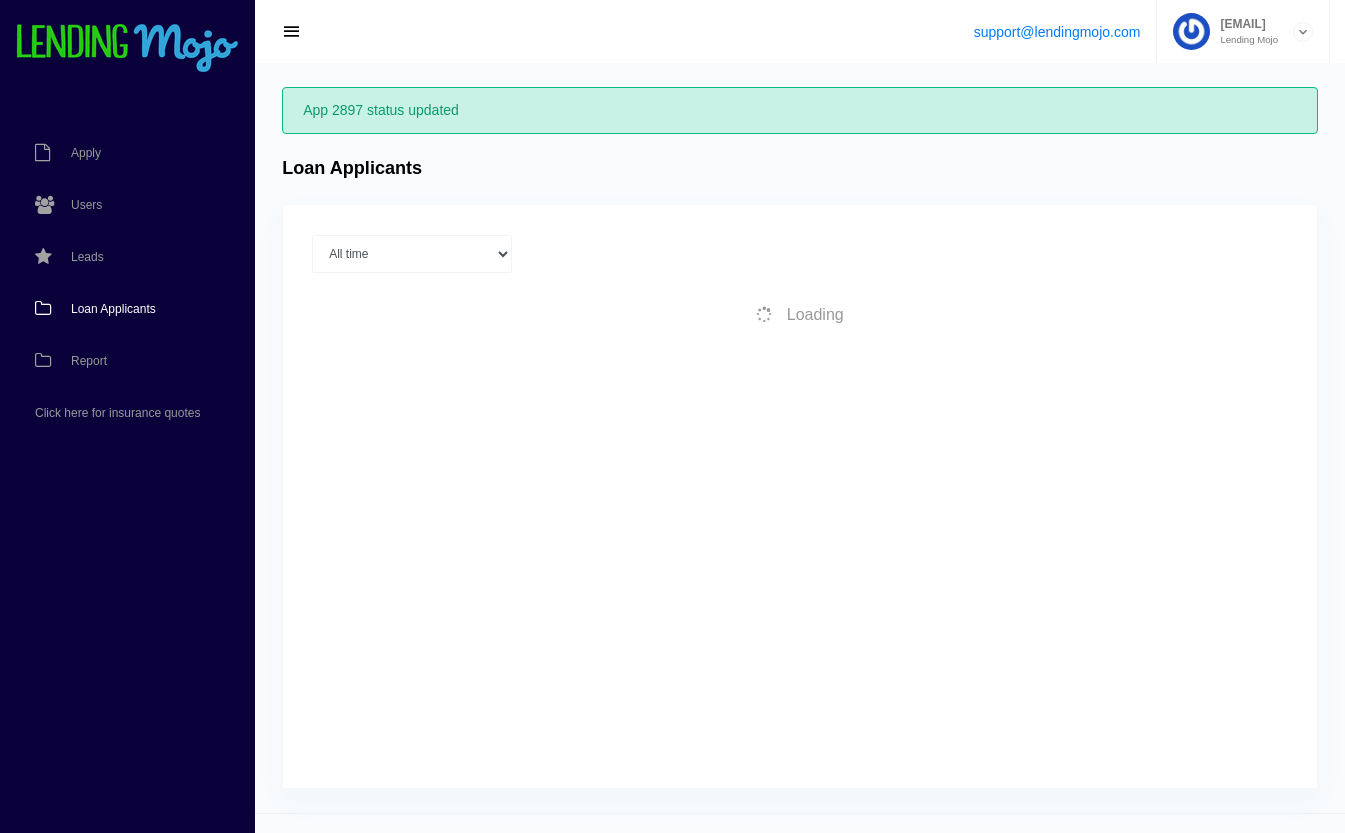 scroll, scrollTop: 0, scrollLeft: 0, axis: both 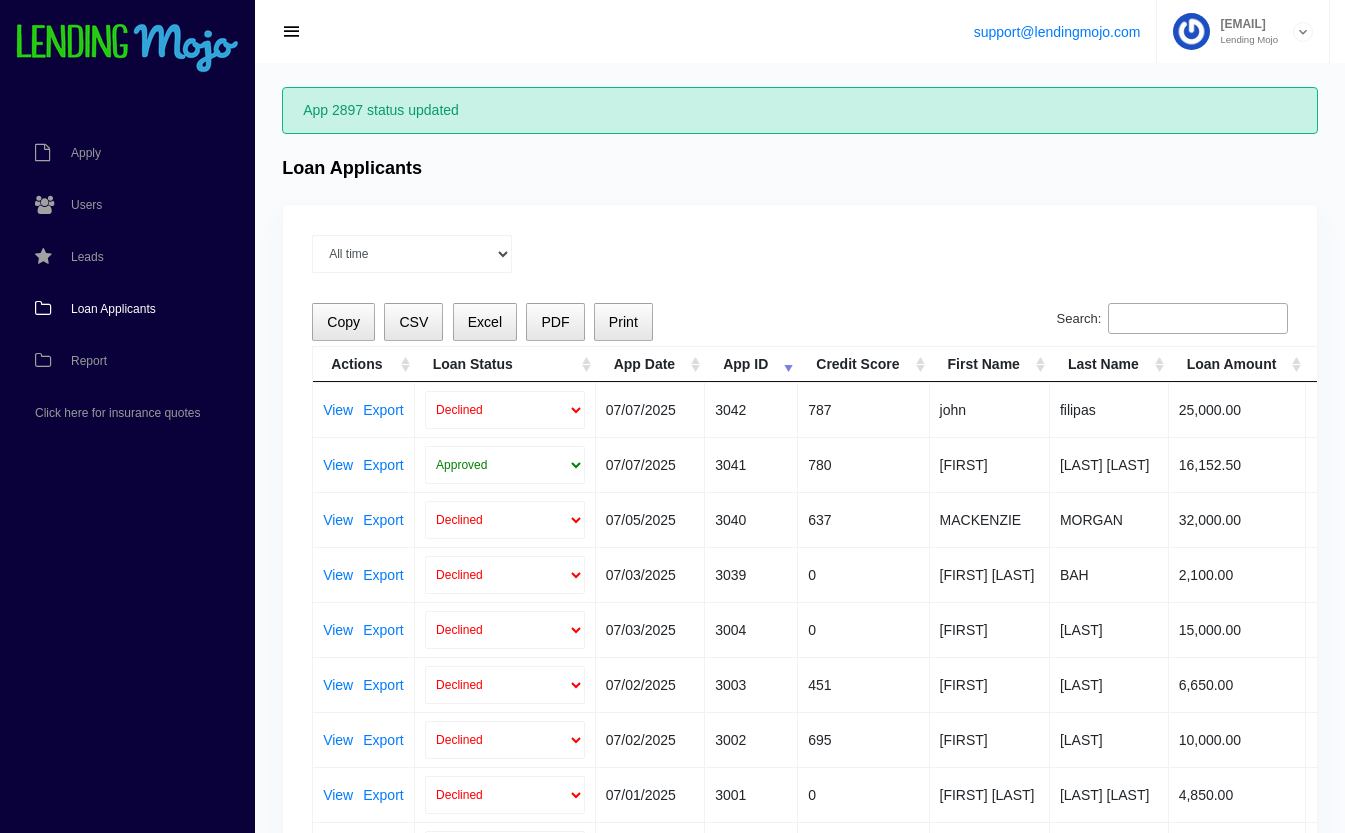 click on "Search:" at bounding box center [1198, 319] 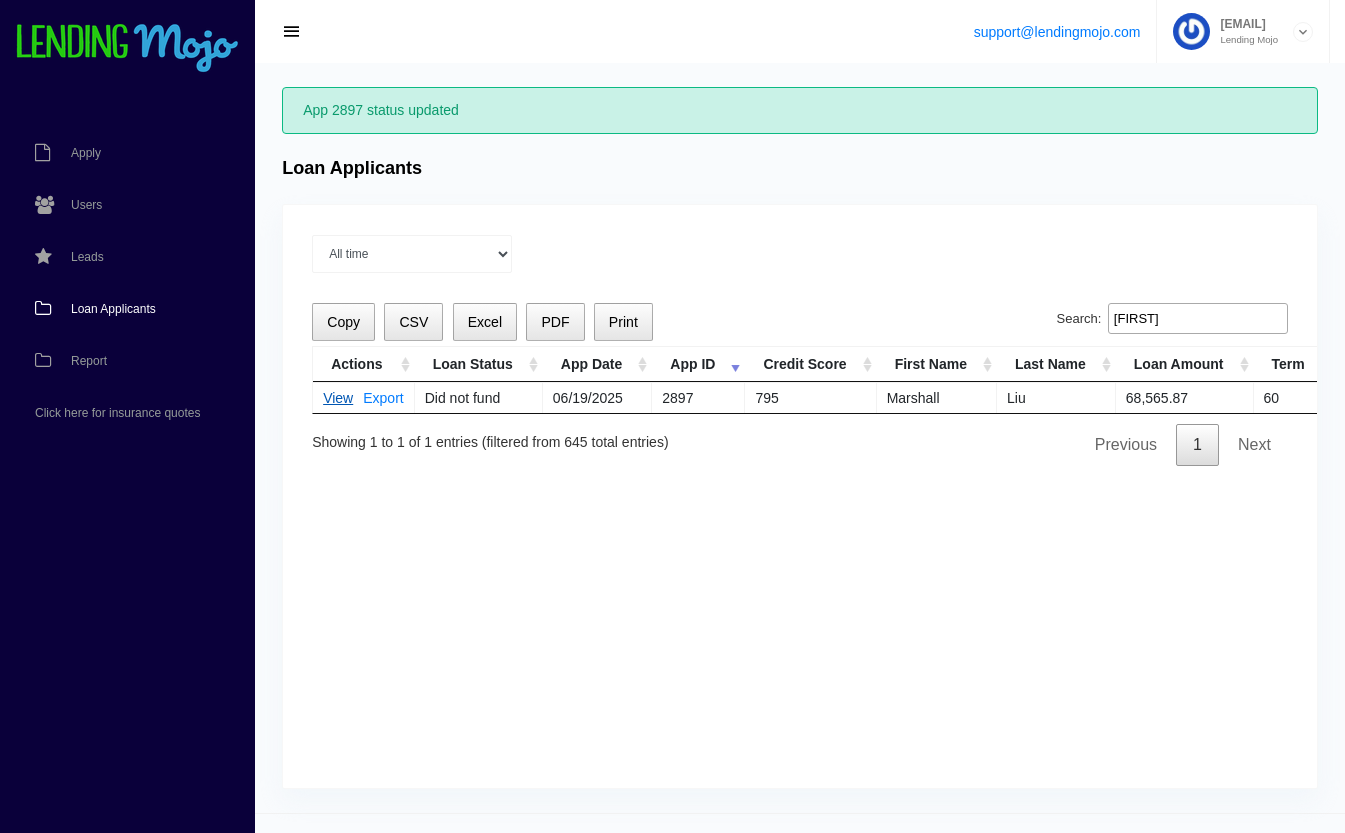 type on "[FIRST]" 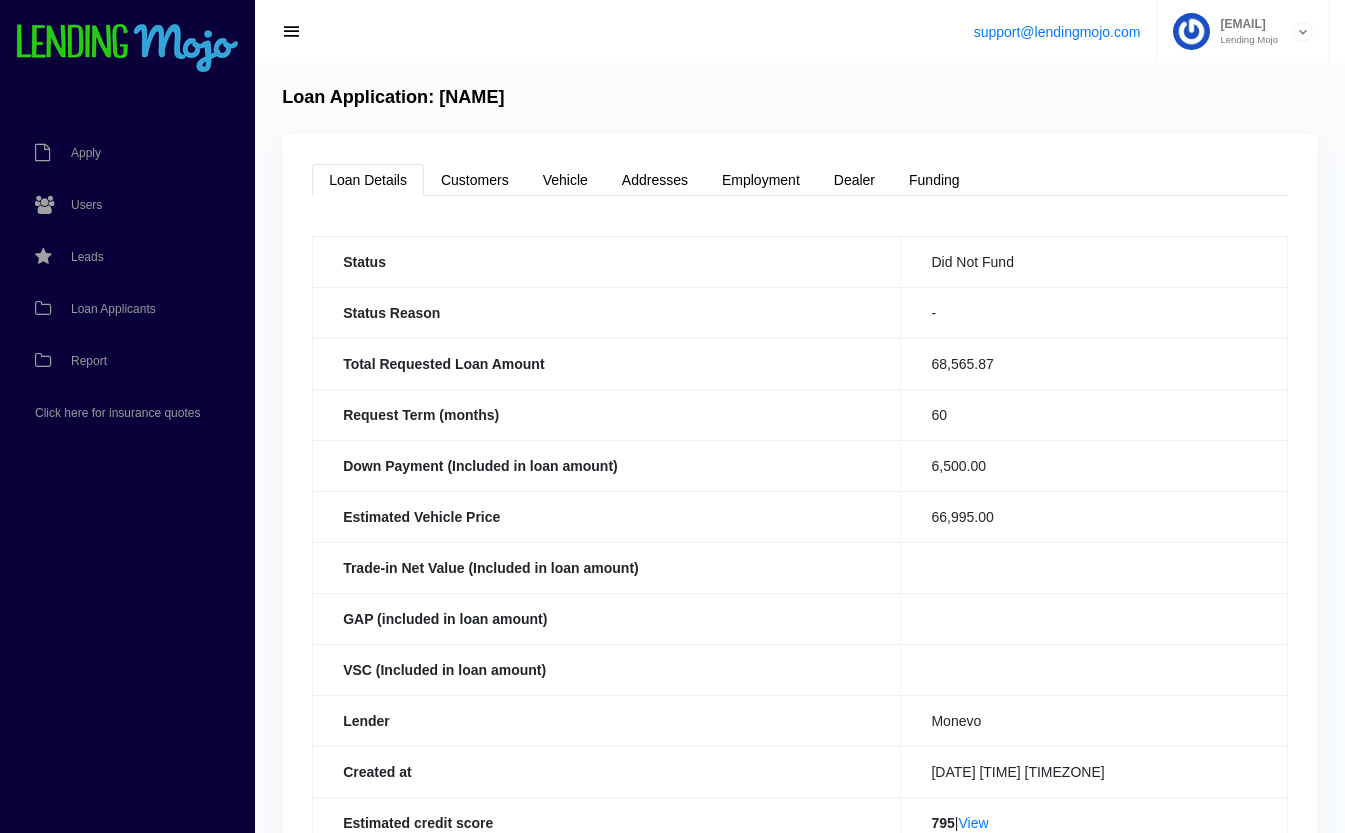 scroll, scrollTop: 0, scrollLeft: 0, axis: both 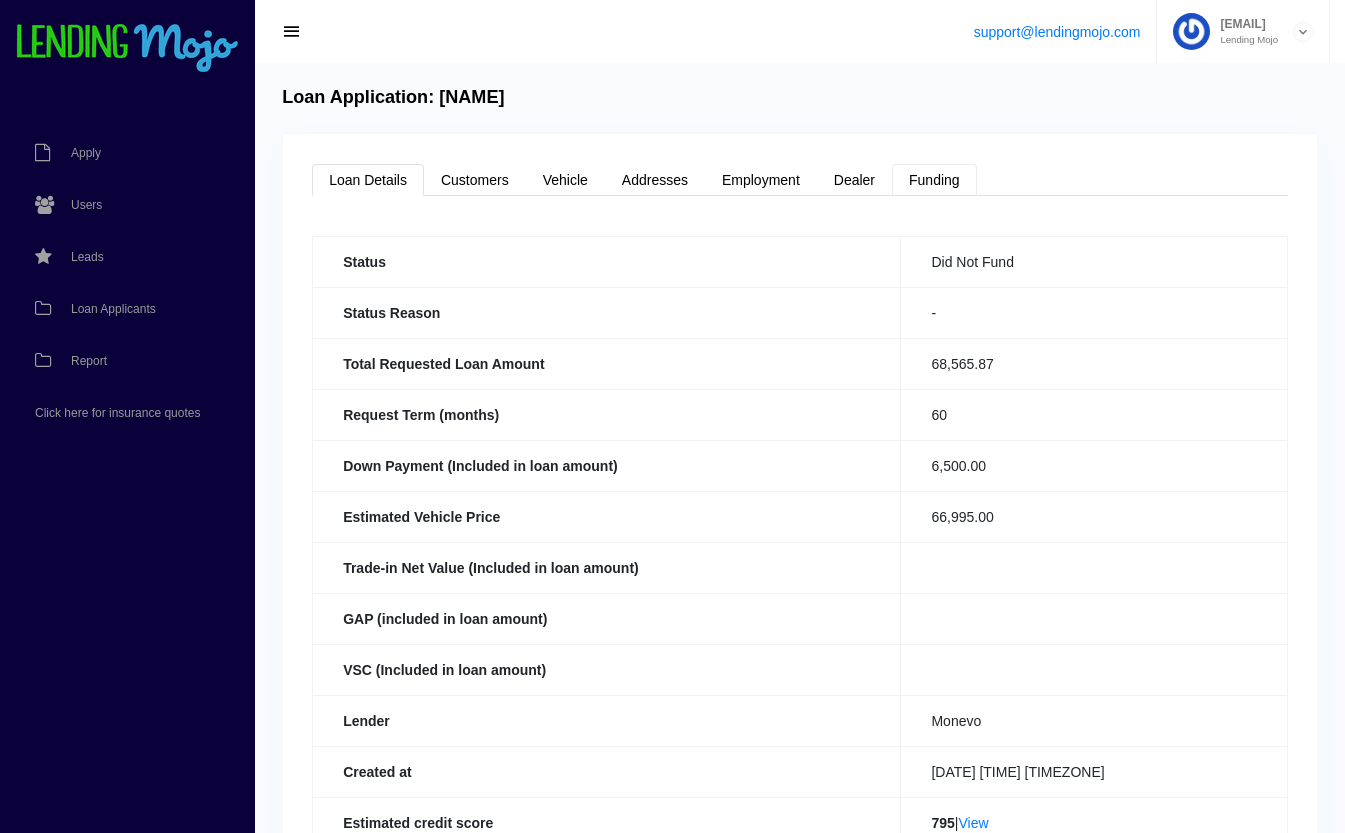 click on "Funding" at bounding box center (934, 180) 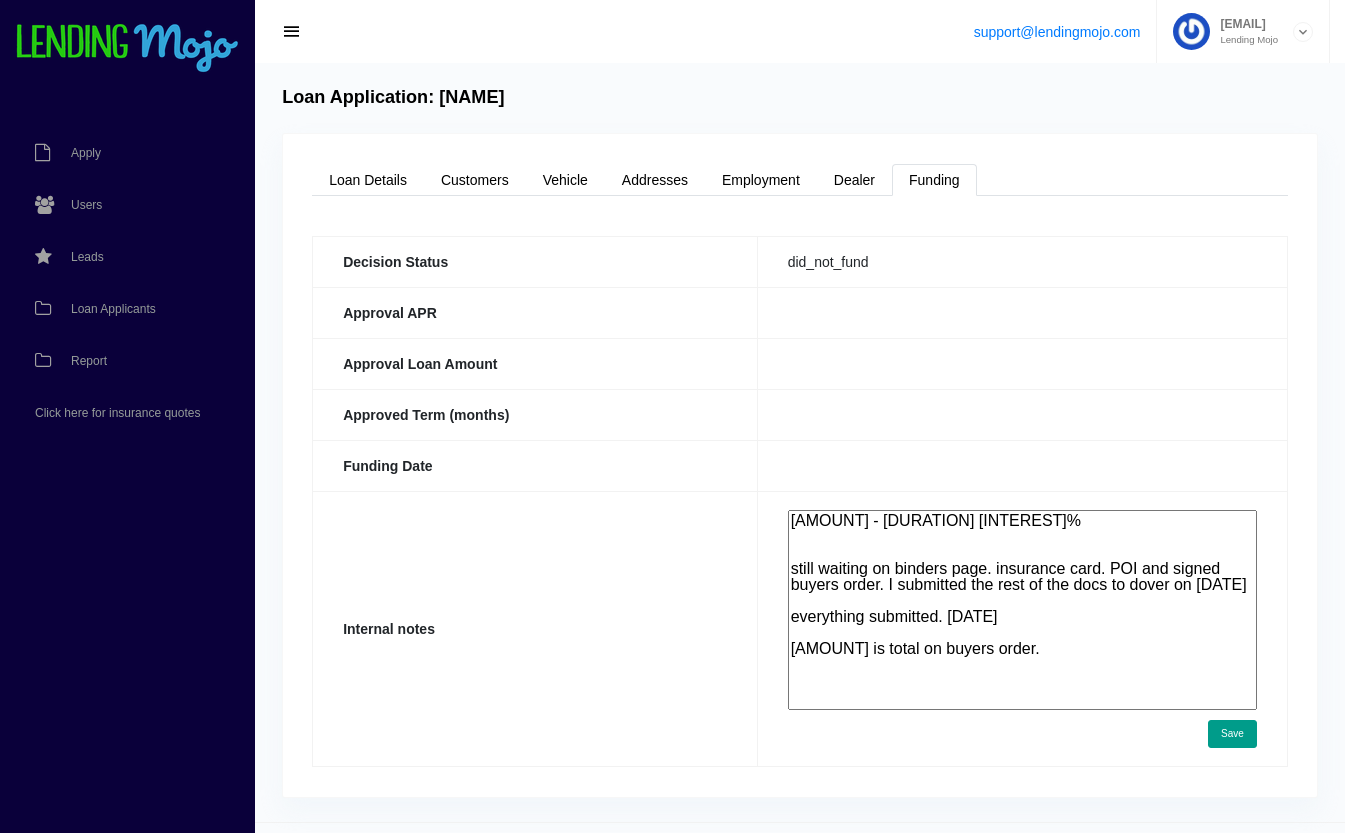 click on "[AMOUNT] - [DURATION] [INTEREST]%
still waiting on binders page. insurance card. POI and signed buyers order. I submitted the rest of the docs to dover on [DATE]
everything submitted. [DATE]
[AMOUNT] is total on buyers order." at bounding box center (1022, 610) 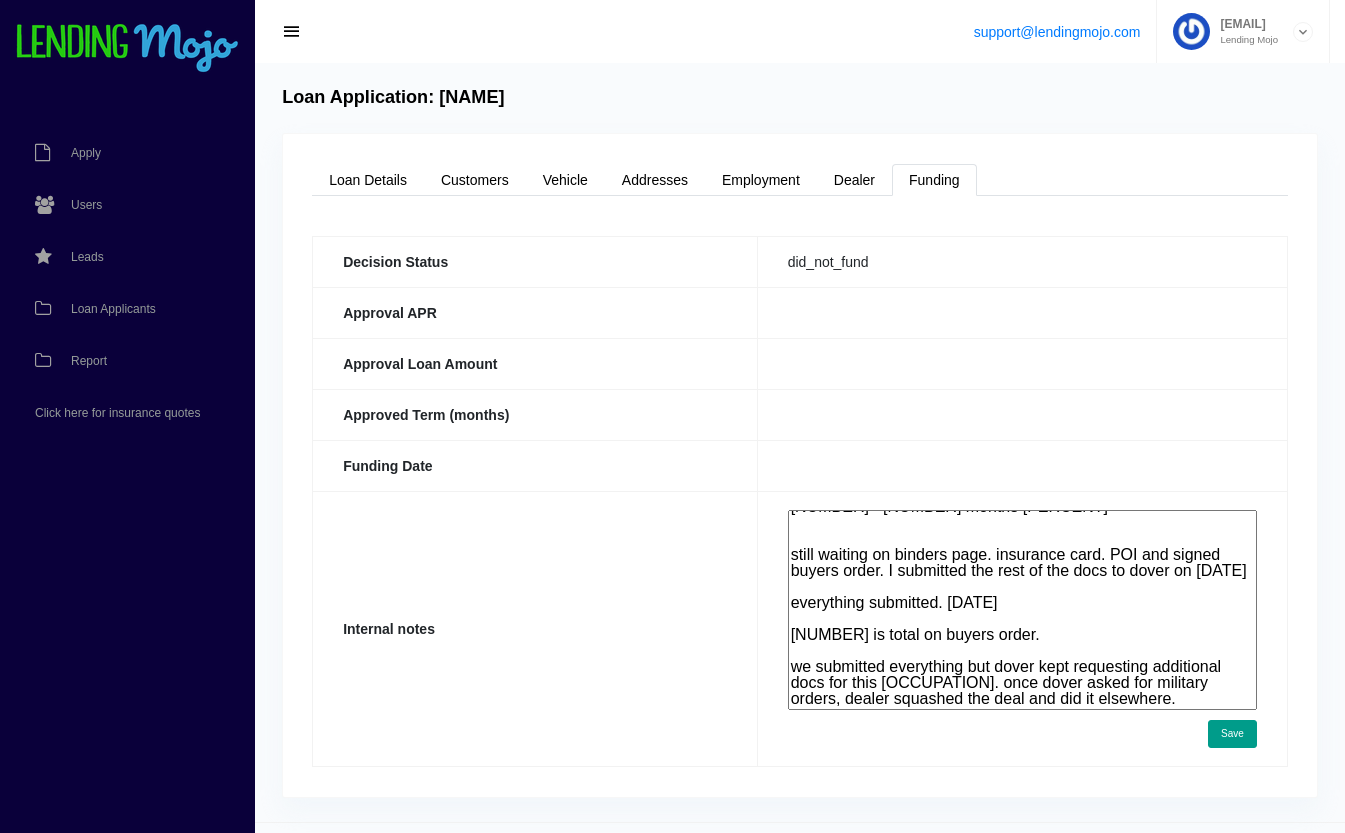 scroll, scrollTop: 77, scrollLeft: 0, axis: vertical 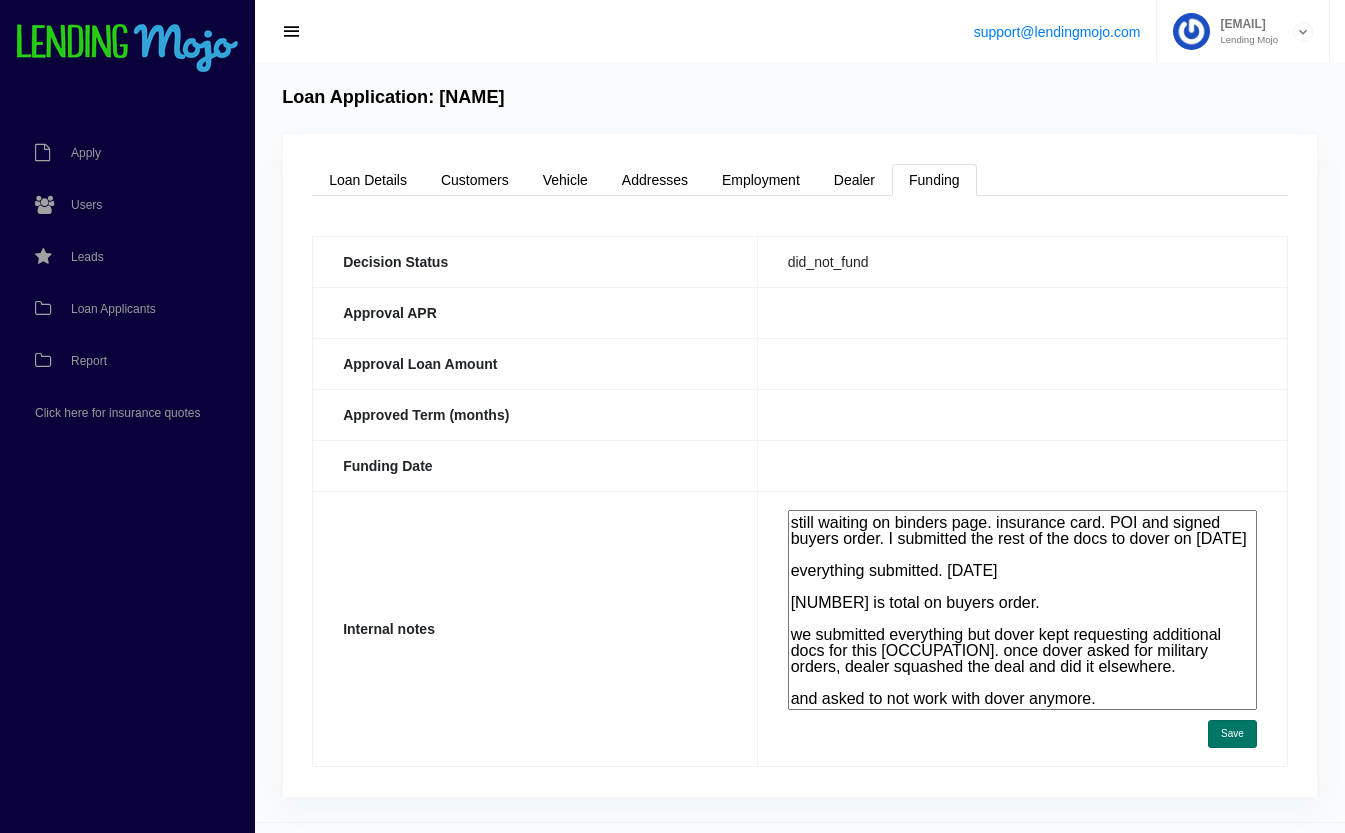 type on "[NUMBER] - [NUMBER] months [PERCENT]
still waiting on binders page. insurance card. POI and signed buyers order. I submitted the rest of the docs to dover on [DATE]
everything submitted. [DATE]
[NUMBER] is total on buyers order.
we submitted everything but dover kept requesting additional docs for this [OCCUPATION]. once dover asked for military orders, dealer squashed the deal and did it elsewhere.
and asked to not work with dover anymore." 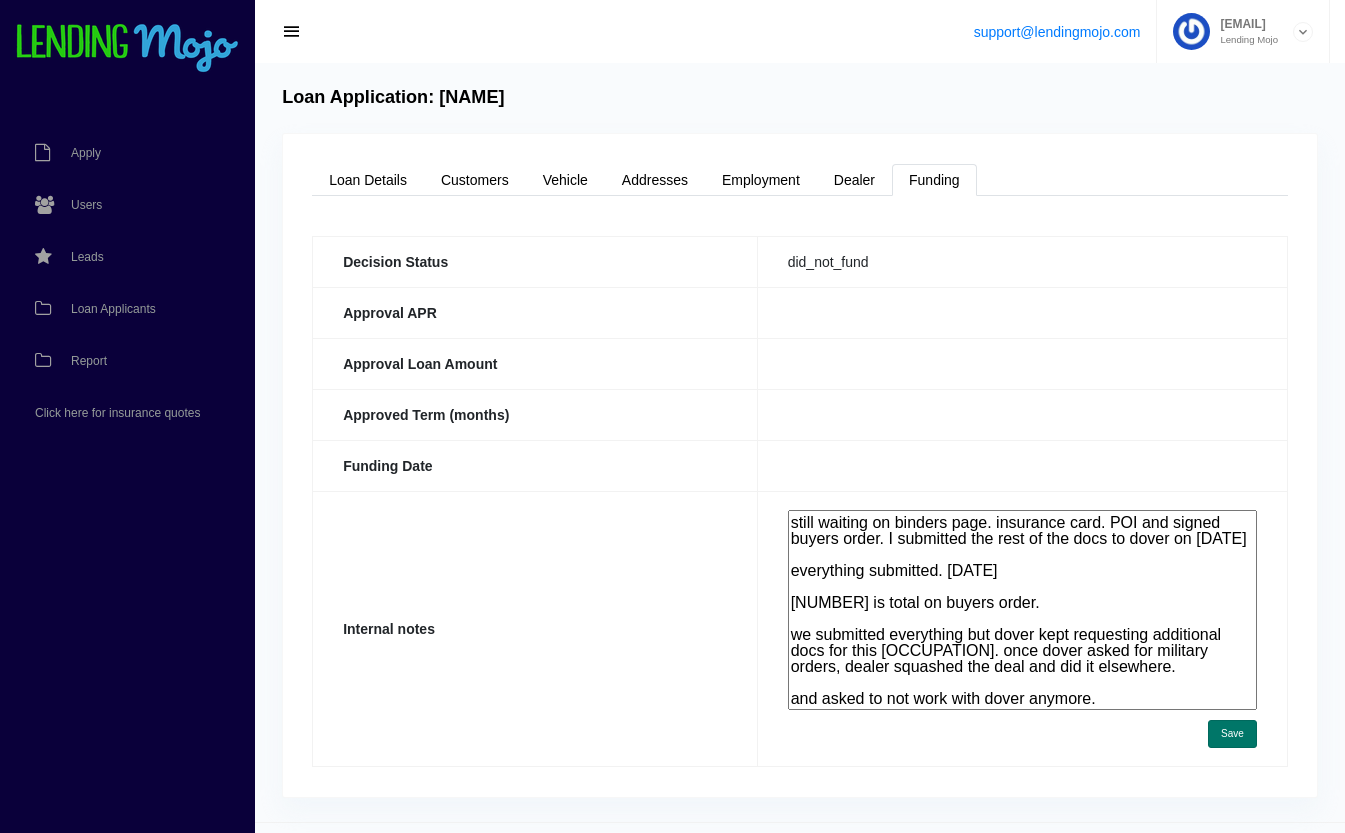 click on "Save" at bounding box center [1232, 734] 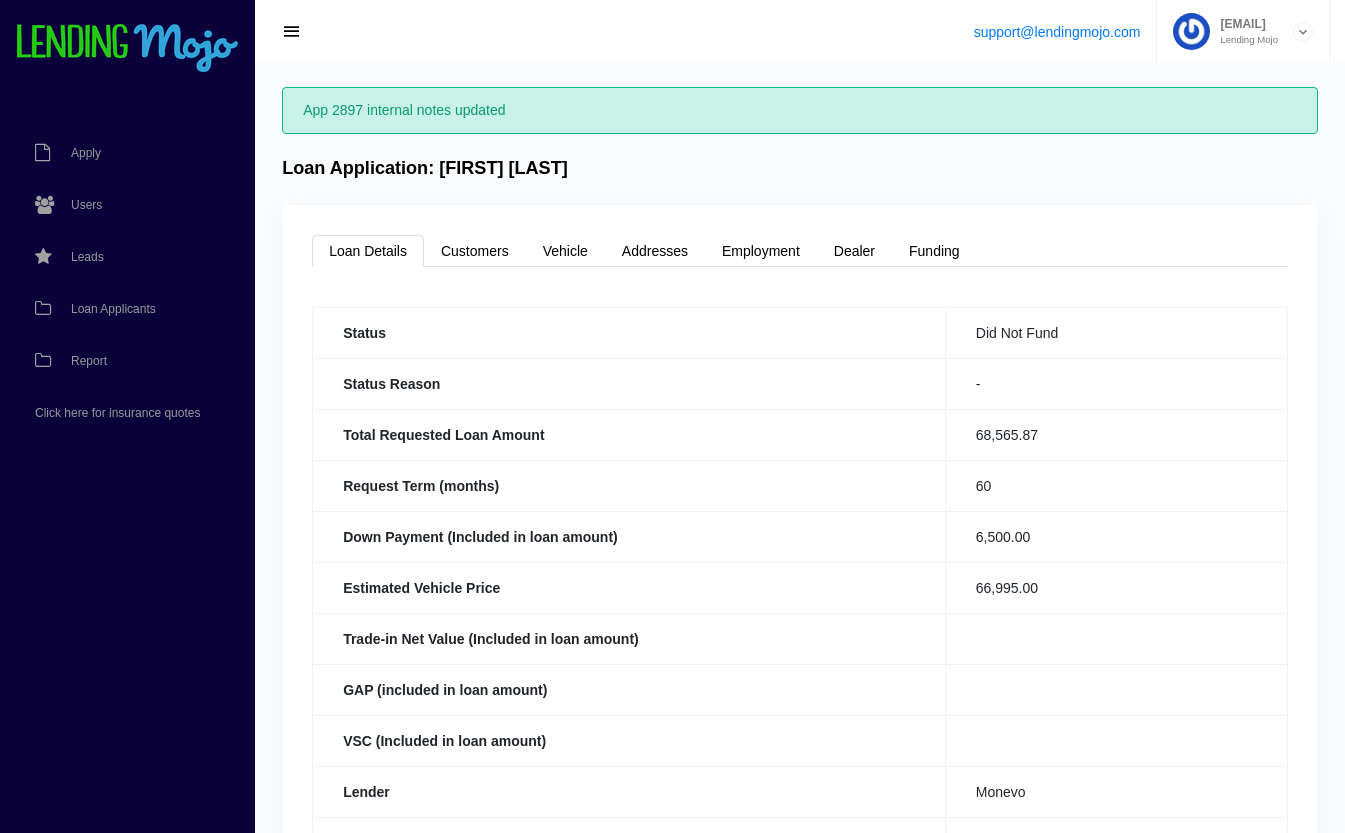 scroll, scrollTop: 0, scrollLeft: 0, axis: both 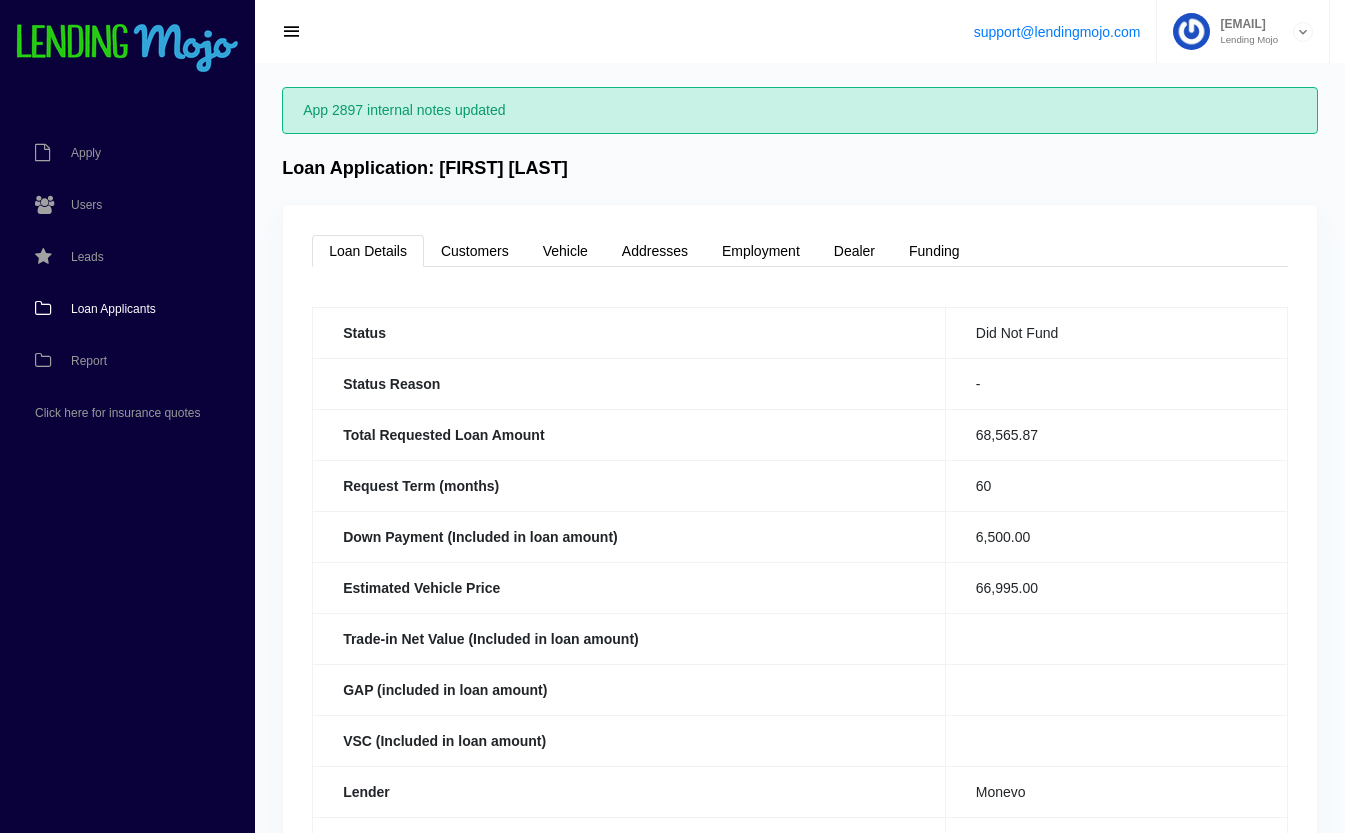 click on "Loan Applicants" at bounding box center (113, 309) 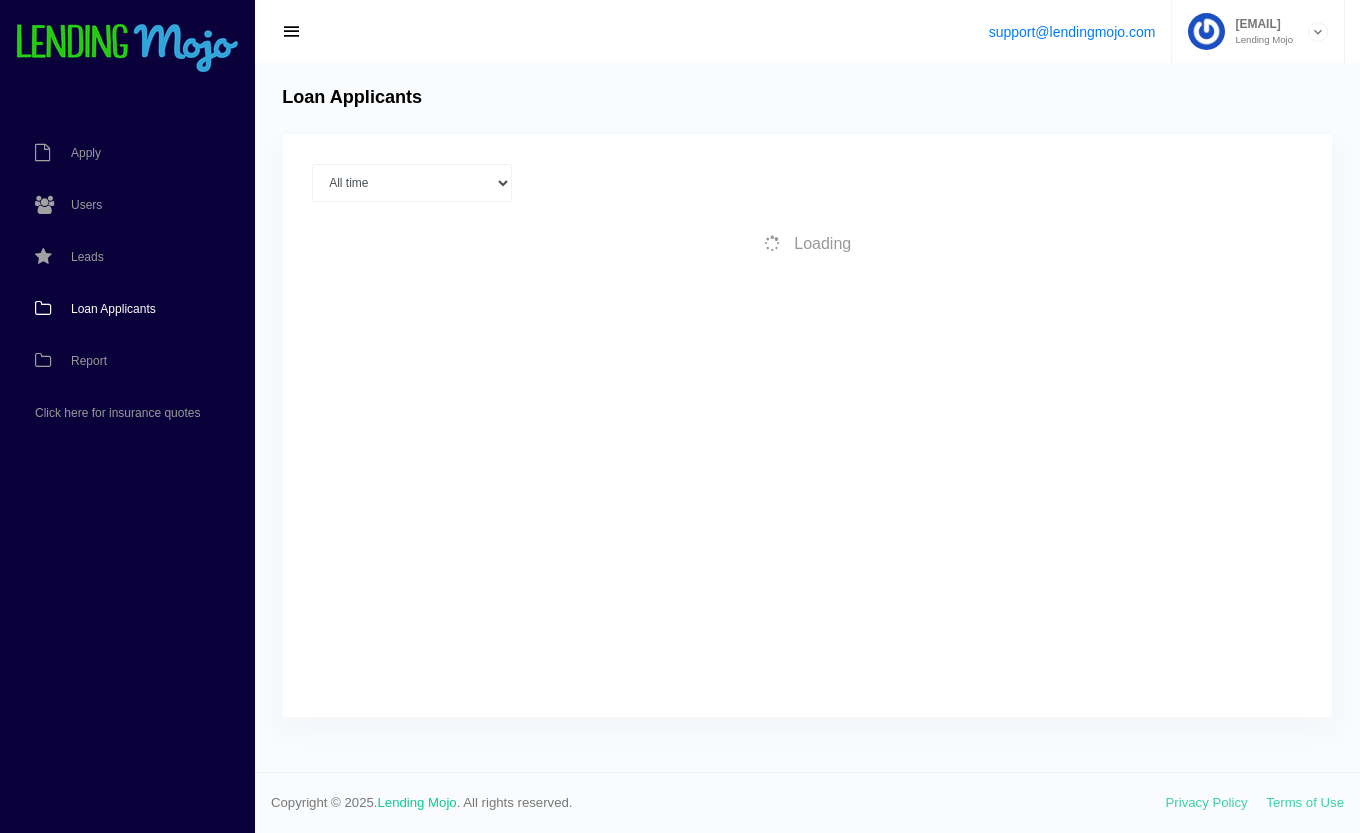 scroll, scrollTop: 0, scrollLeft: 0, axis: both 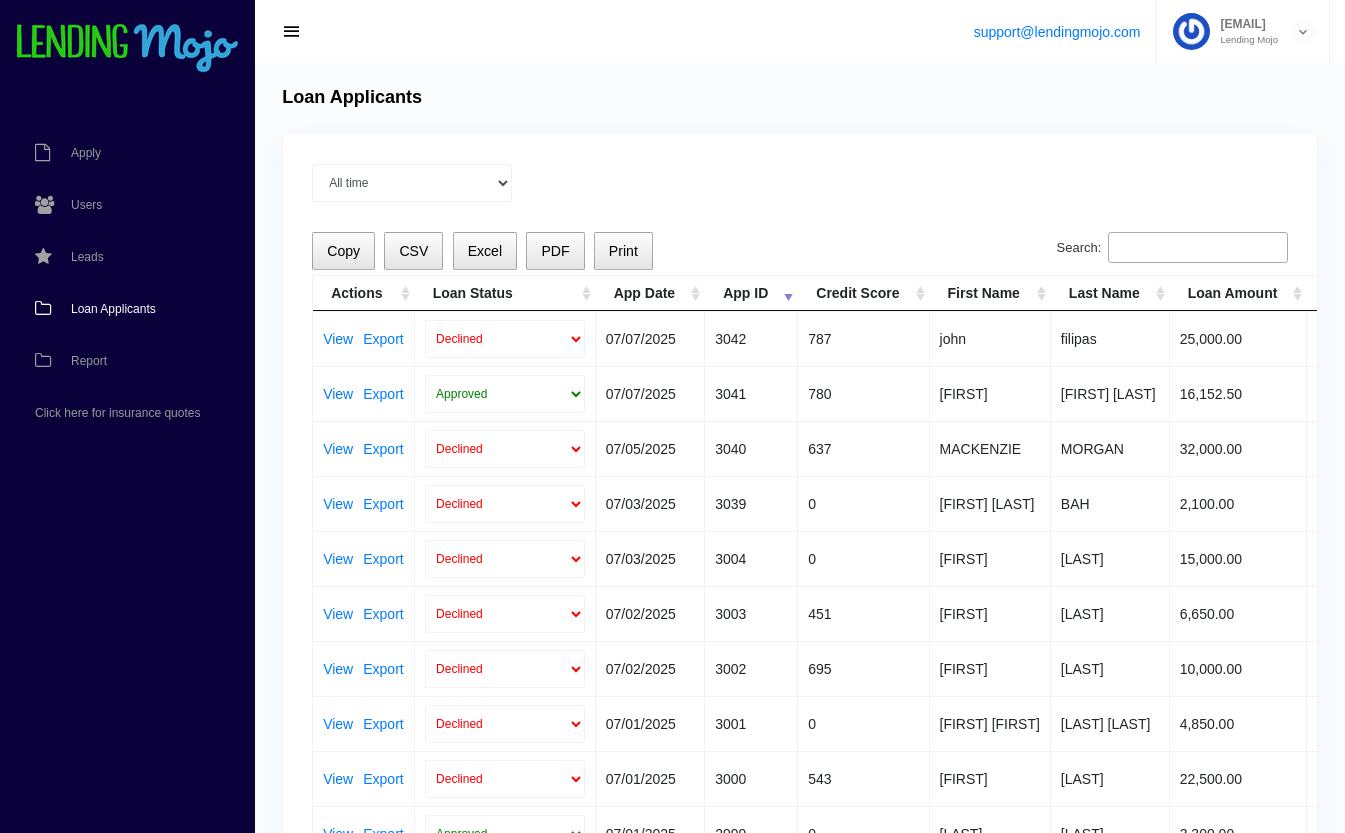 click on "Search:" at bounding box center [1198, 248] 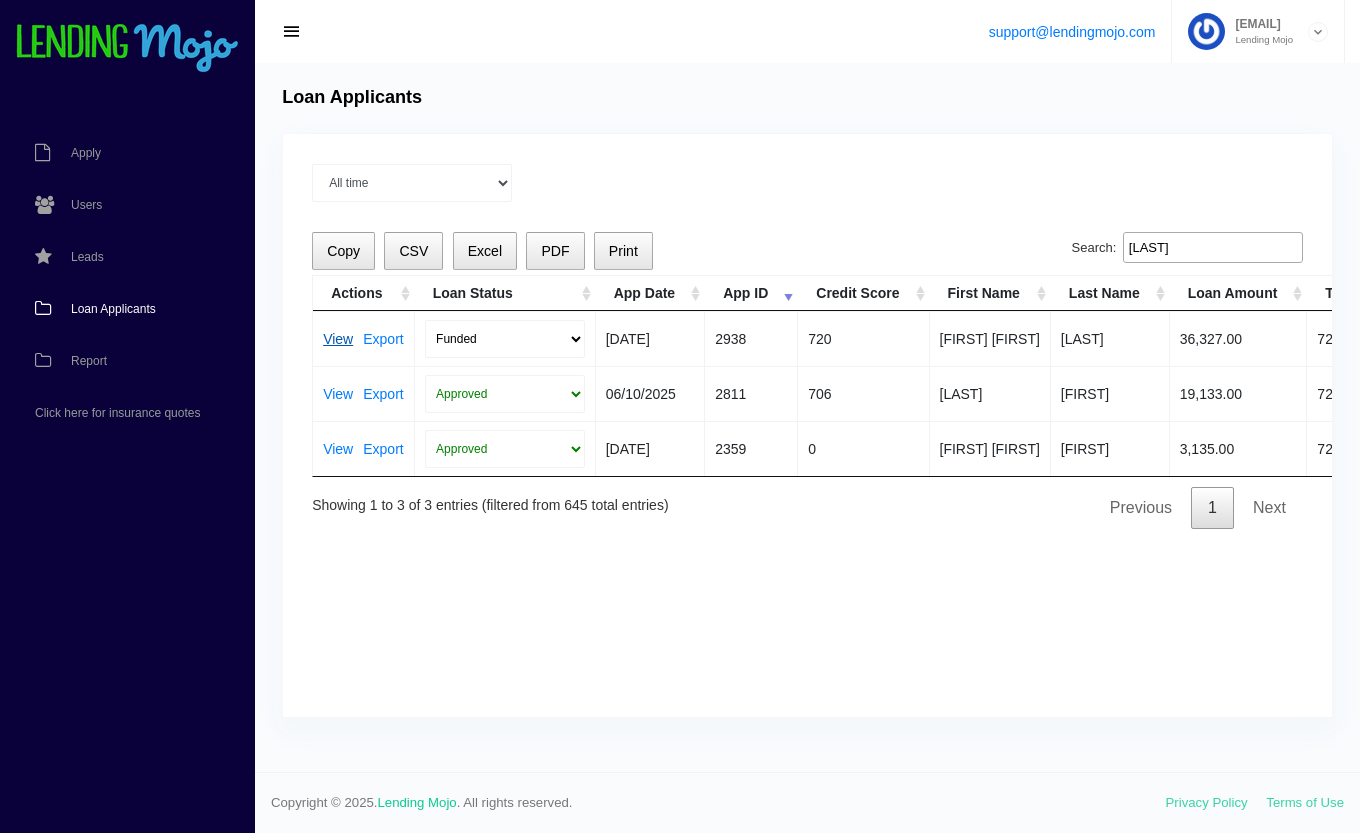 type on "[LAST]" 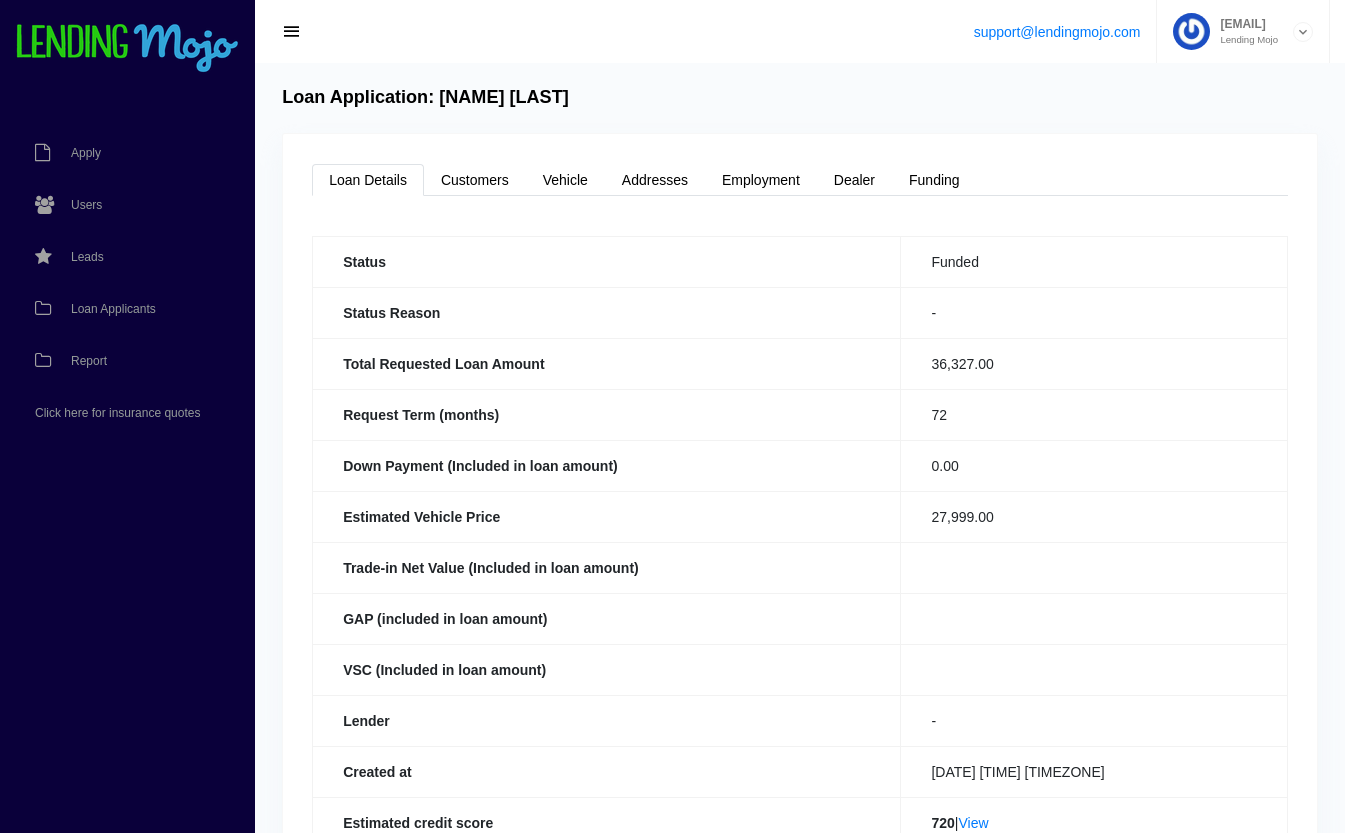 scroll, scrollTop: 0, scrollLeft: 0, axis: both 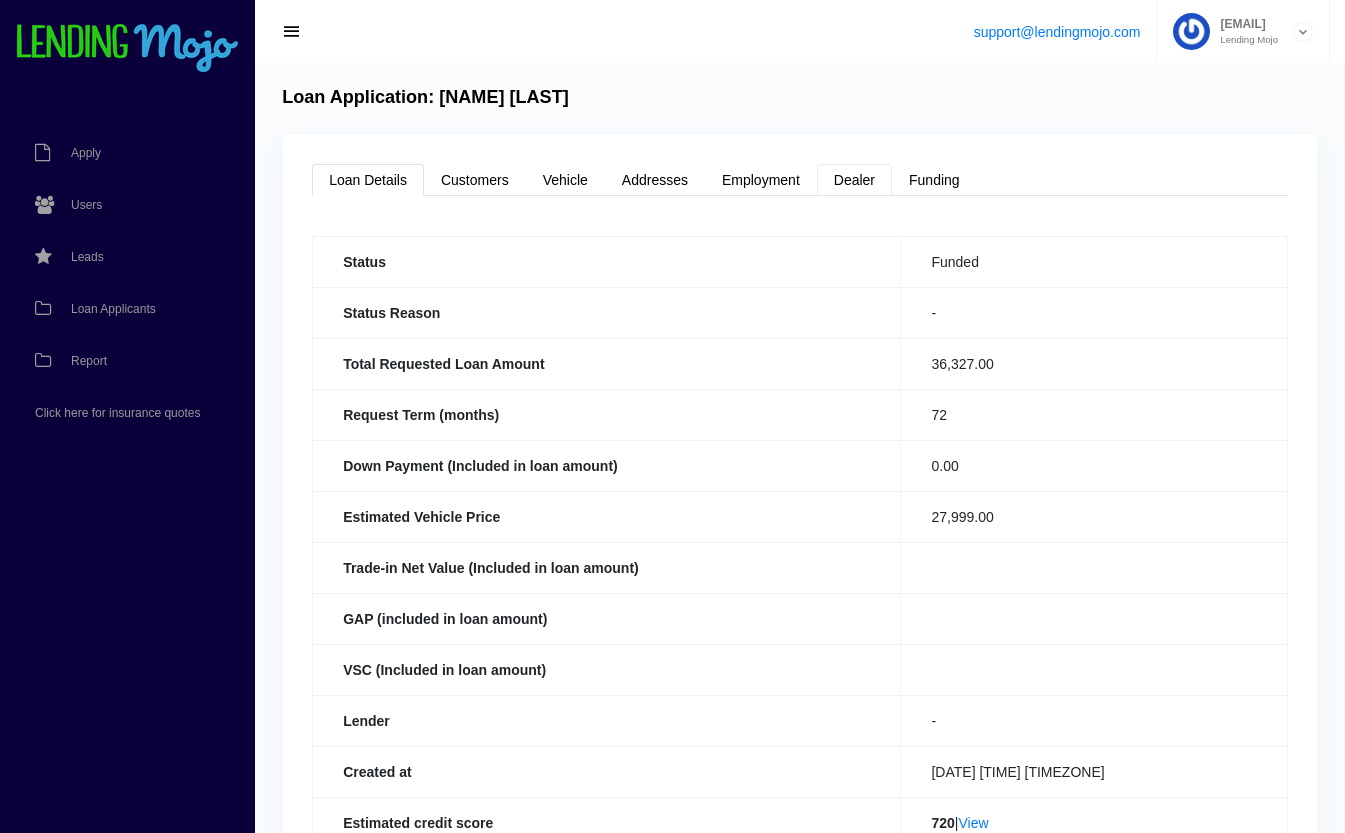 click on "Dealer" at bounding box center (854, 180) 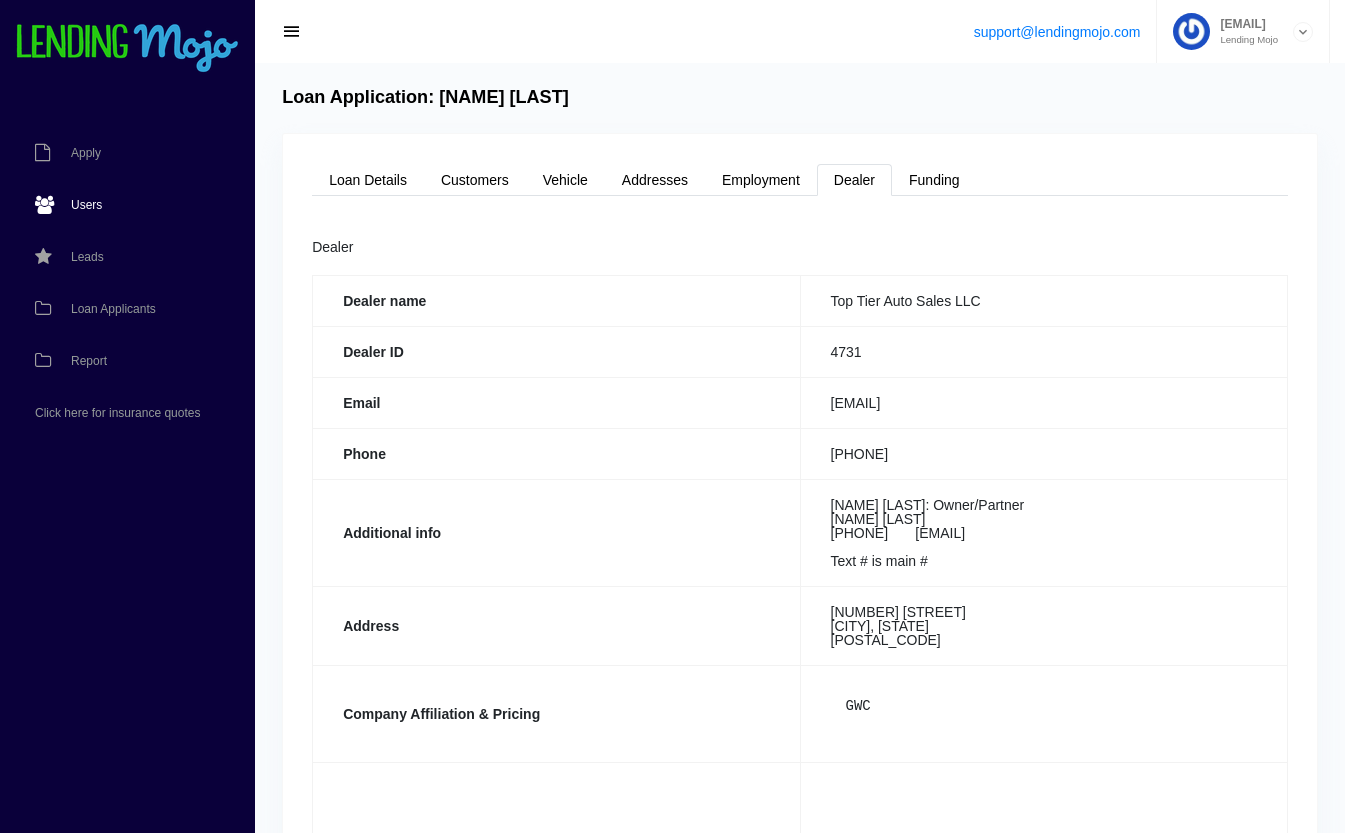 click on "Users" at bounding box center [86, 205] 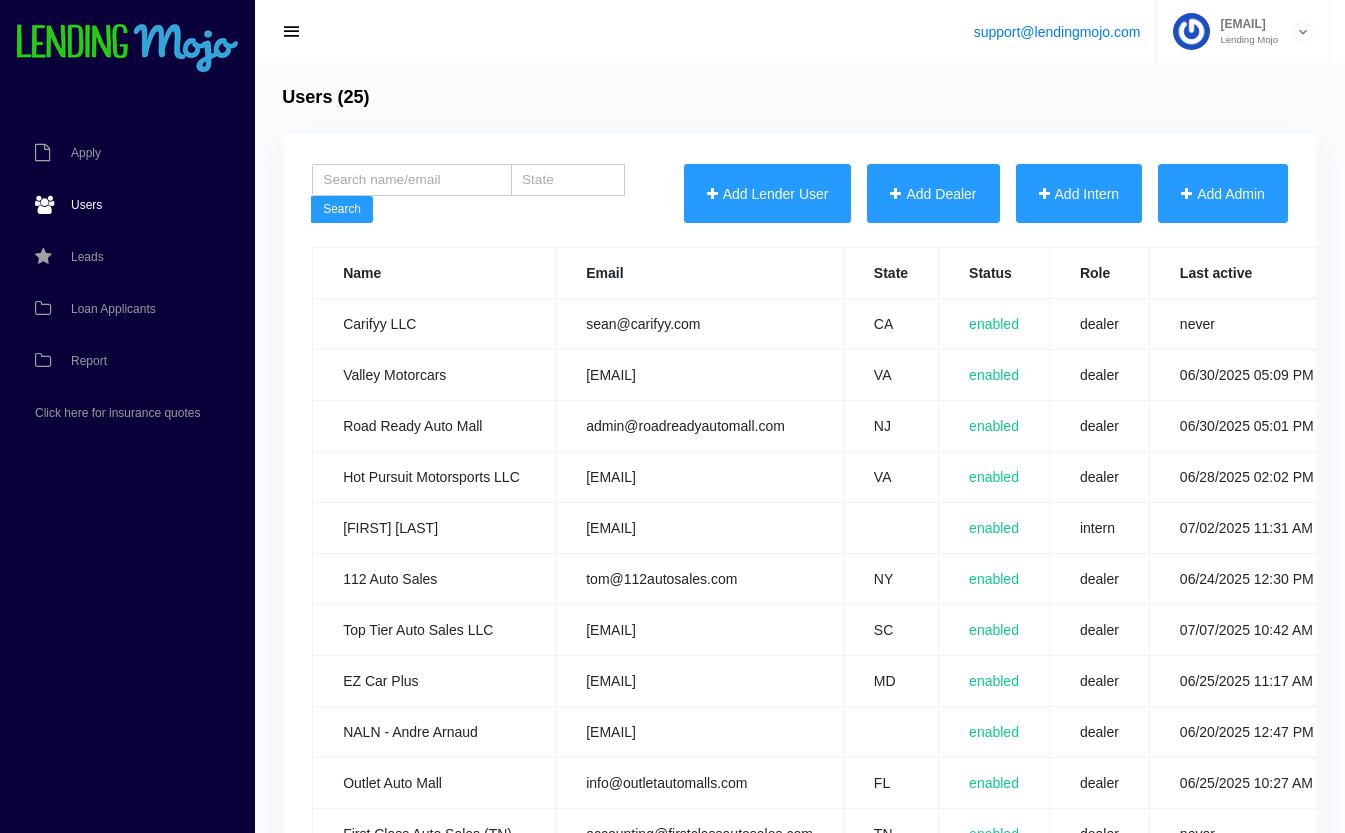 scroll, scrollTop: 0, scrollLeft: 0, axis: both 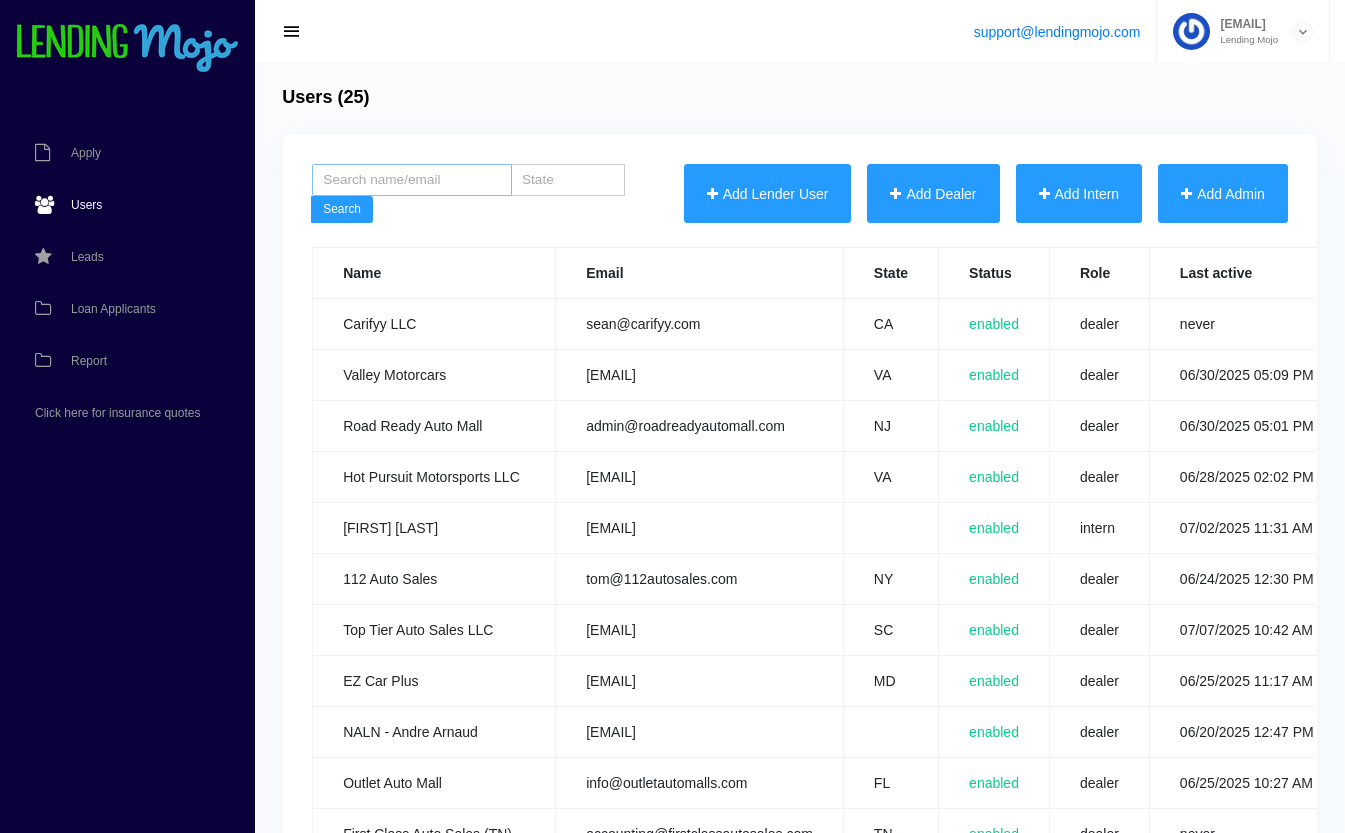 click at bounding box center [412, 180] 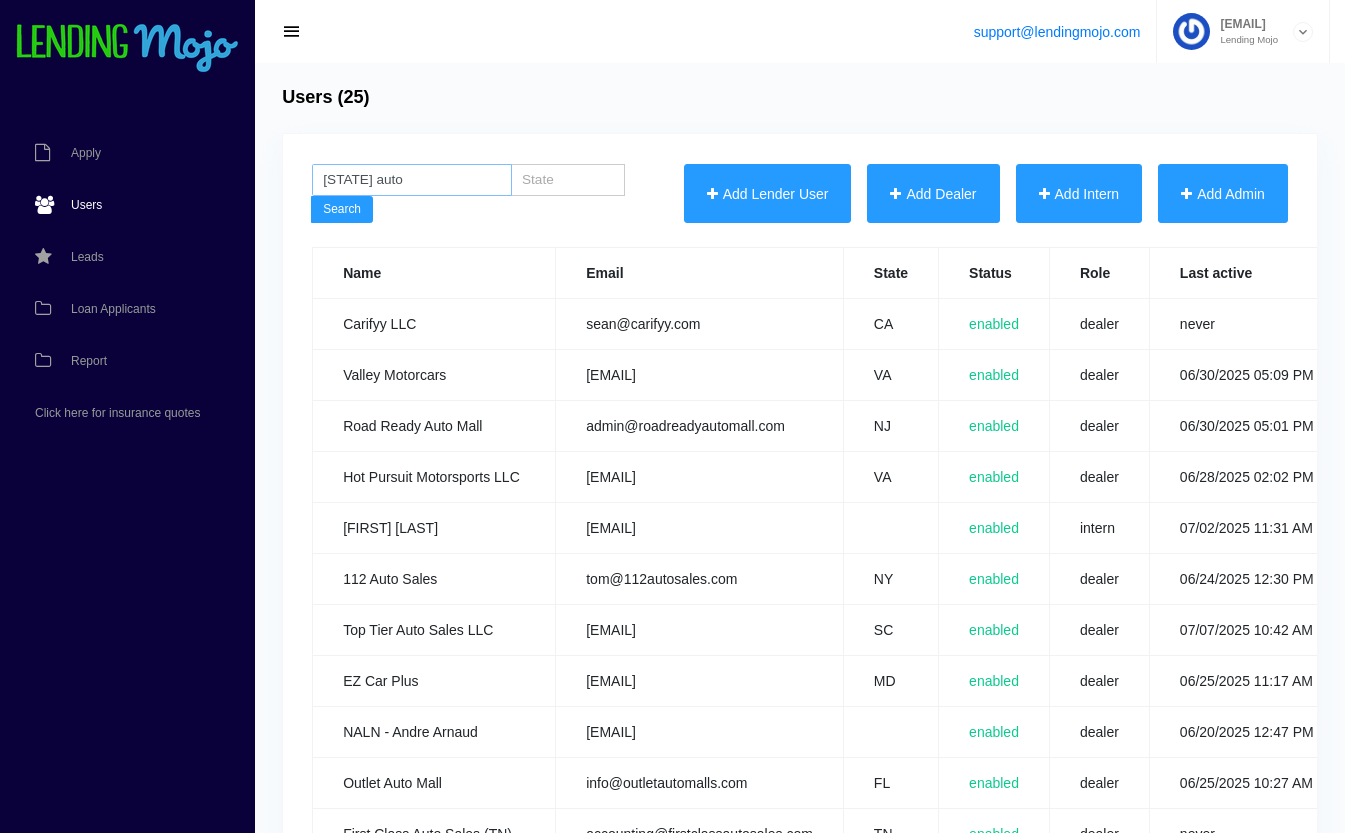 type on "[STATE] auto" 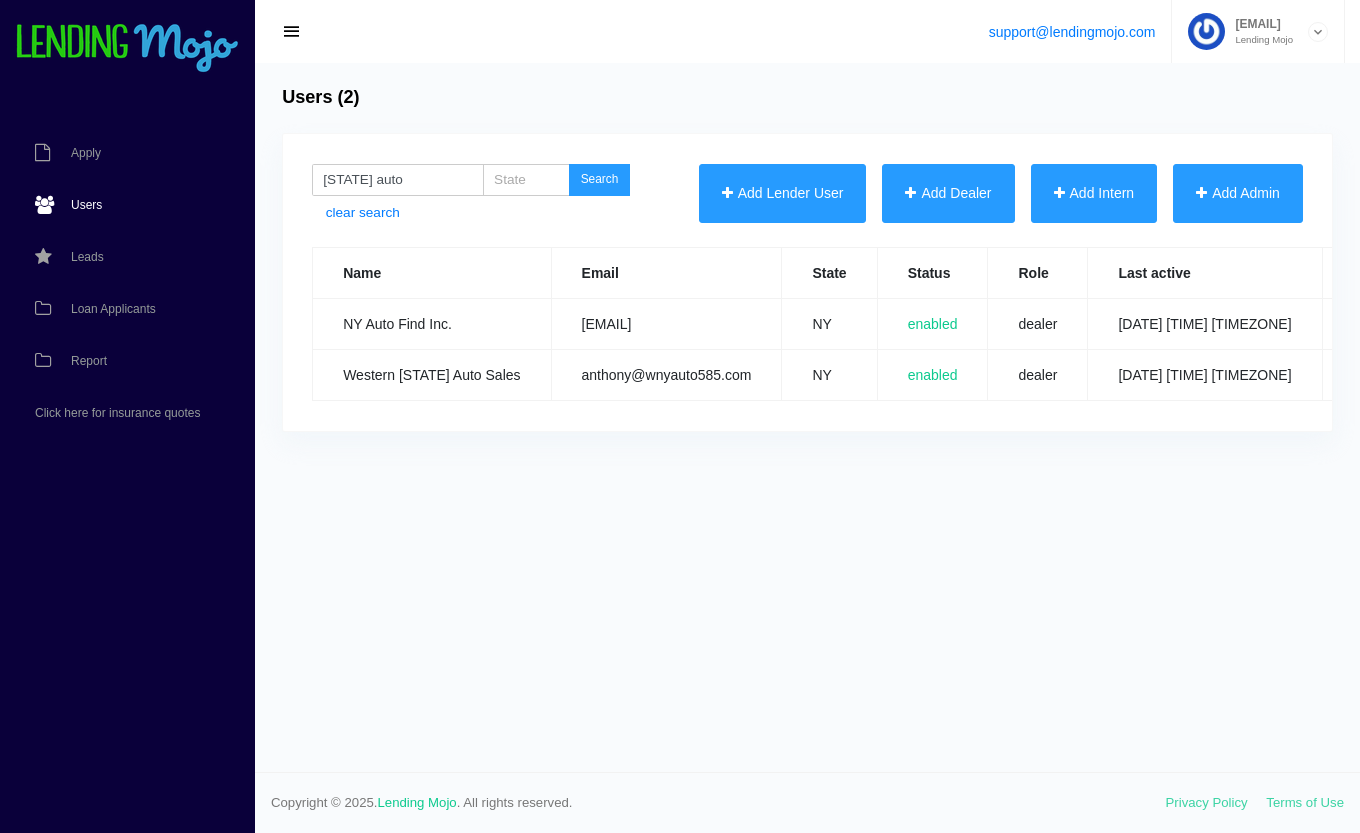 scroll, scrollTop: 0, scrollLeft: 0, axis: both 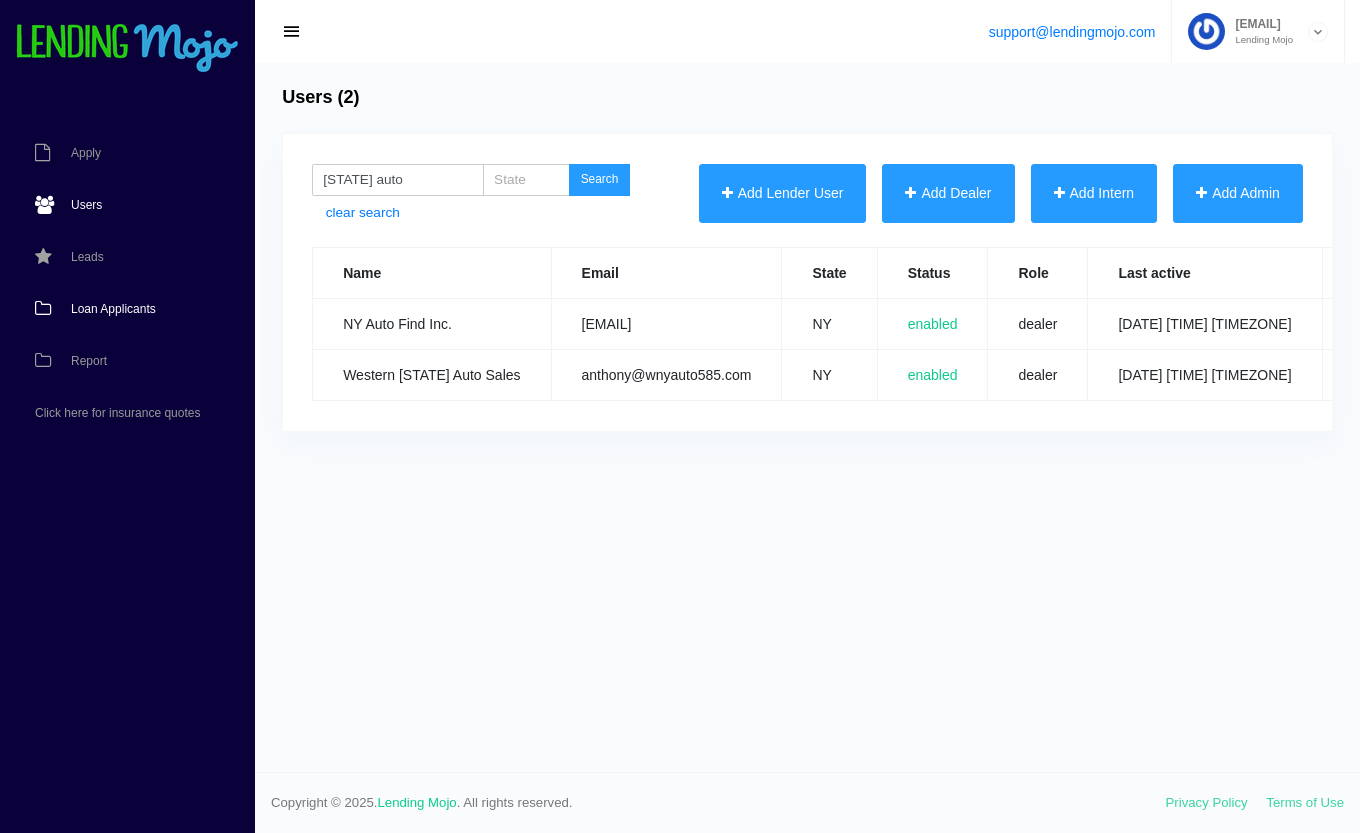 click on "Loan Applicants" at bounding box center (117, 309) 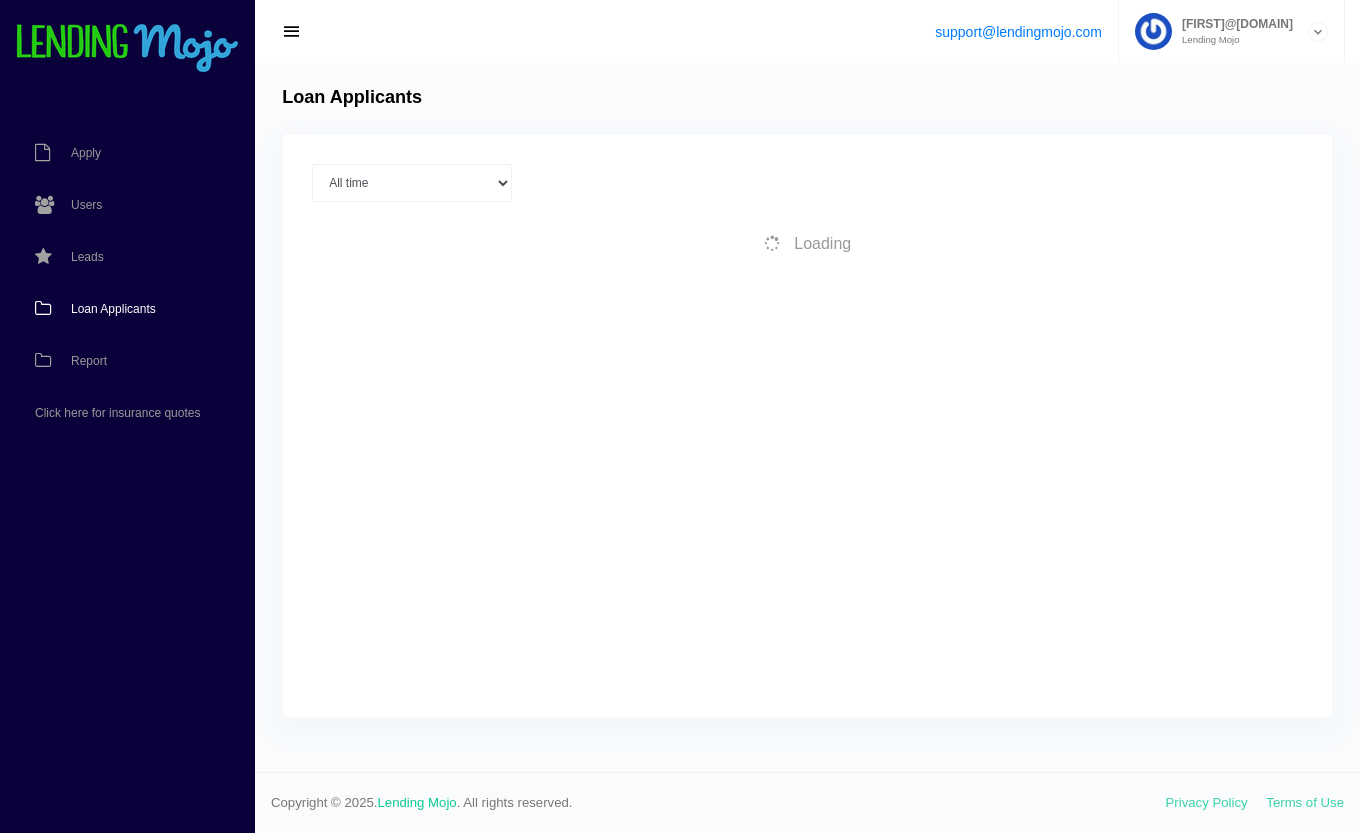 scroll, scrollTop: 0, scrollLeft: 0, axis: both 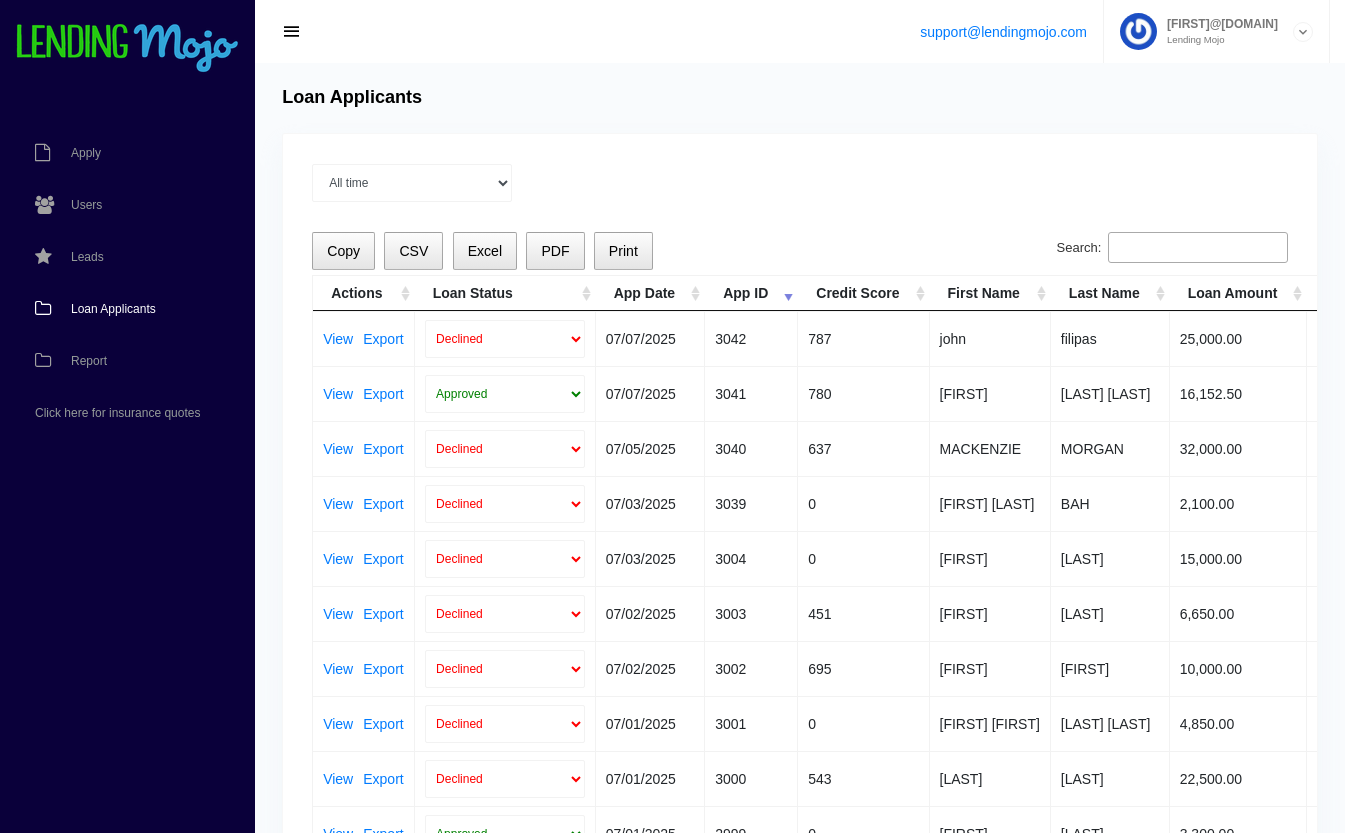 click on "Search:" at bounding box center [1198, 248] 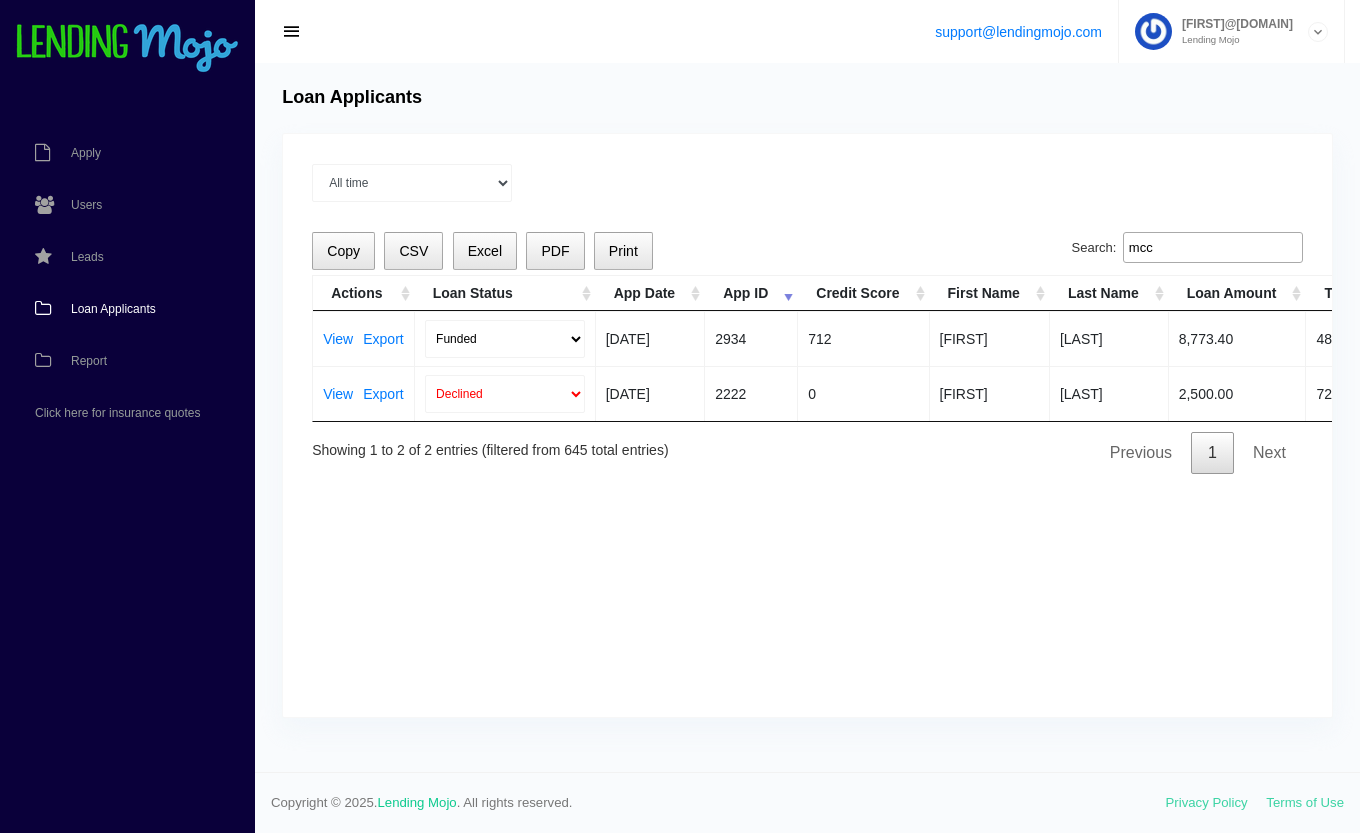 type on "mcc" 